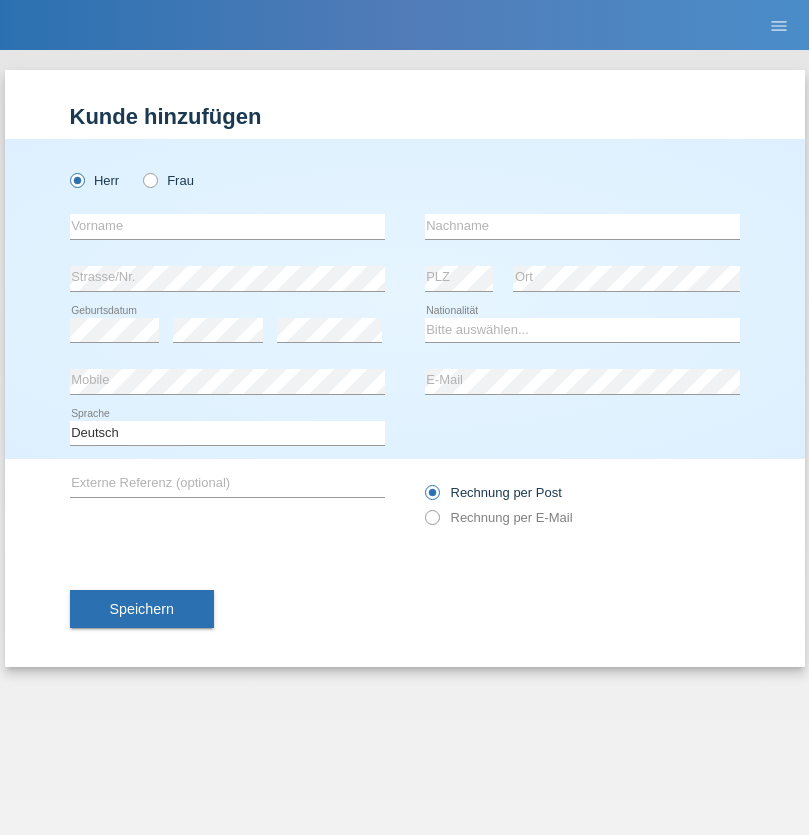 scroll, scrollTop: 0, scrollLeft: 0, axis: both 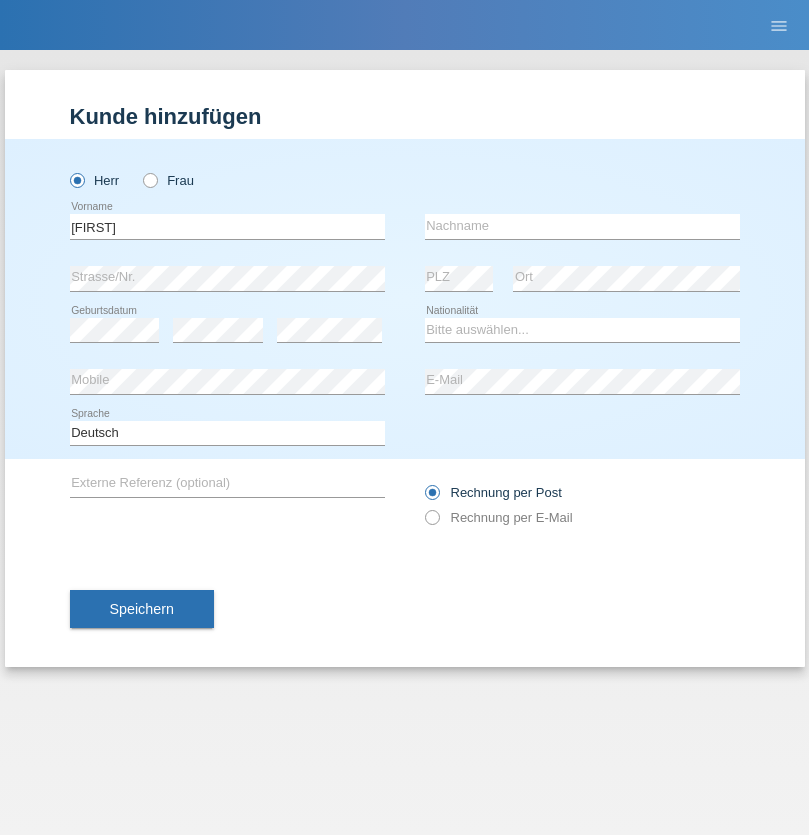 type on "Hugo" 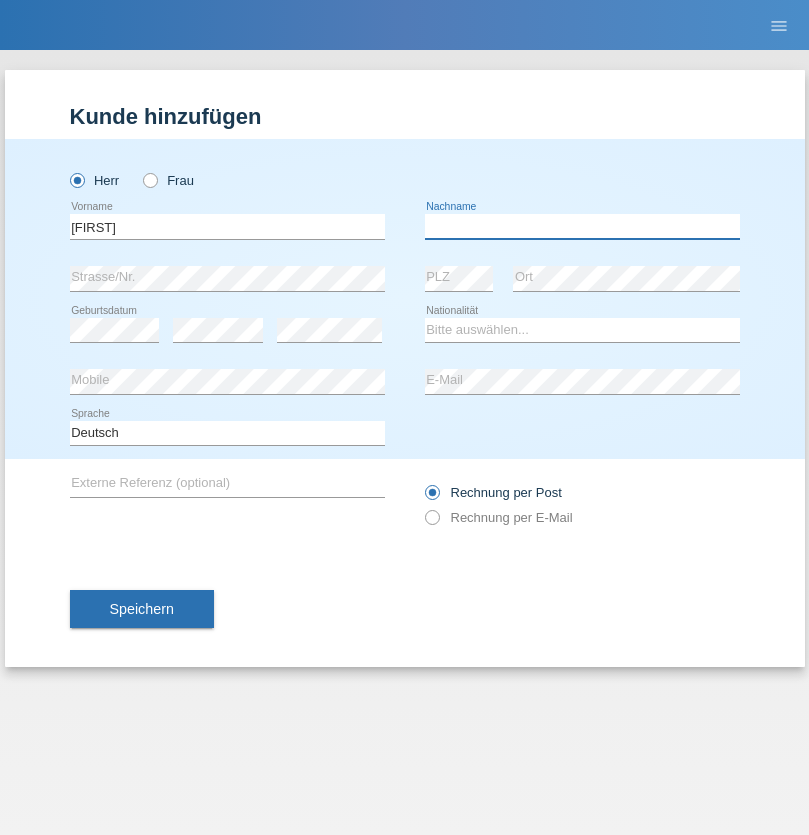 click at bounding box center (582, 226) 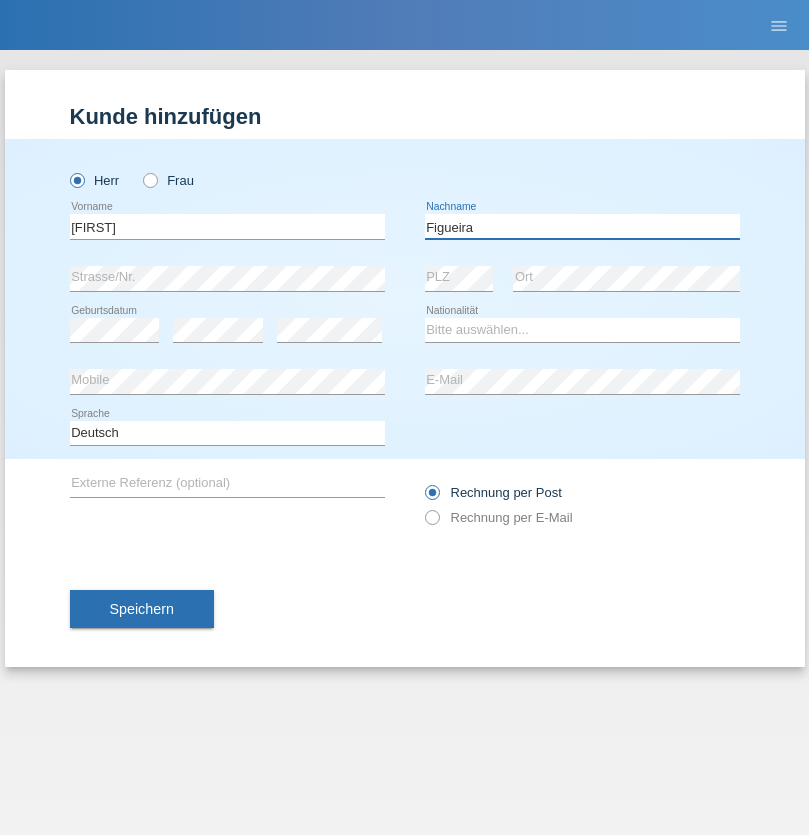 type on "Figueira" 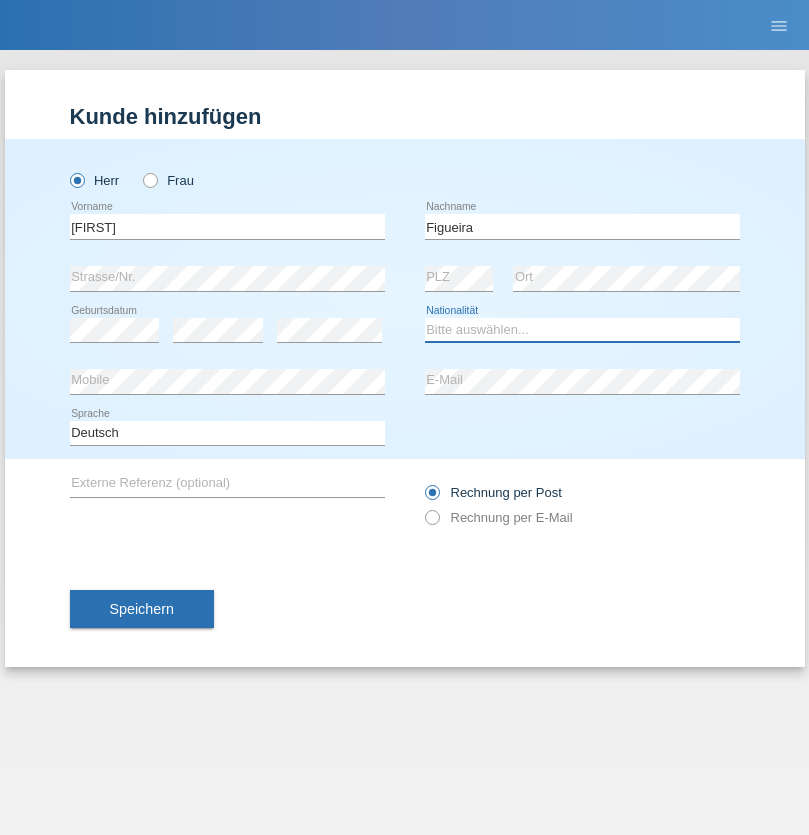select on "PT" 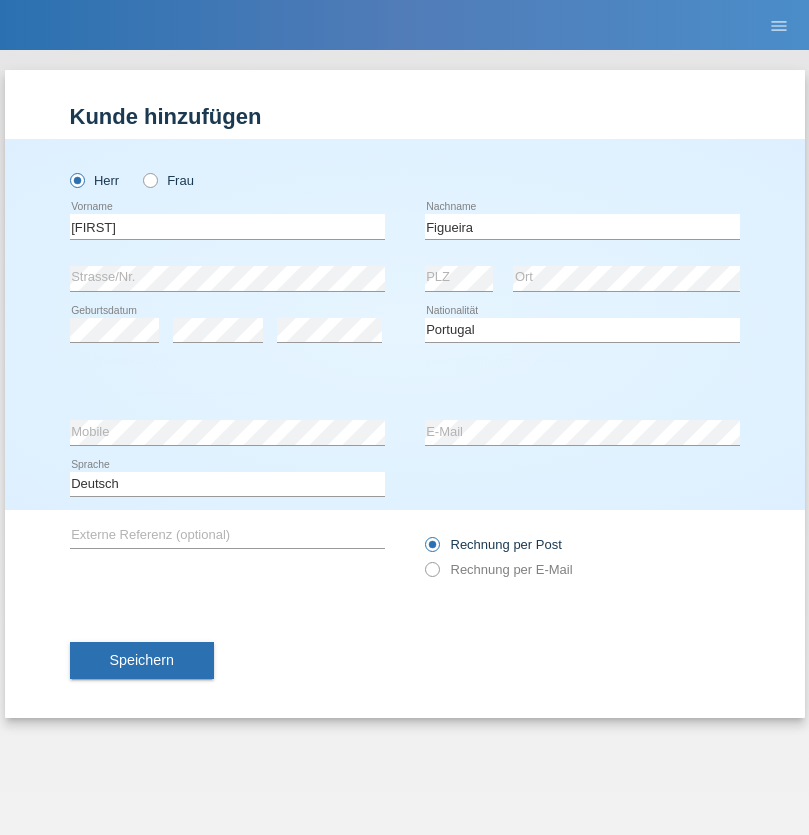 select on "C" 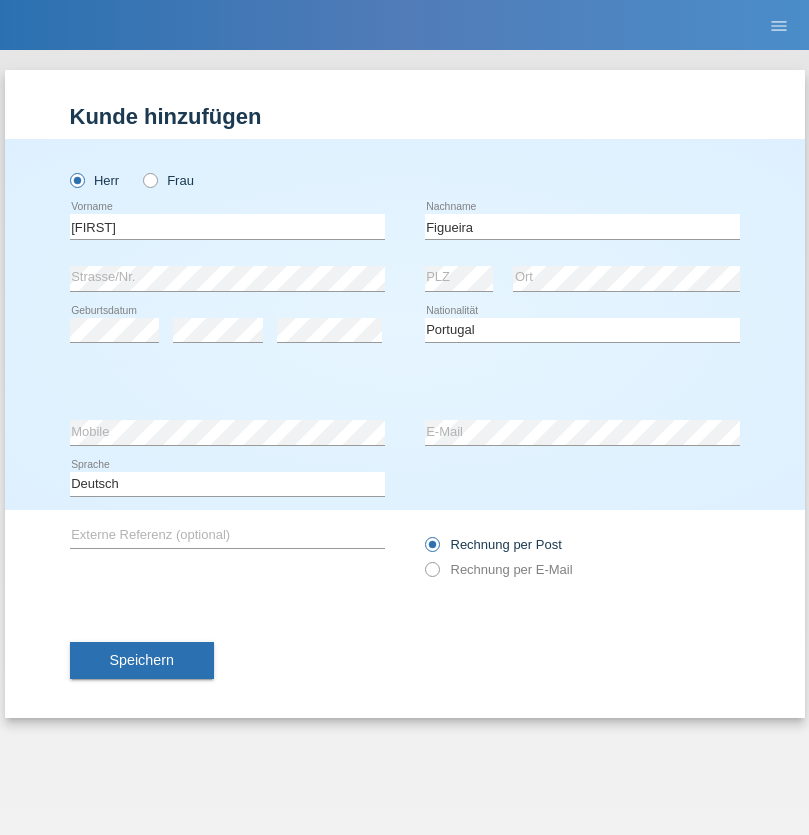 select on "04" 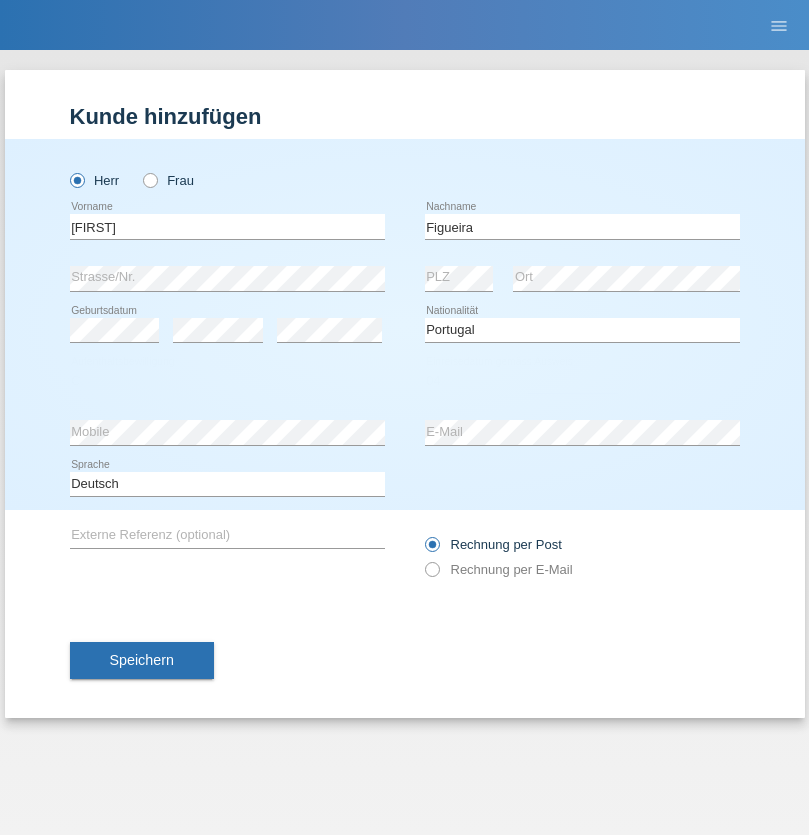 select on "02" 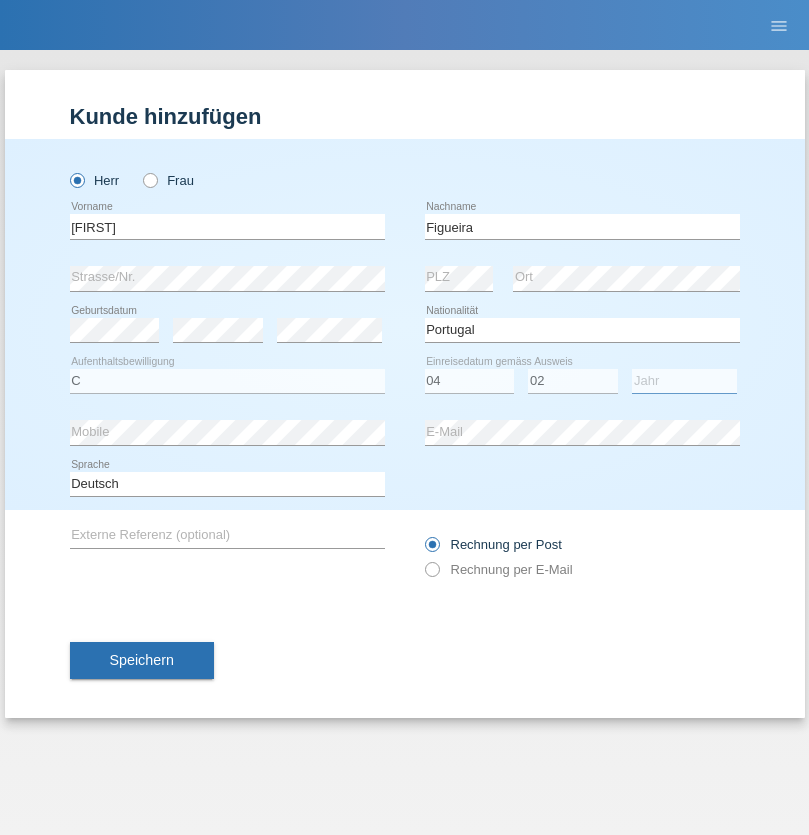 select on "2012" 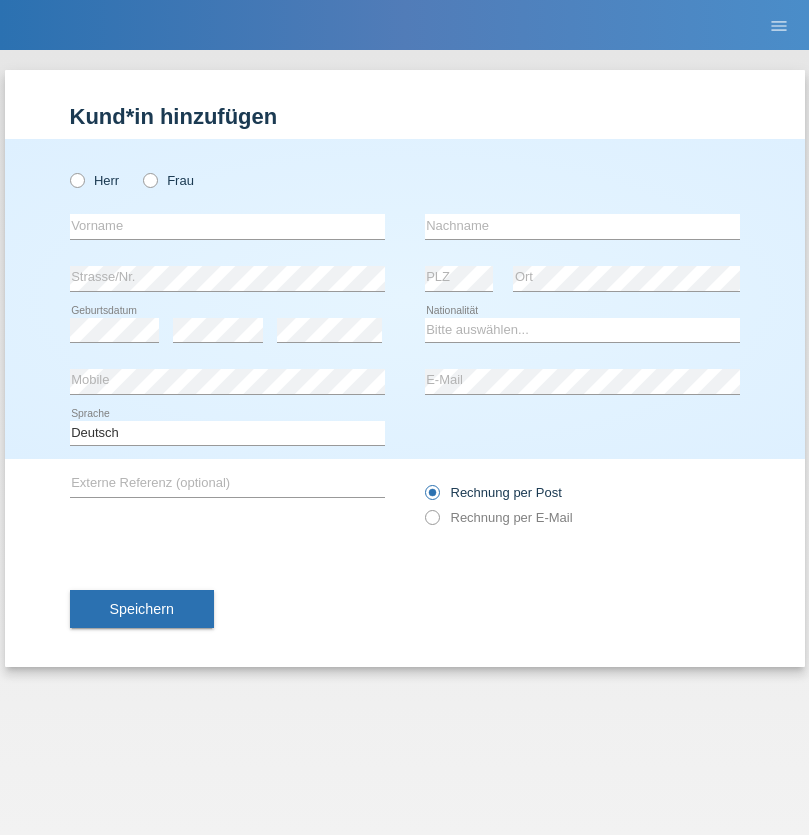 scroll, scrollTop: 0, scrollLeft: 0, axis: both 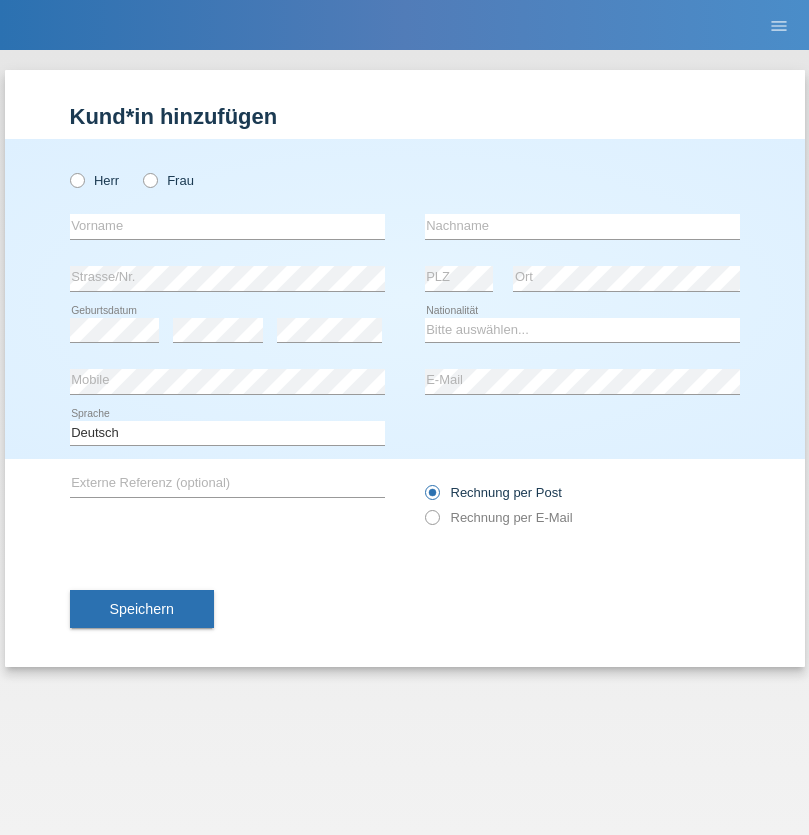 radio on "true" 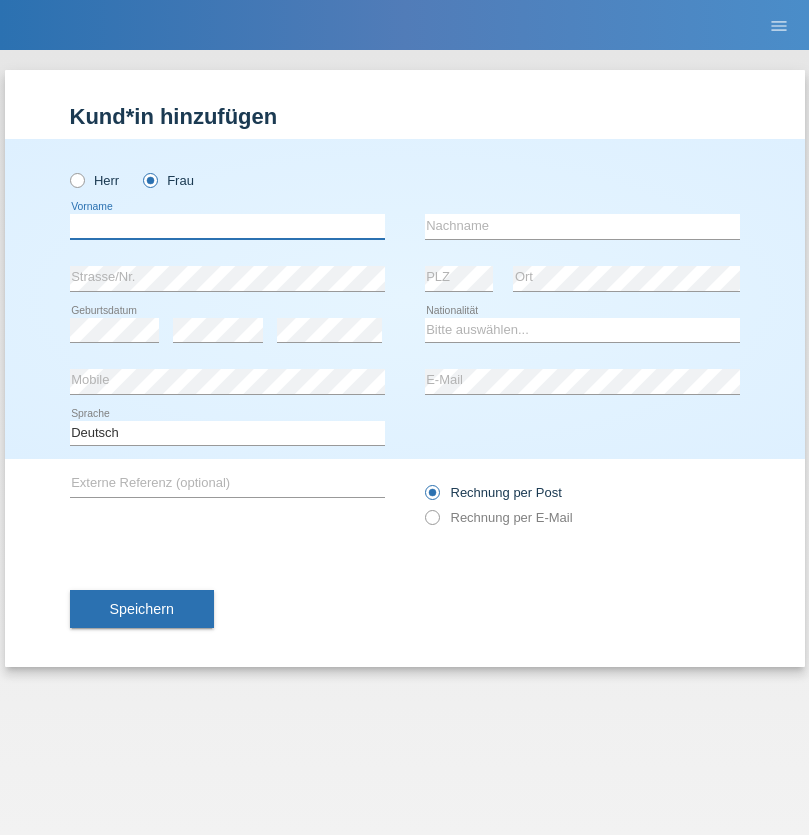 click at bounding box center [227, 226] 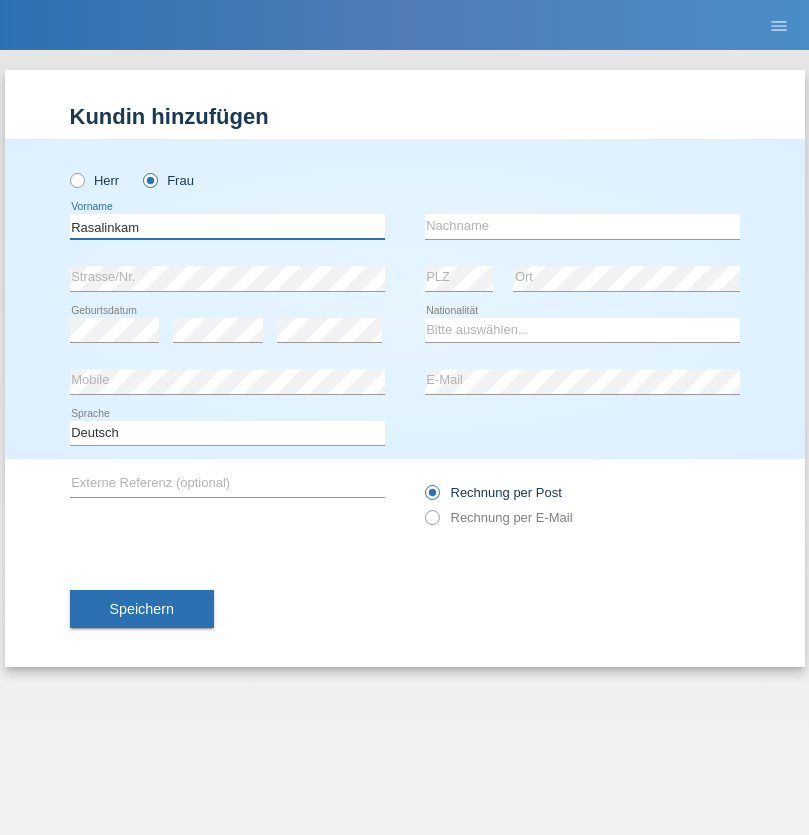 type on "Rasalinkam" 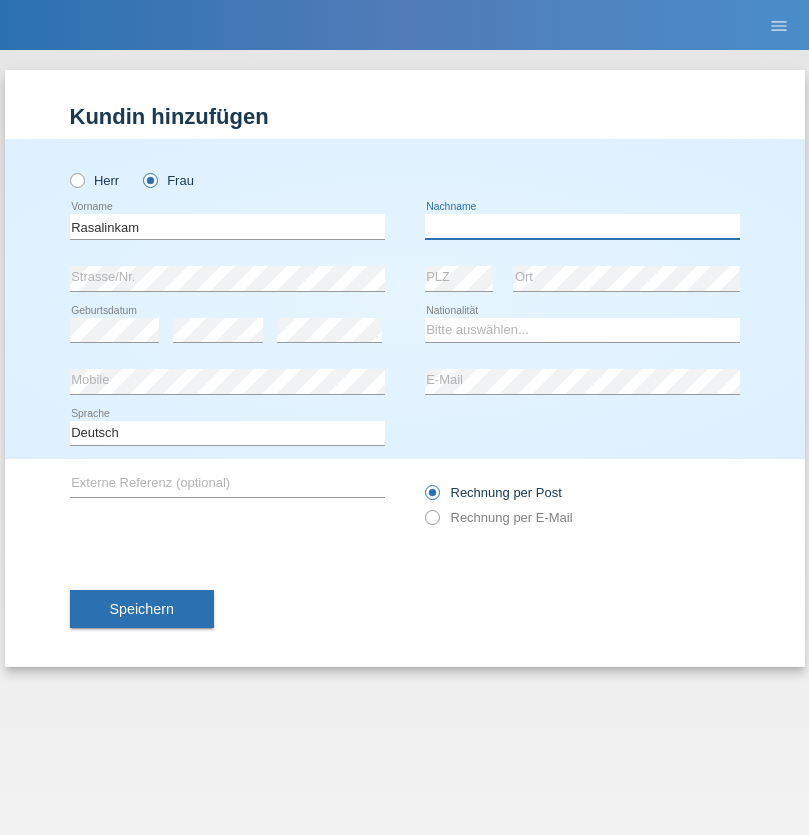 click at bounding box center (582, 226) 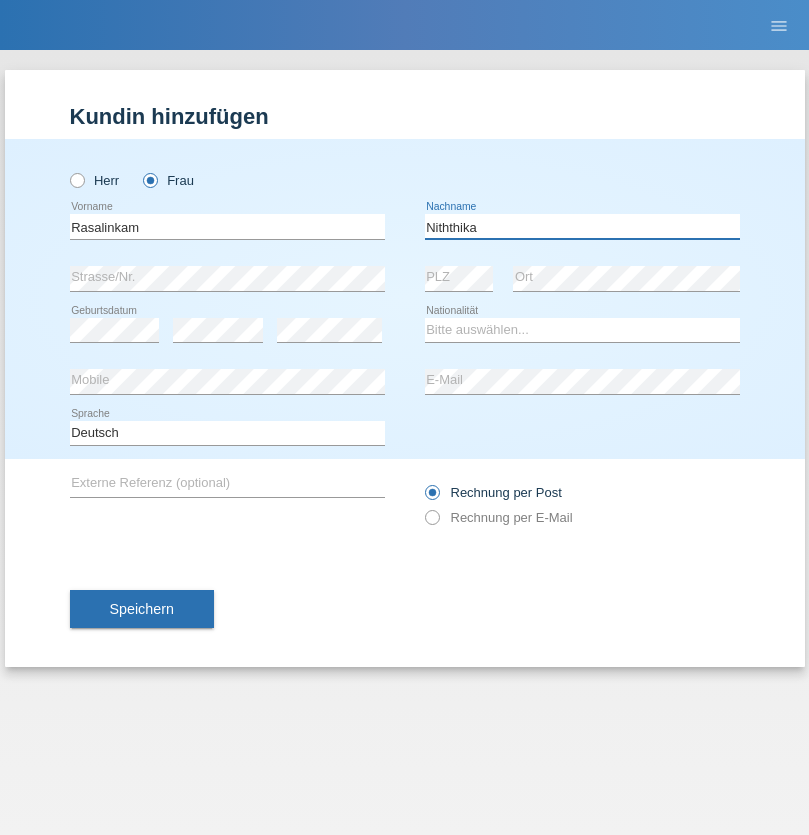 type on "Niththika" 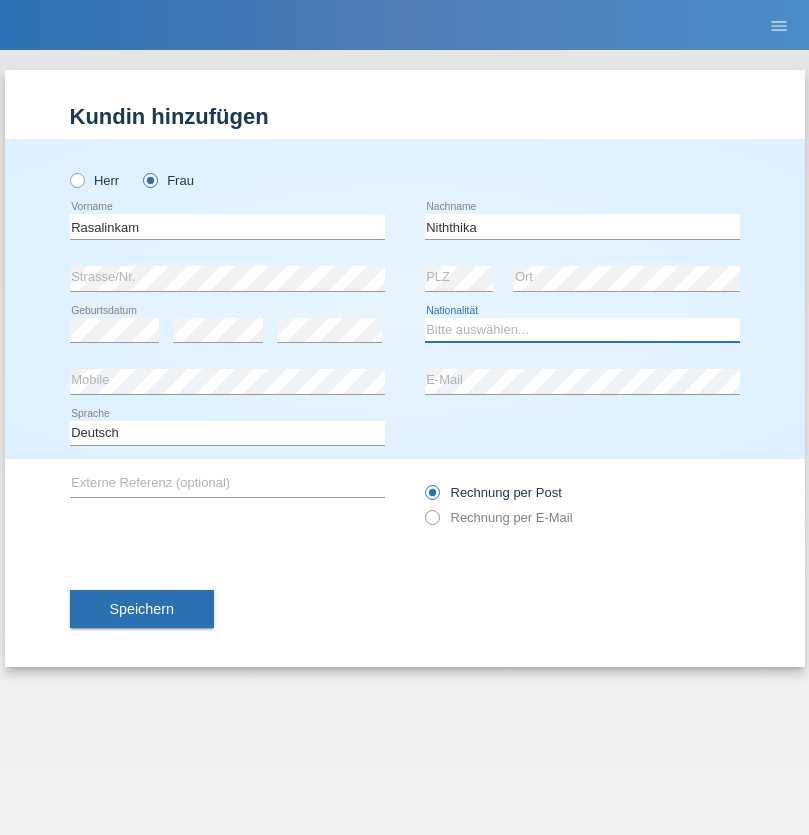 select on "LK" 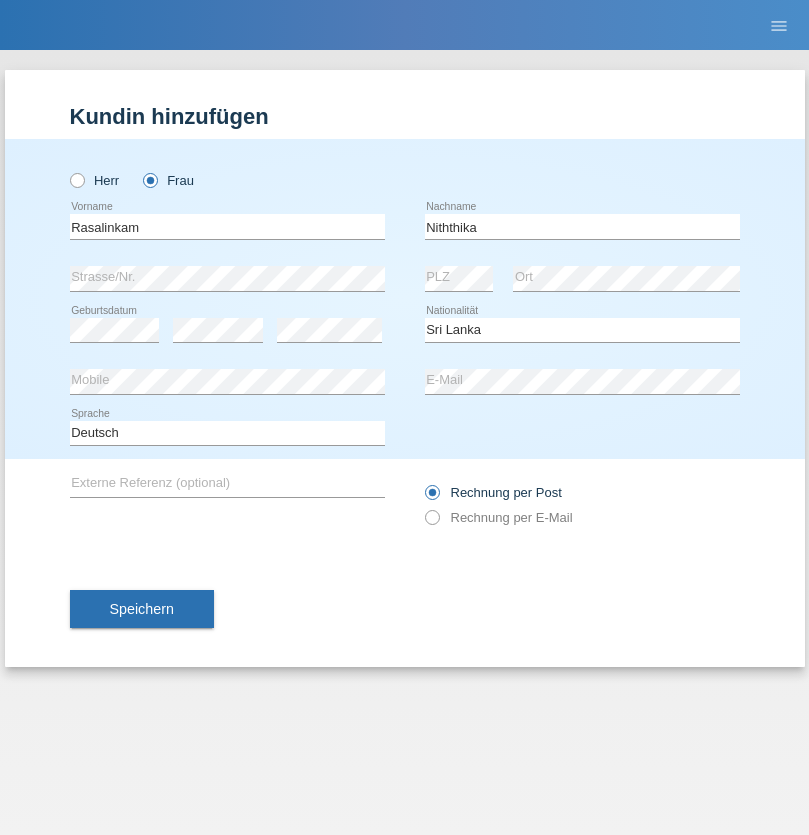 select on "C" 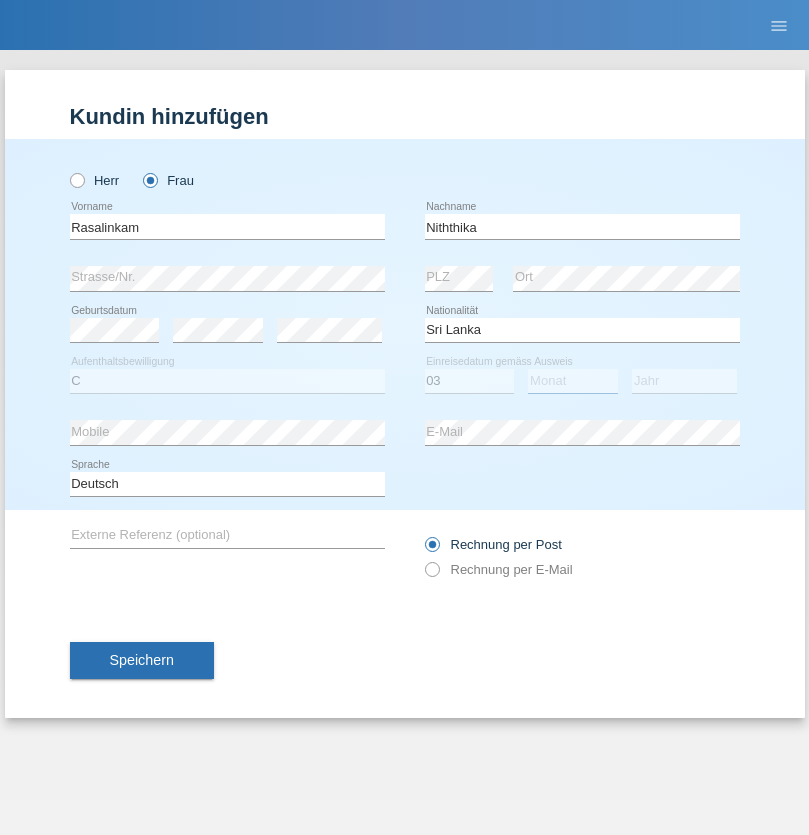select on "08" 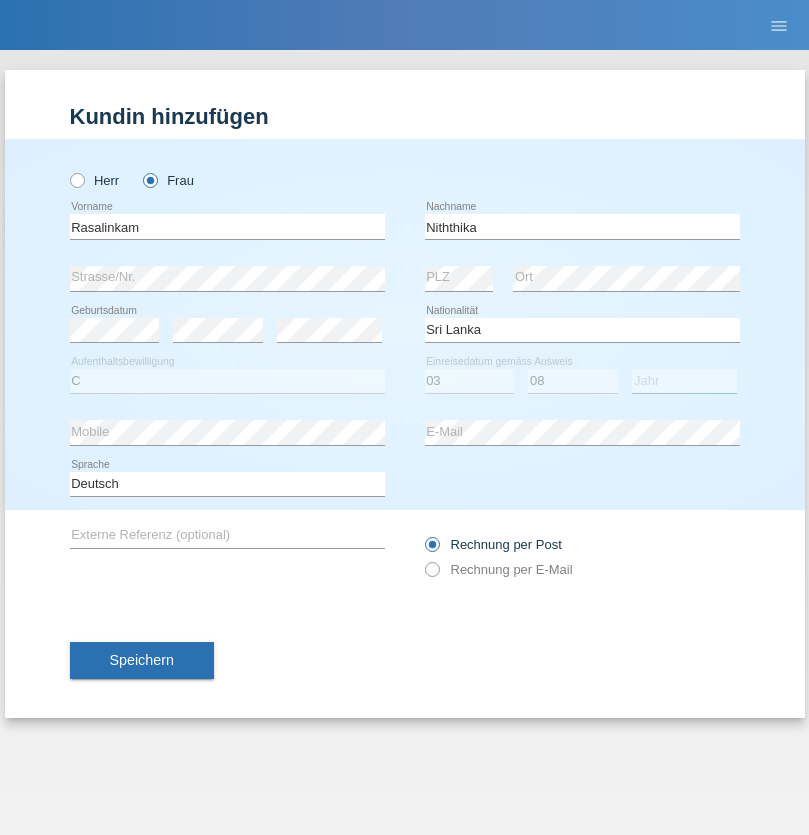 select on "2021" 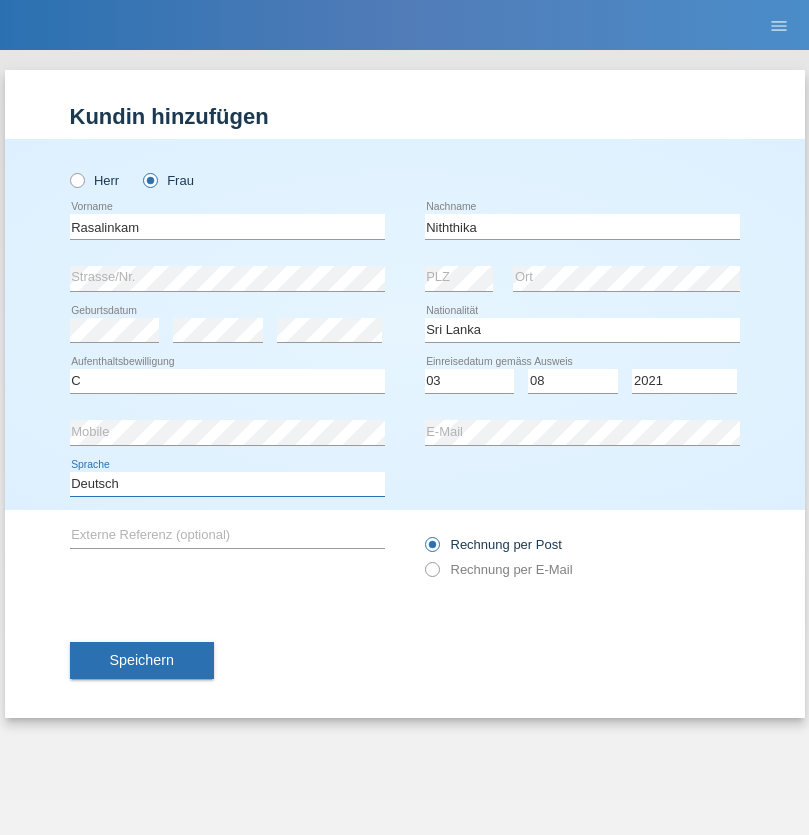 select on "en" 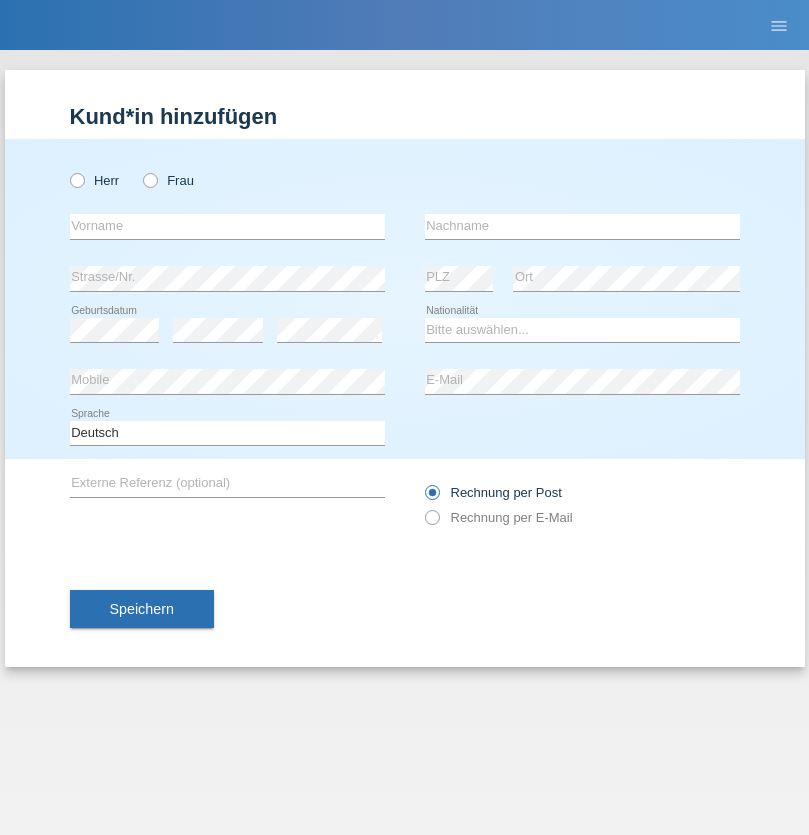 scroll, scrollTop: 0, scrollLeft: 0, axis: both 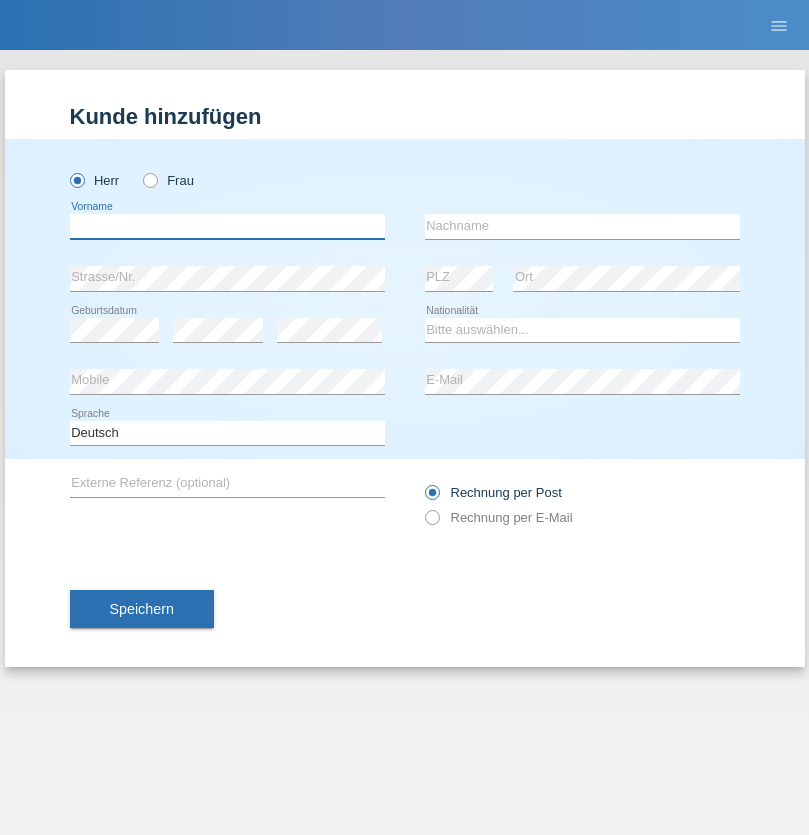 click at bounding box center [227, 226] 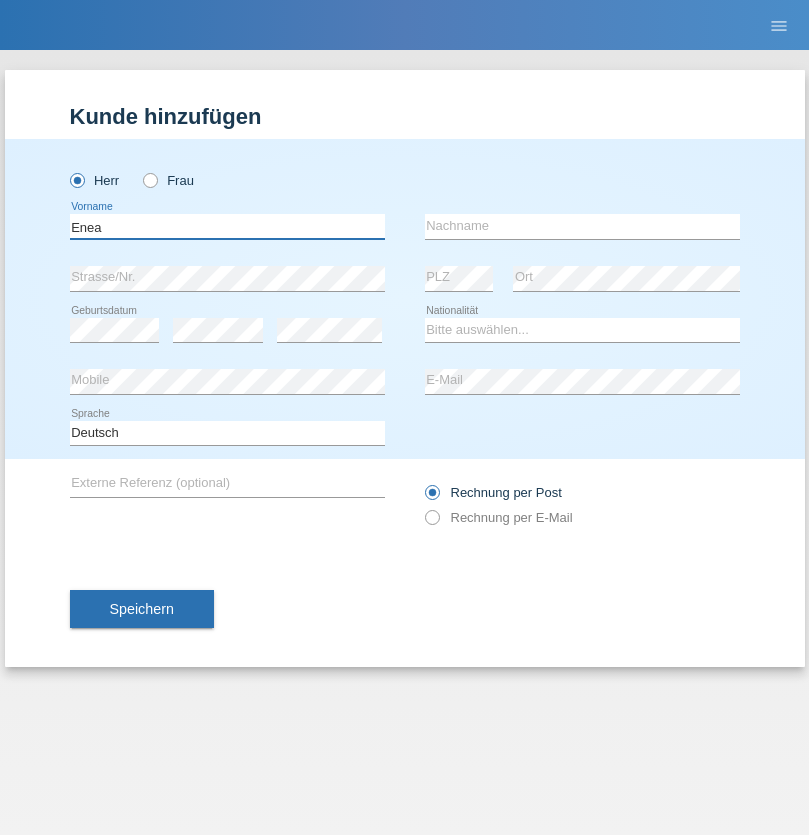 type on "Enea" 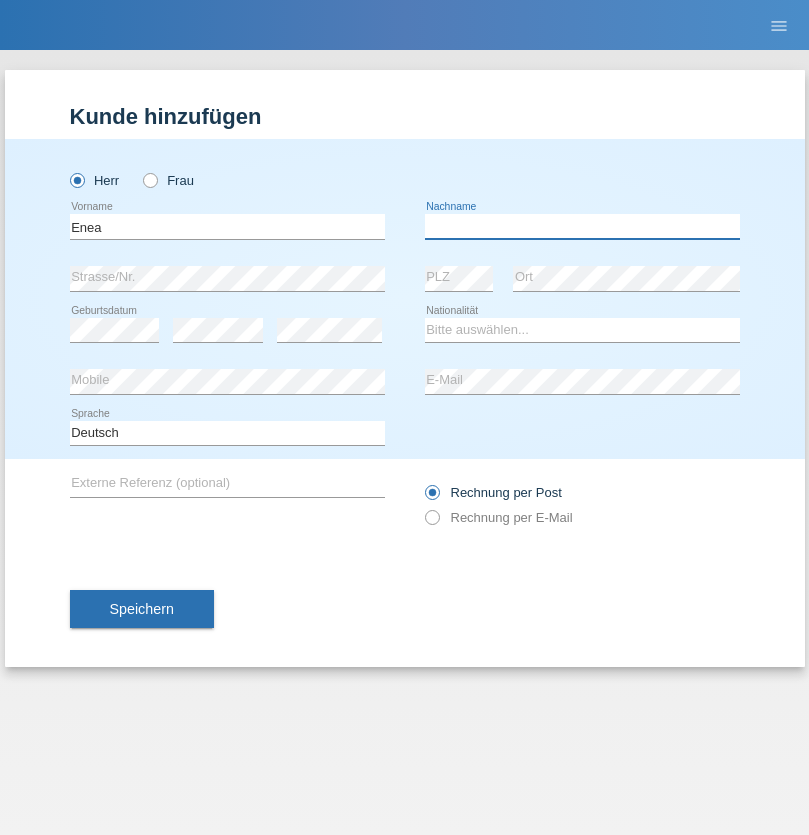click at bounding box center [582, 226] 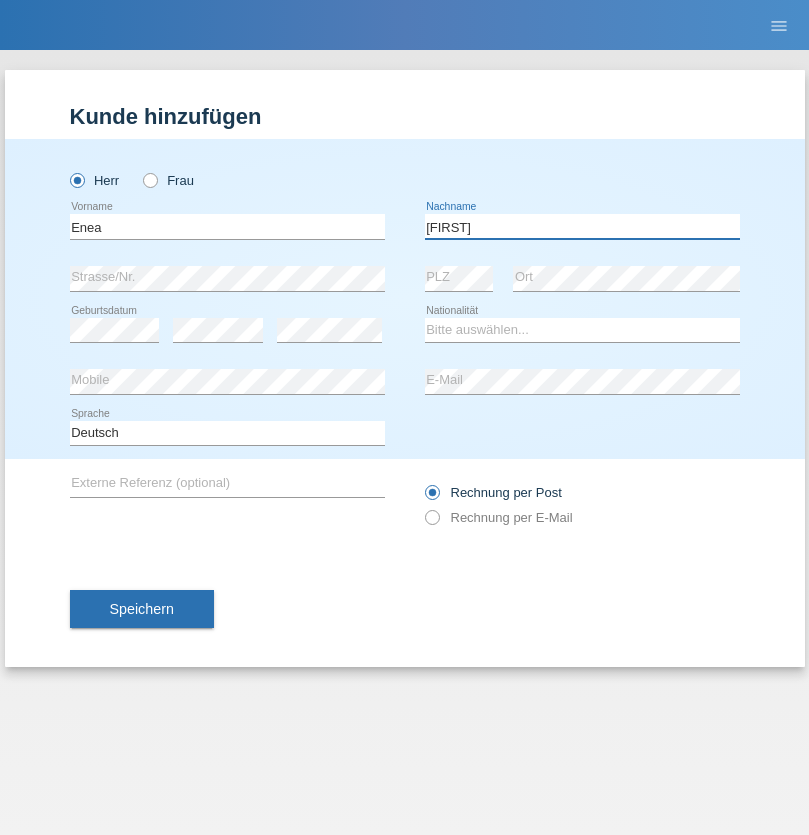 type on "Andrei" 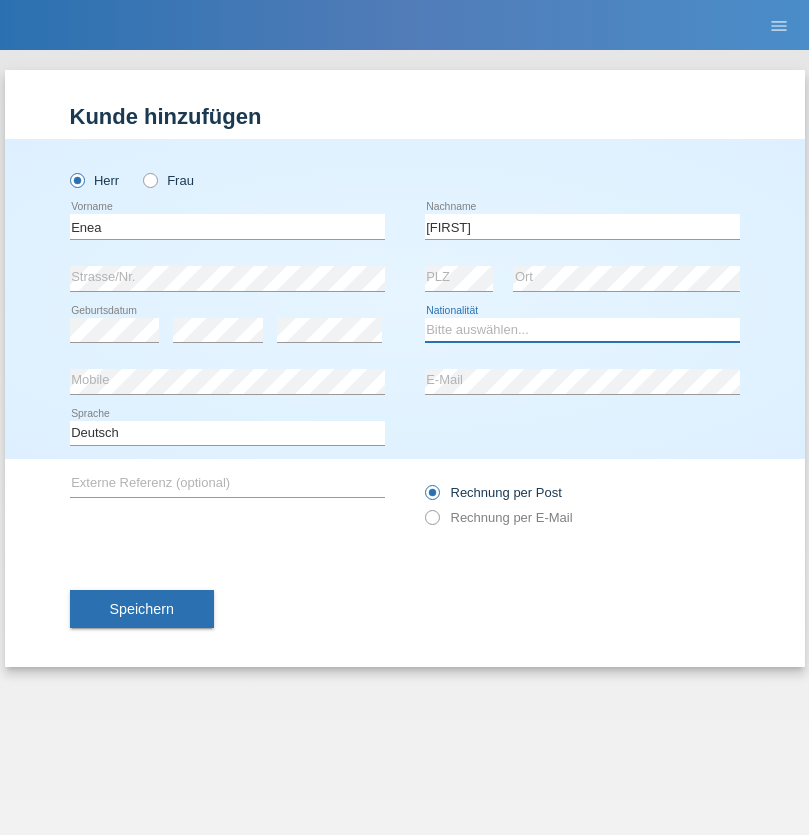 select on "OM" 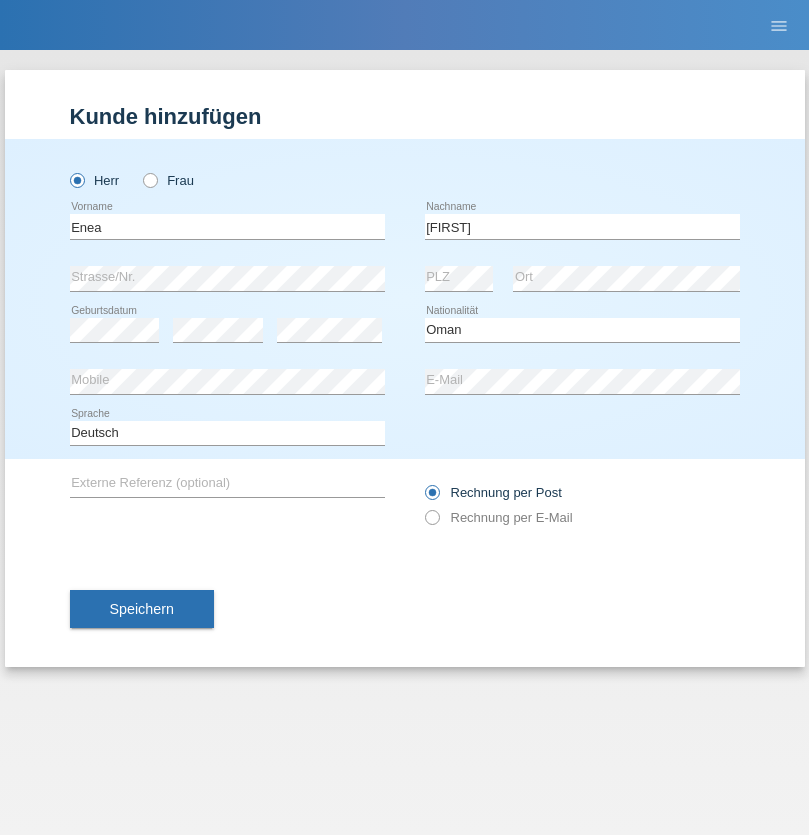 select on "C" 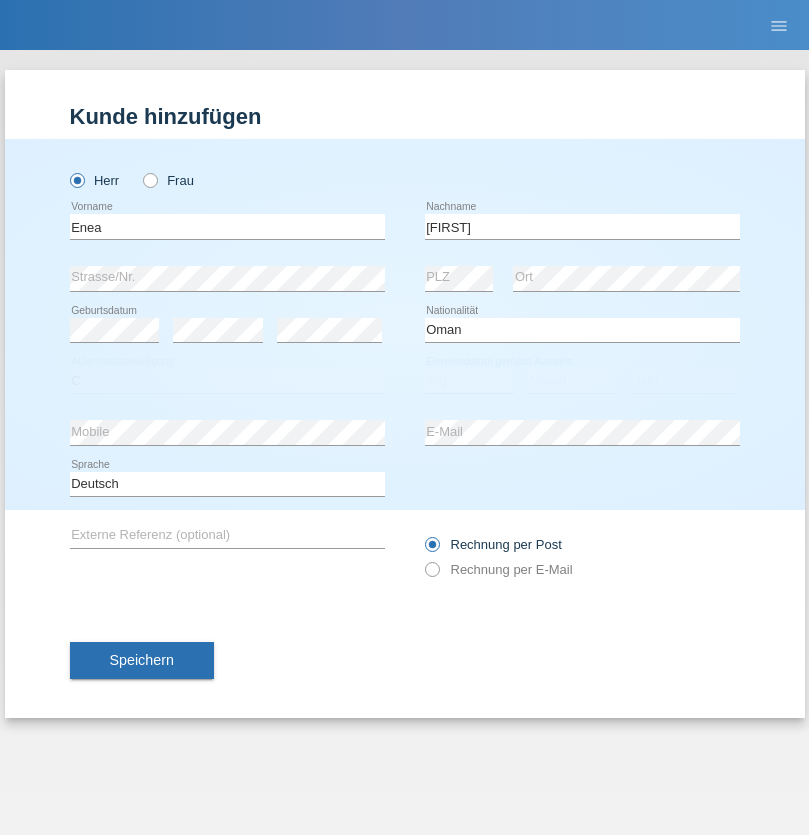 select on "17" 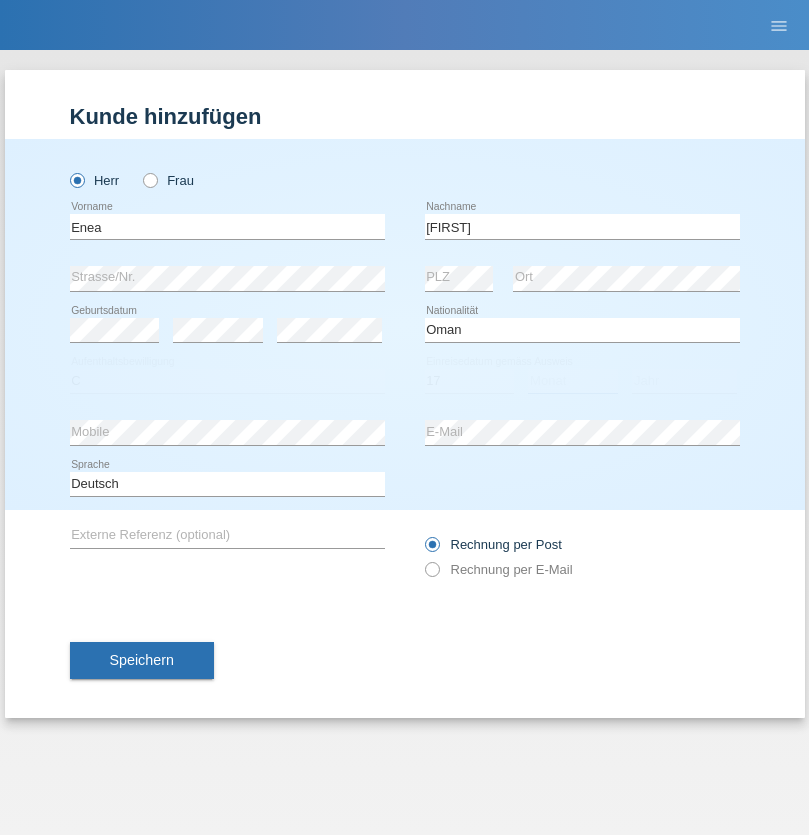 select on "06" 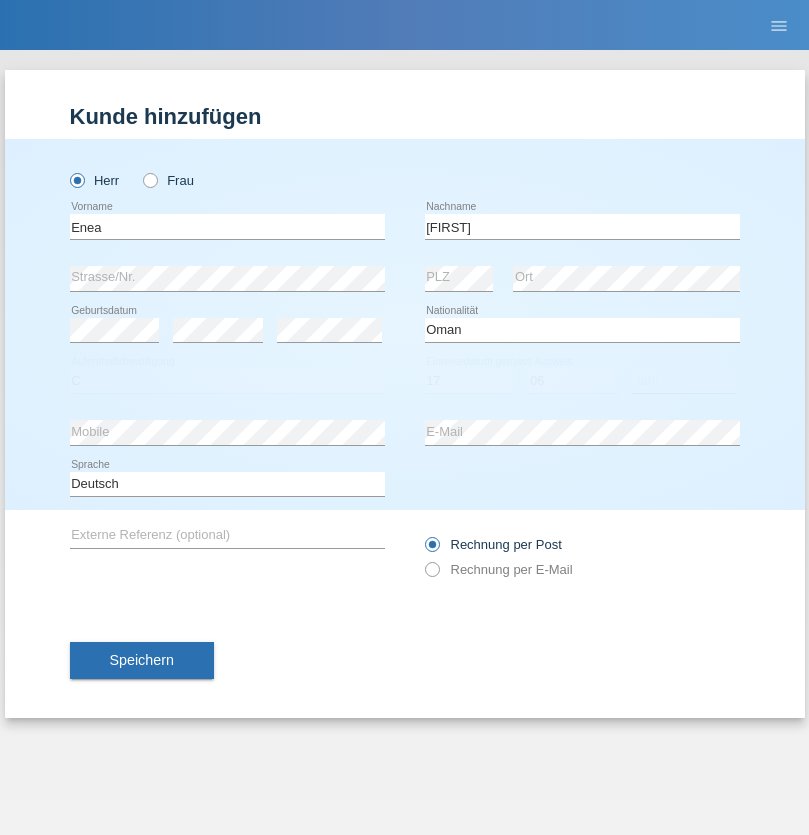 select on "2021" 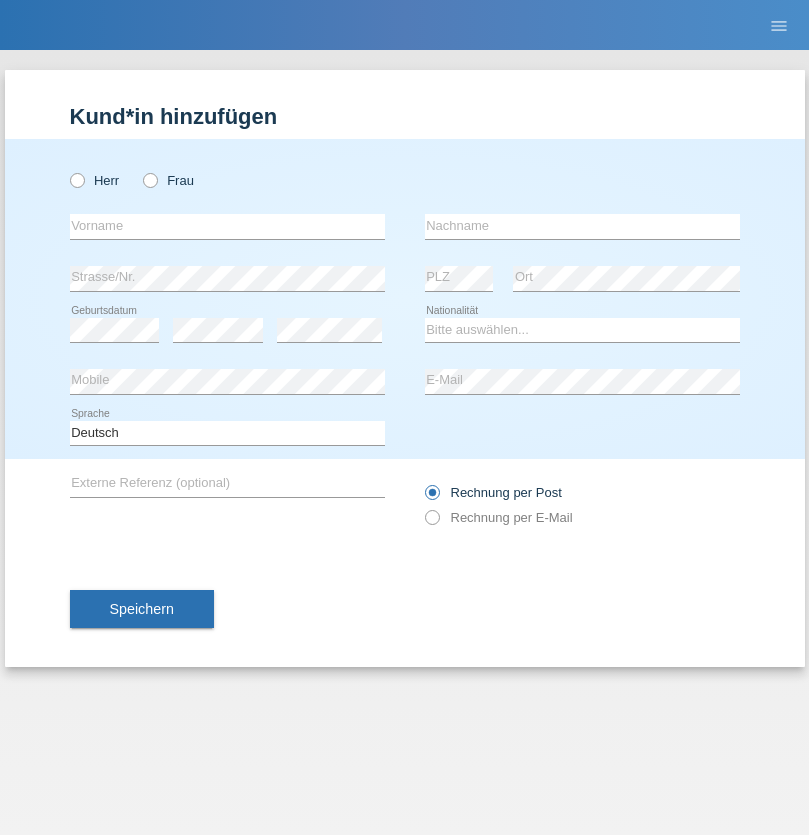 scroll, scrollTop: 0, scrollLeft: 0, axis: both 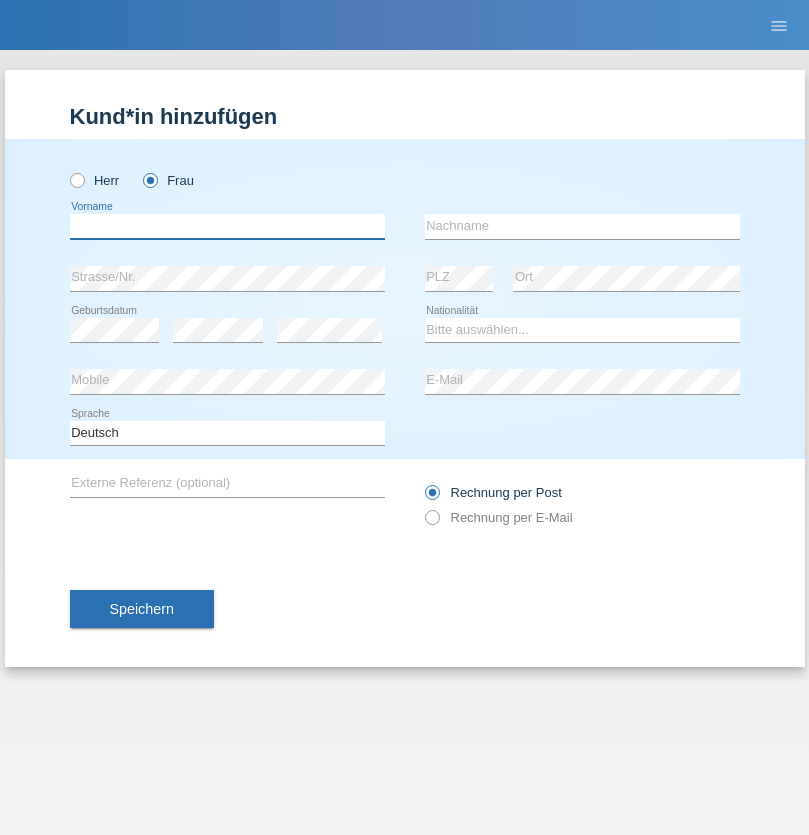 click at bounding box center [227, 226] 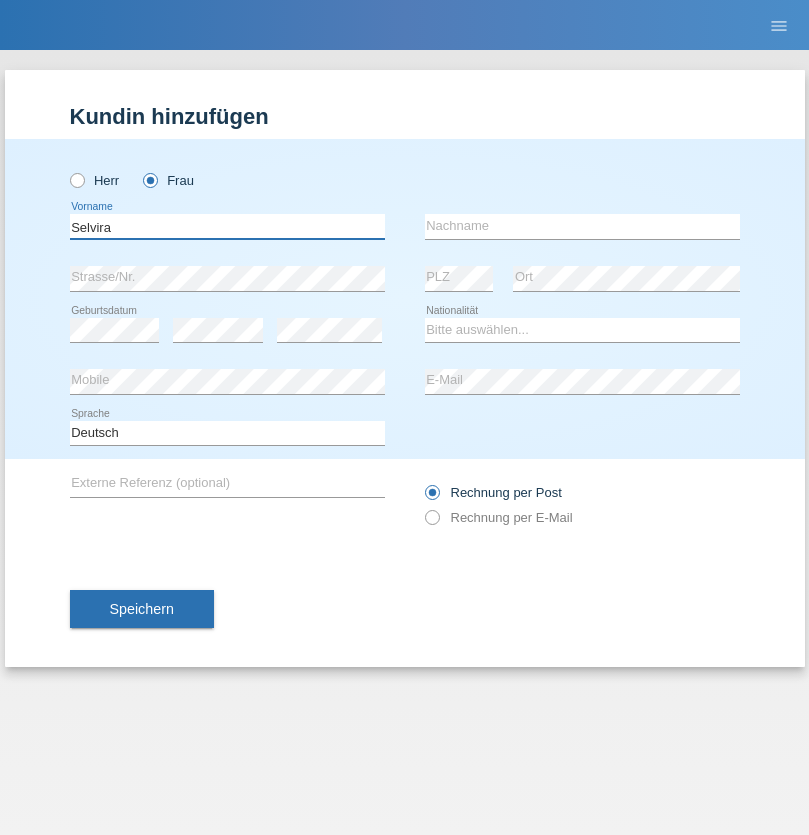 type on "Selvira" 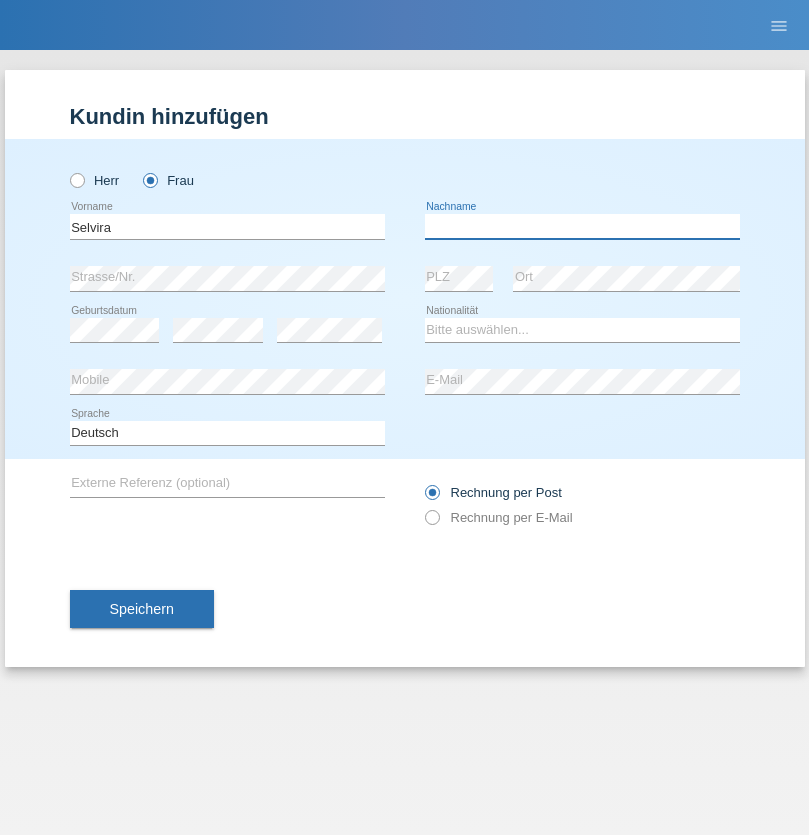 click at bounding box center [582, 226] 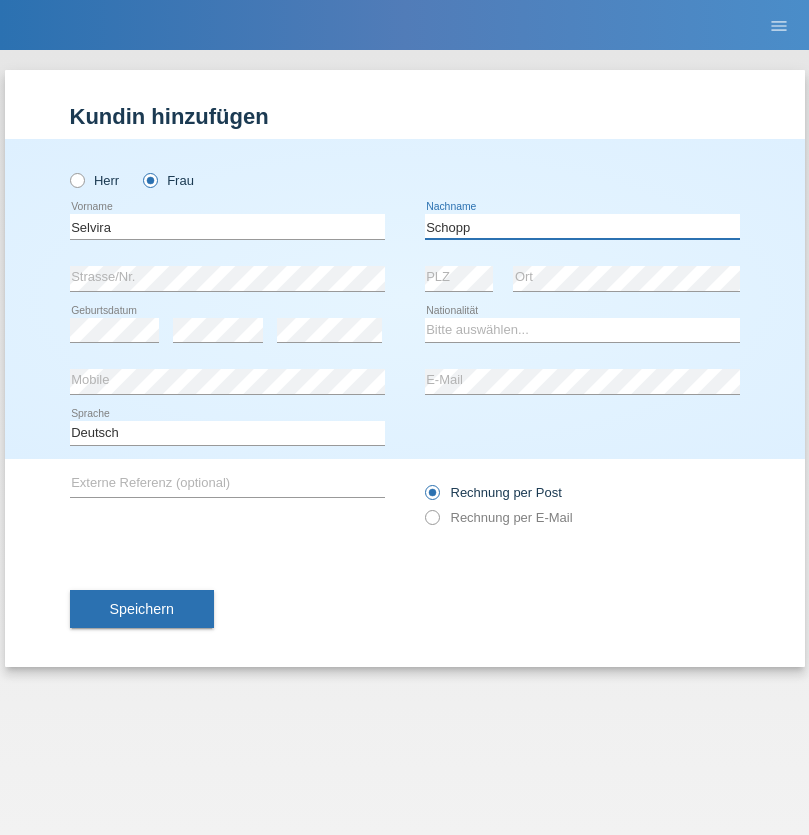 type on "Schopp" 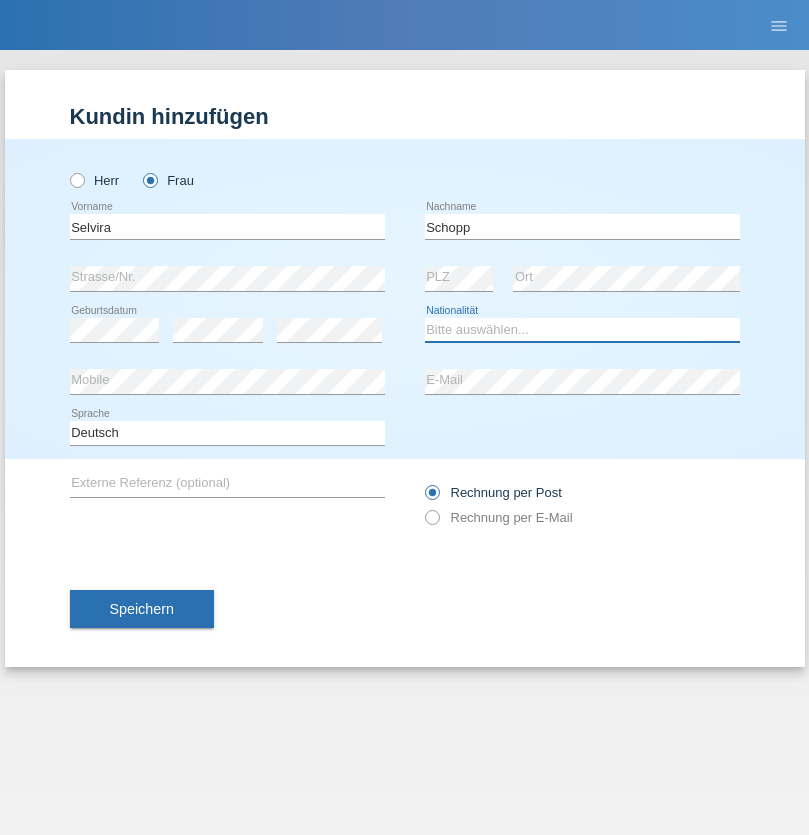 select on "CH" 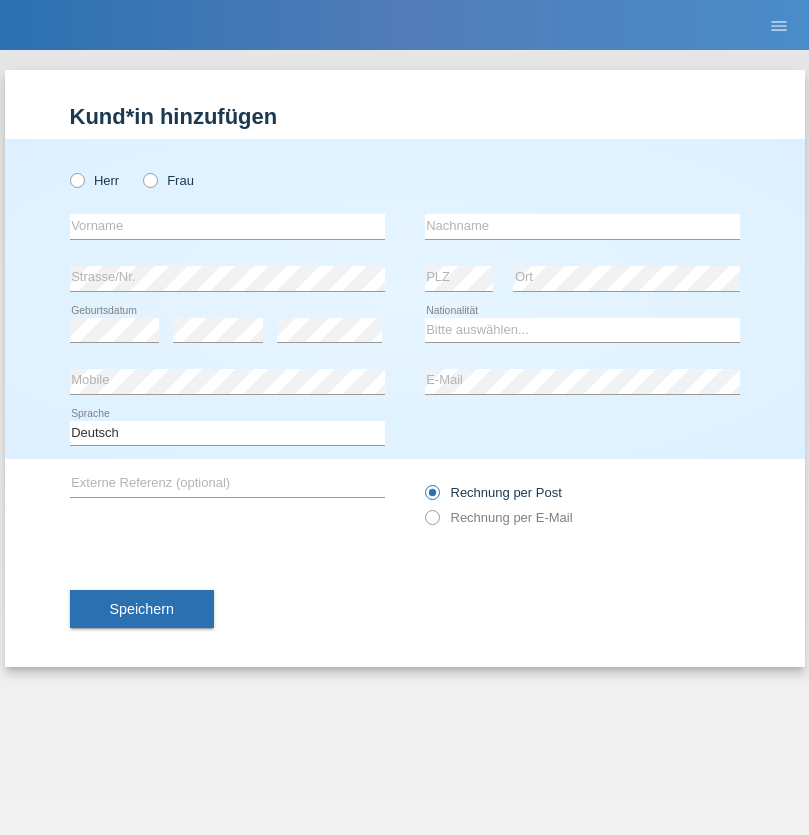 scroll, scrollTop: 0, scrollLeft: 0, axis: both 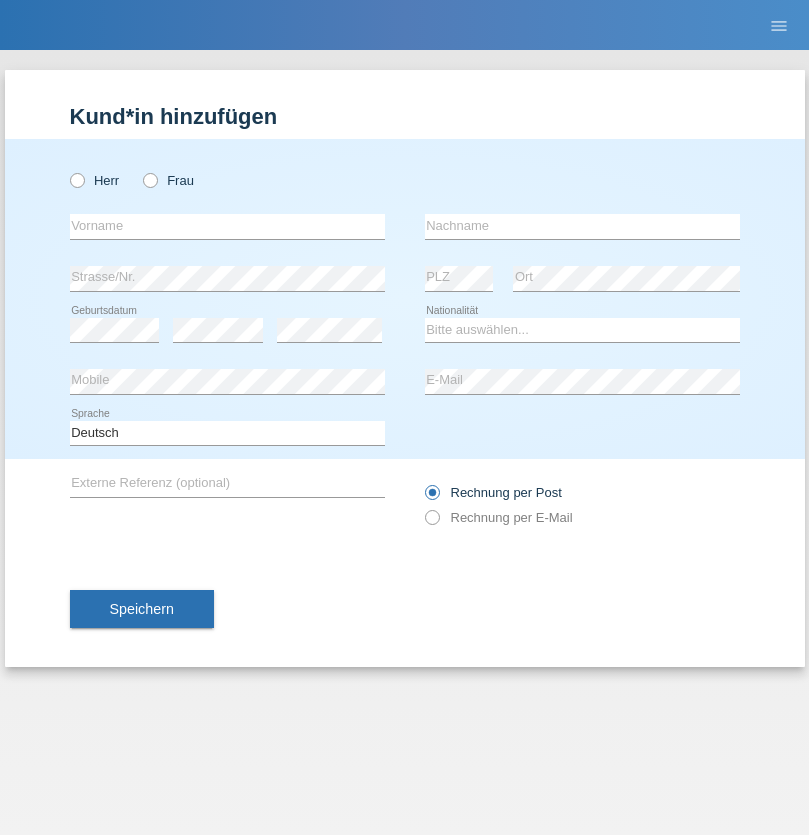 radio on "true" 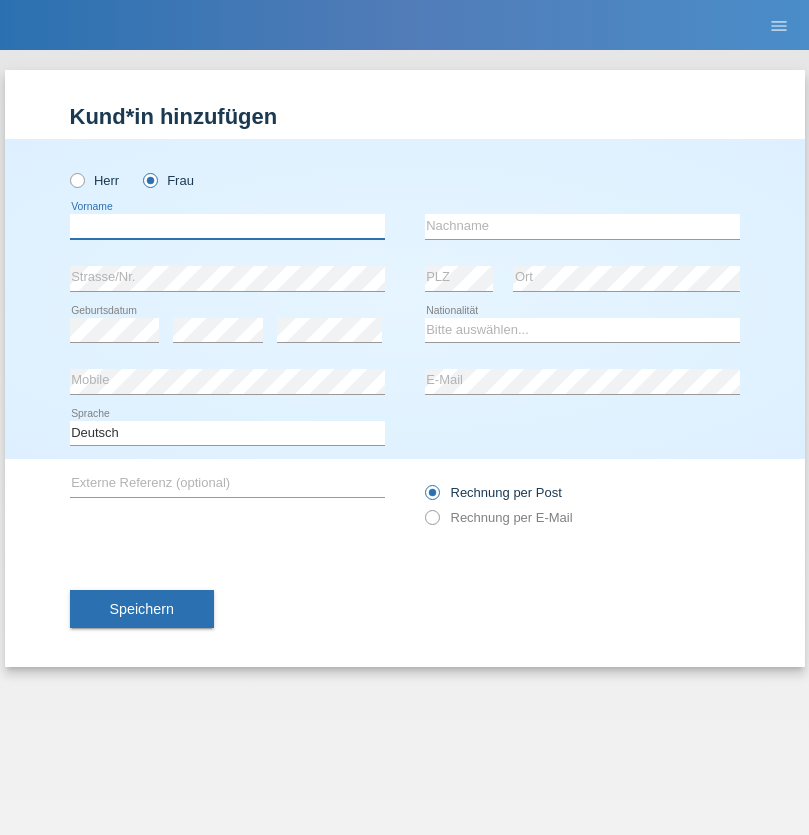 click at bounding box center (227, 226) 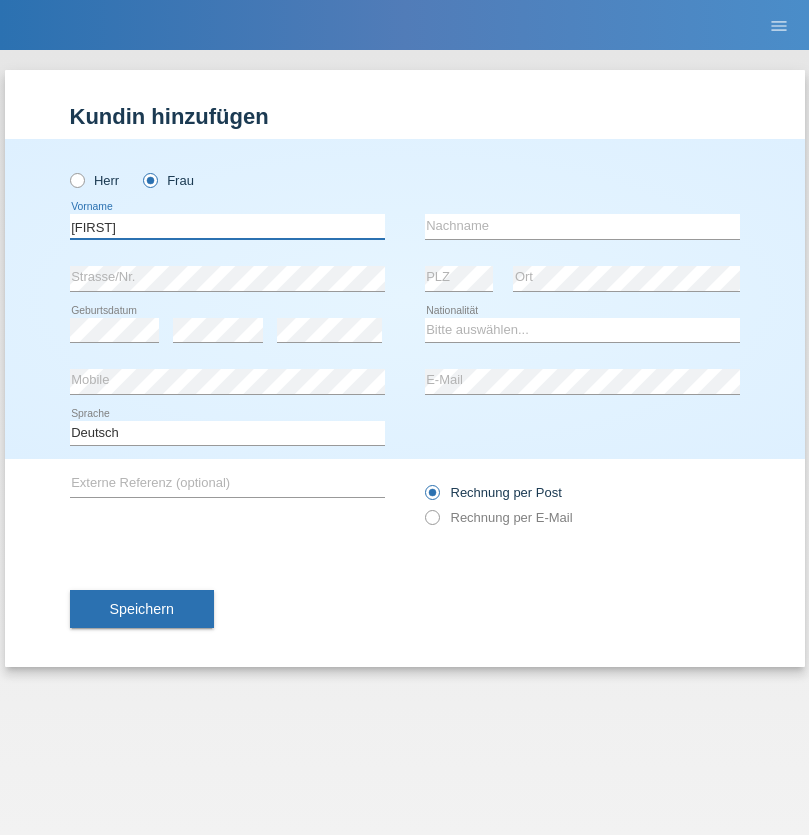 type on "MICHAELA" 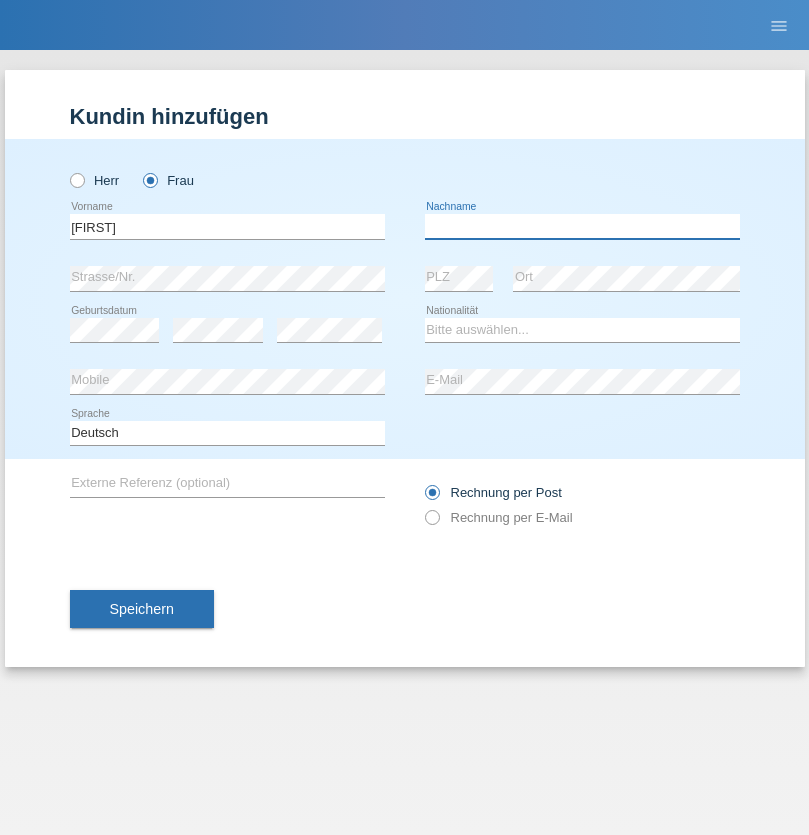 click at bounding box center [582, 226] 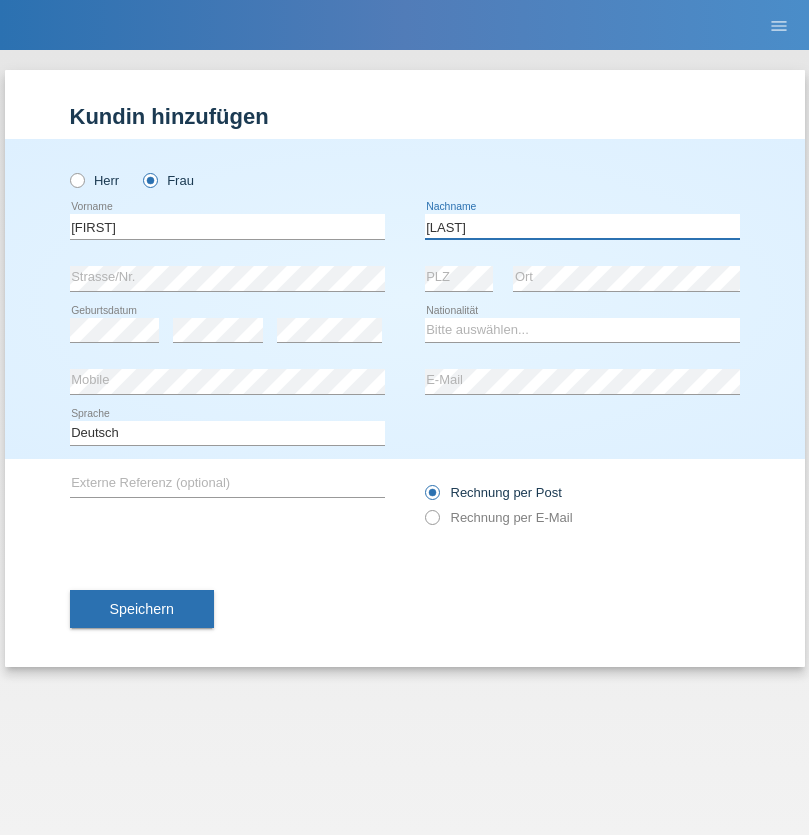 type on "BERNATOVA" 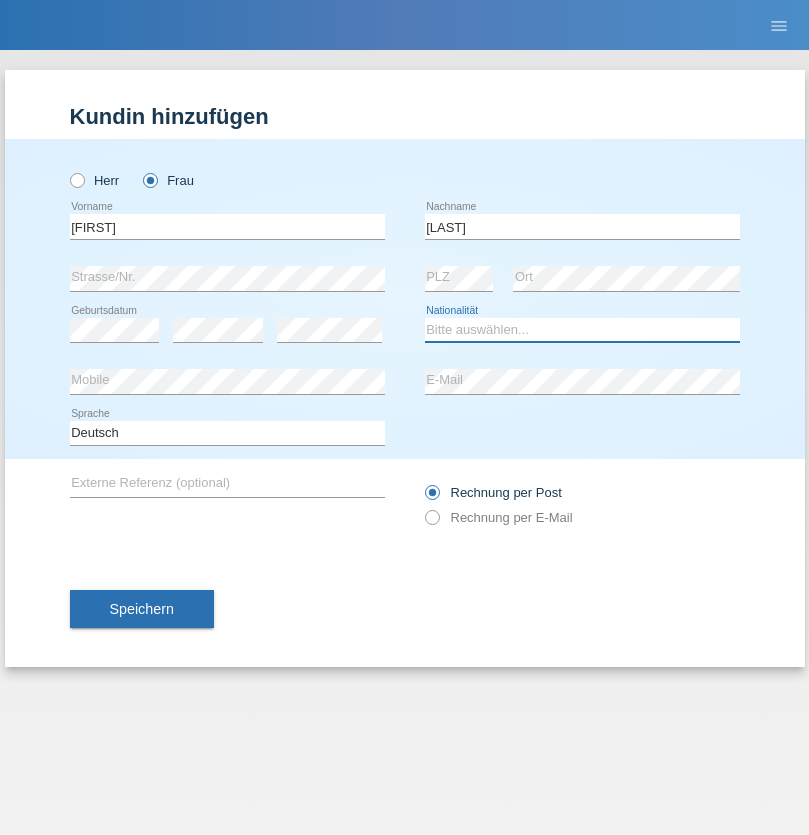 select on "SK" 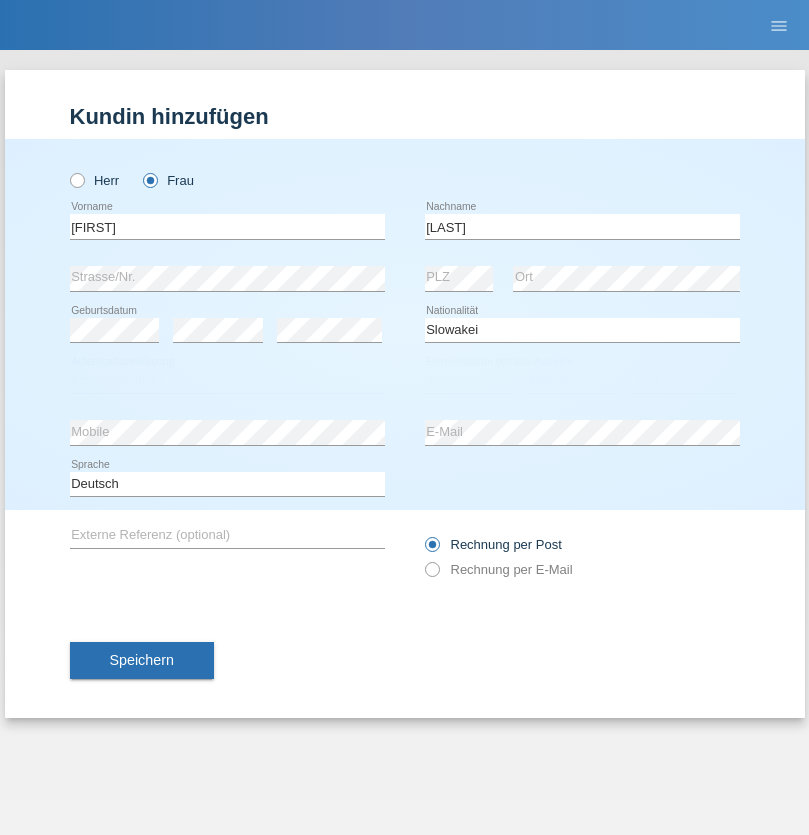 select on "C" 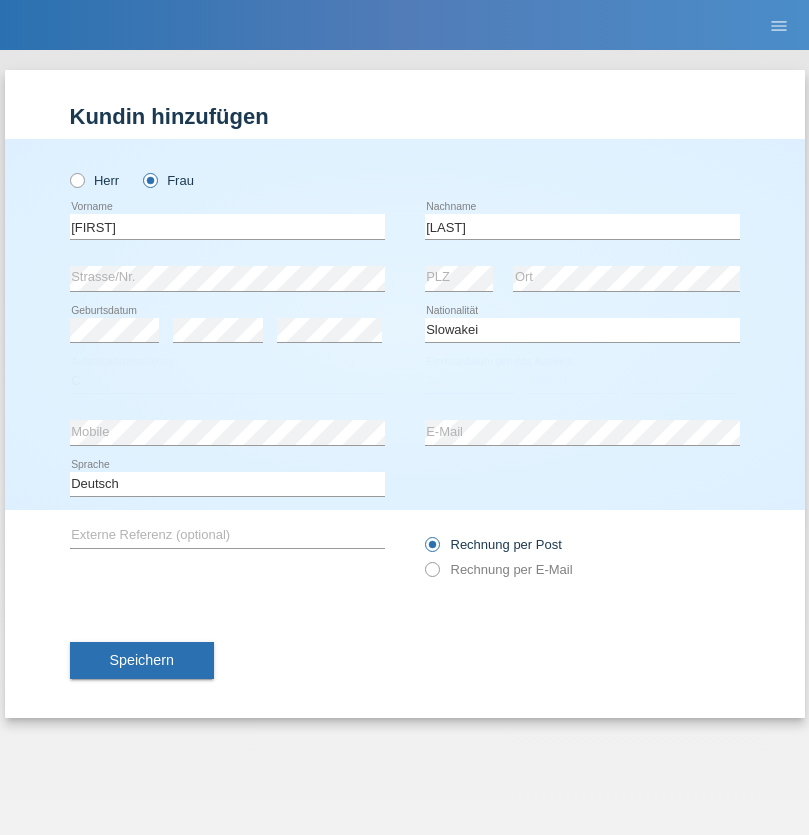 select on "05" 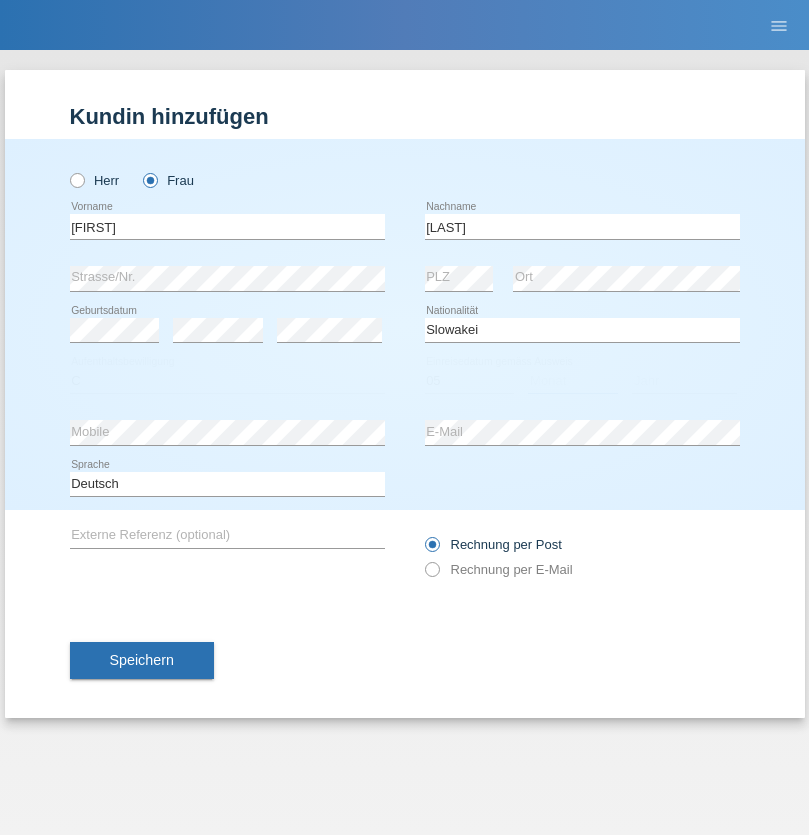 select on "04" 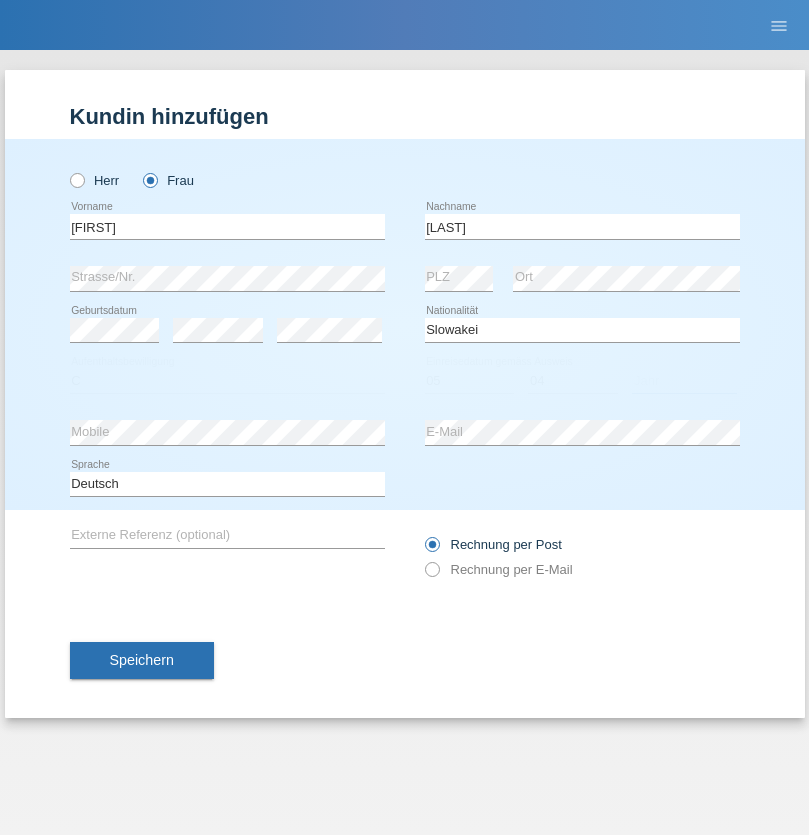 select on "2014" 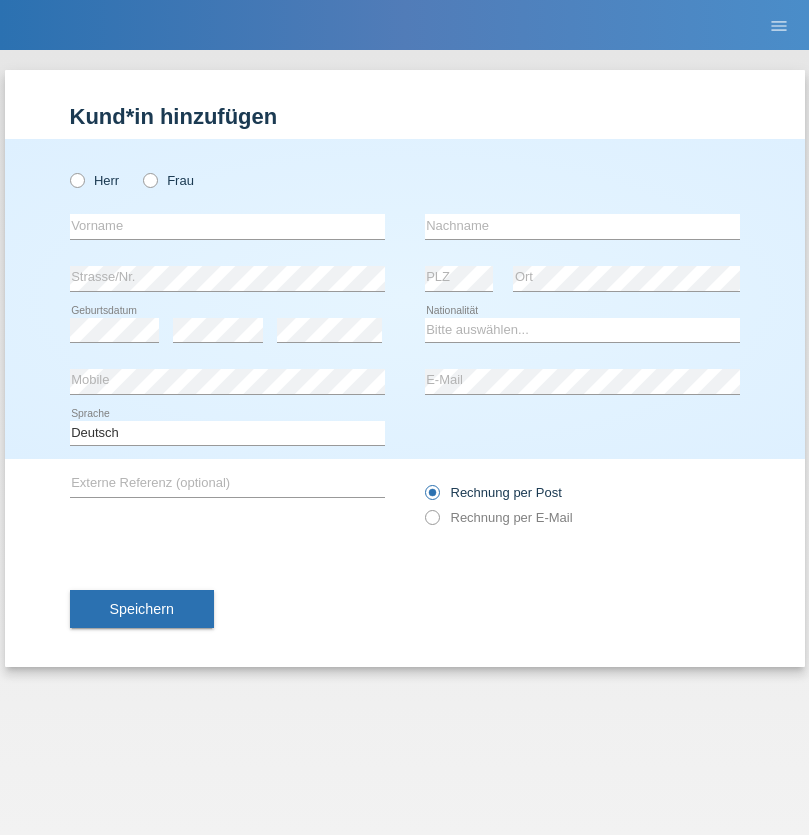 scroll, scrollTop: 0, scrollLeft: 0, axis: both 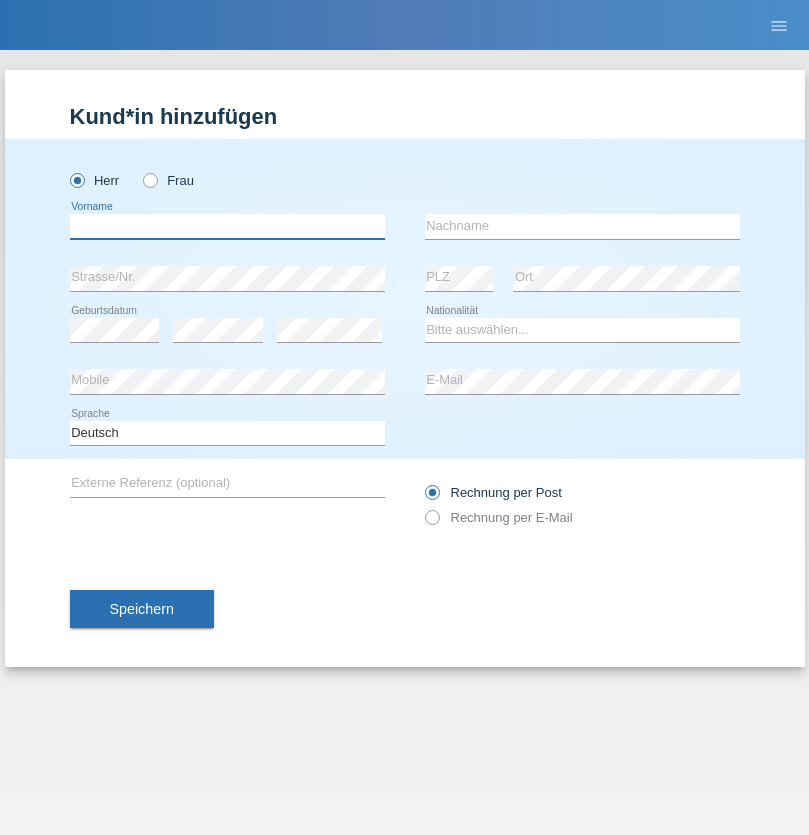 click at bounding box center (227, 226) 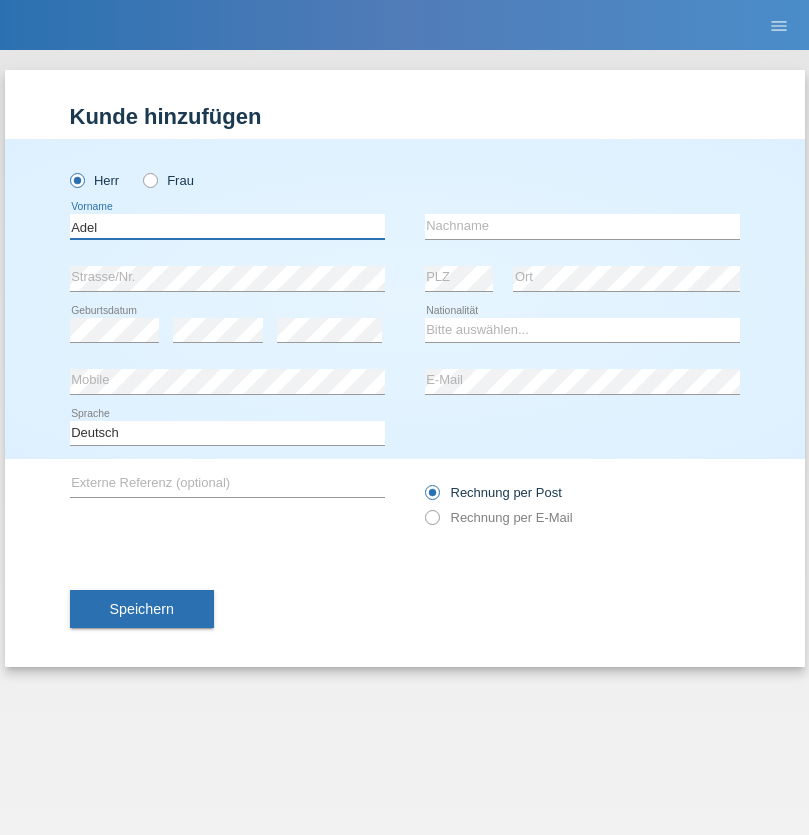 type on "Adel" 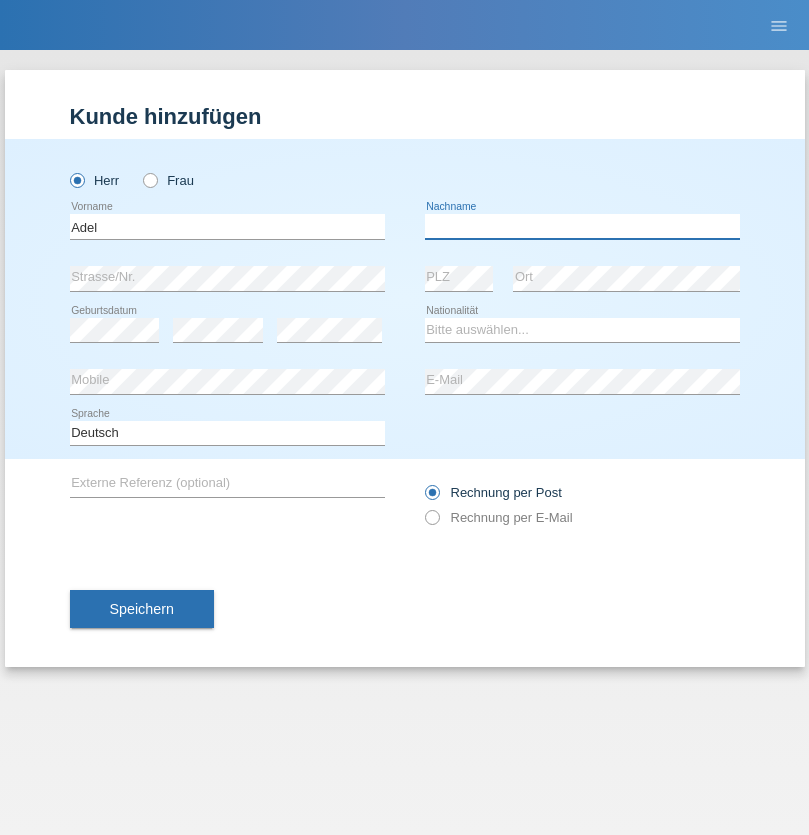 click at bounding box center (582, 226) 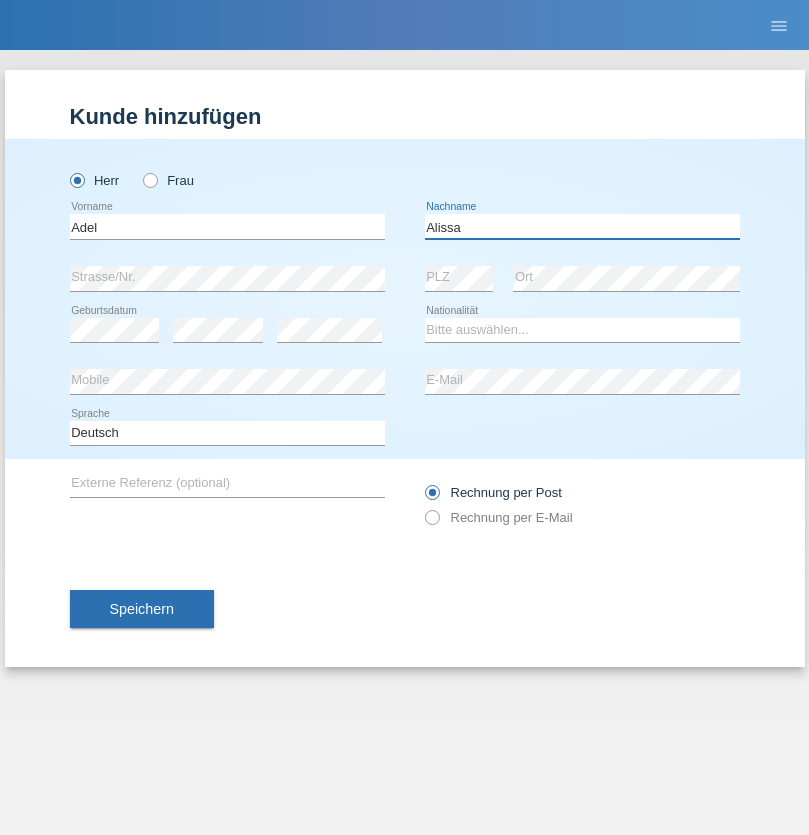 type on "Alissa" 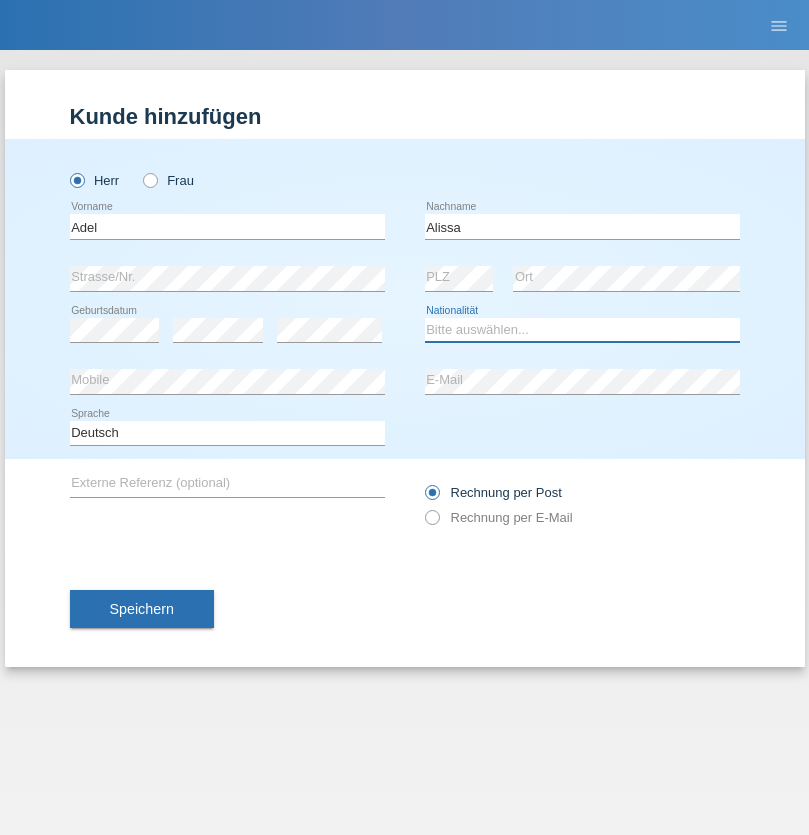 select on "SY" 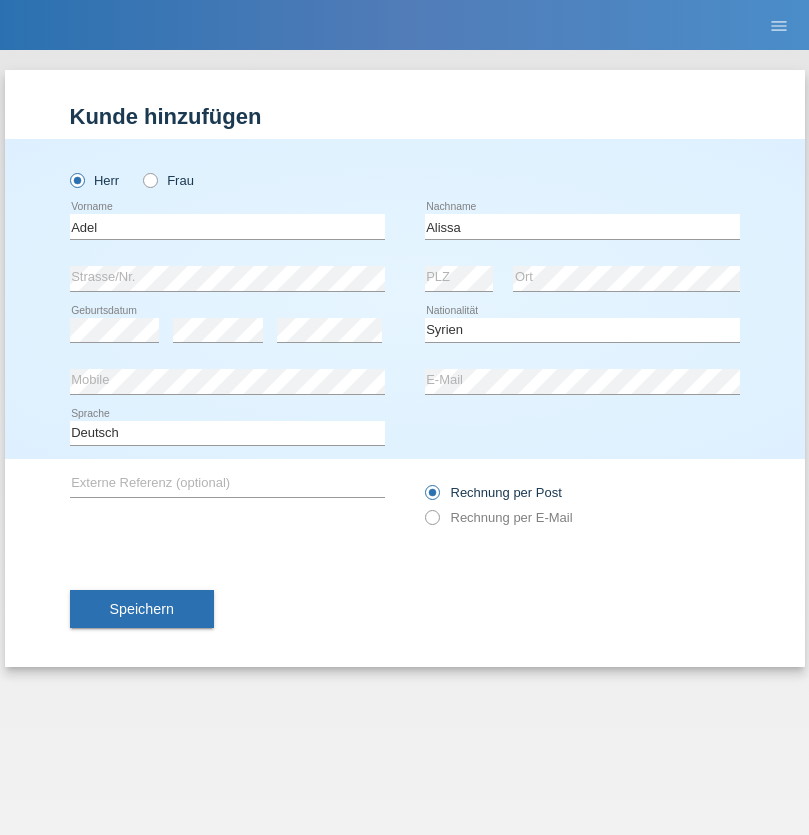 select on "C" 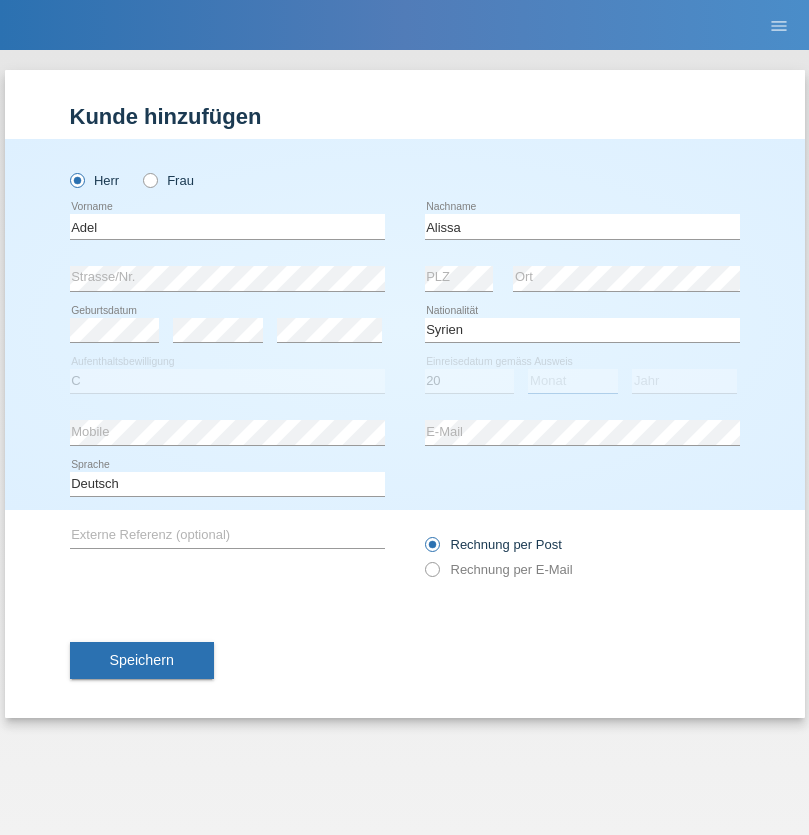 select on "09" 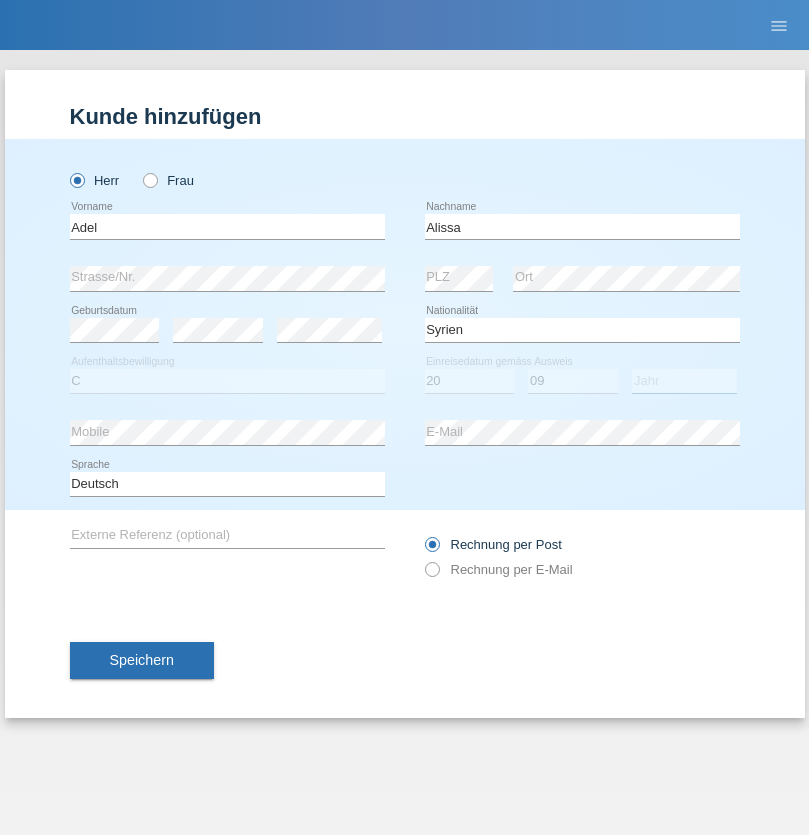 select on "2018" 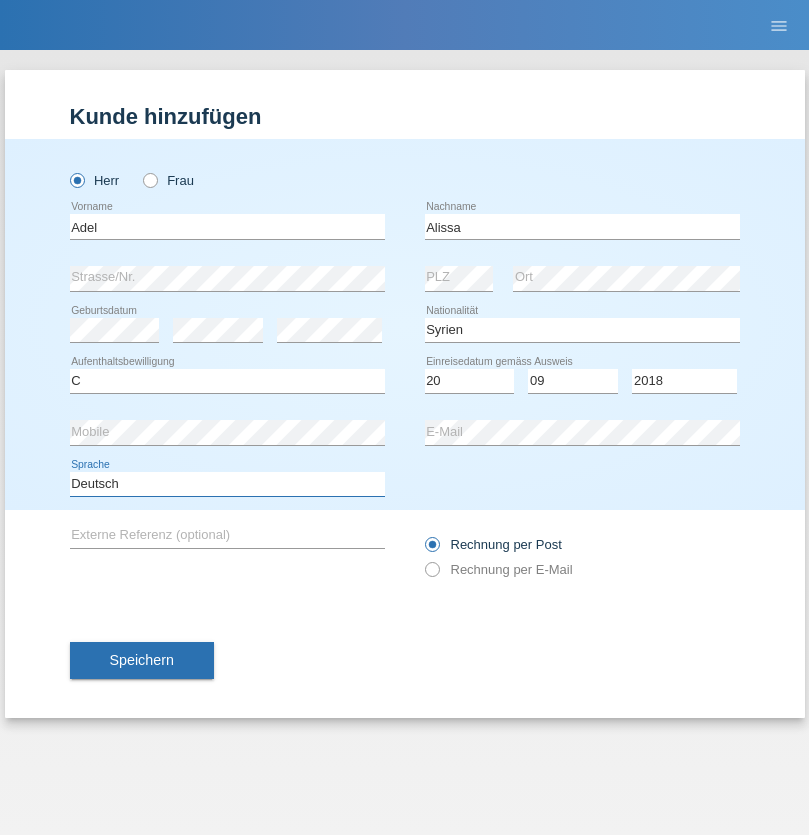 select on "en" 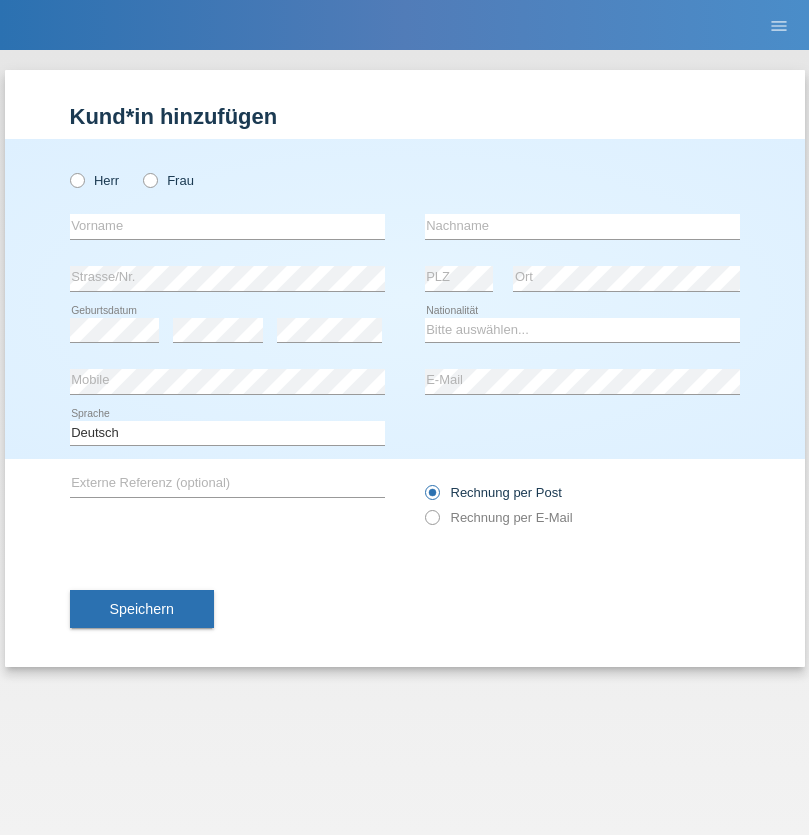 scroll, scrollTop: 0, scrollLeft: 0, axis: both 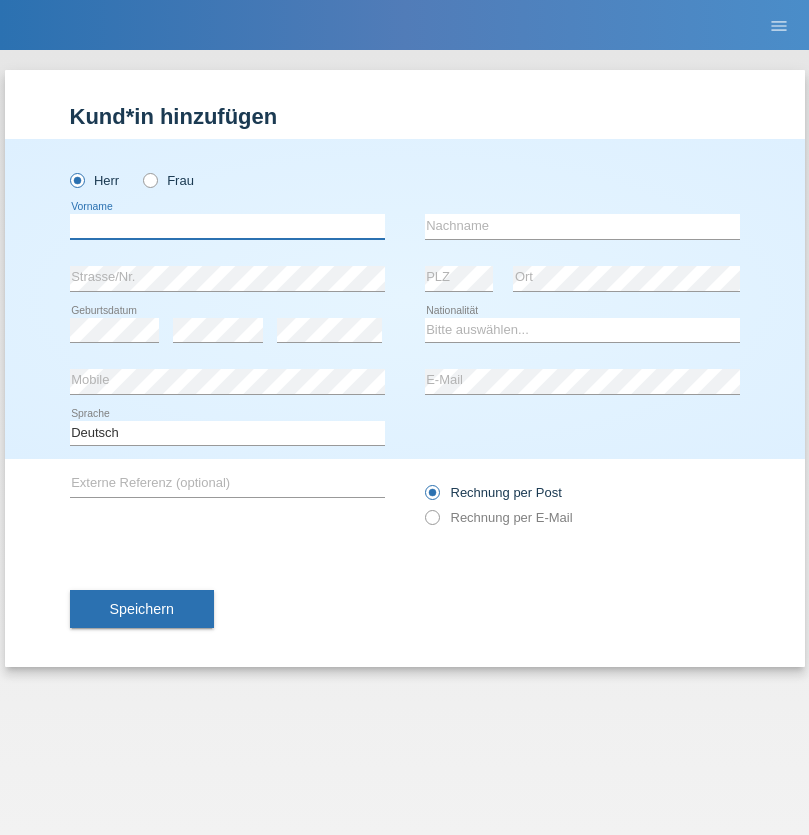 click at bounding box center [227, 226] 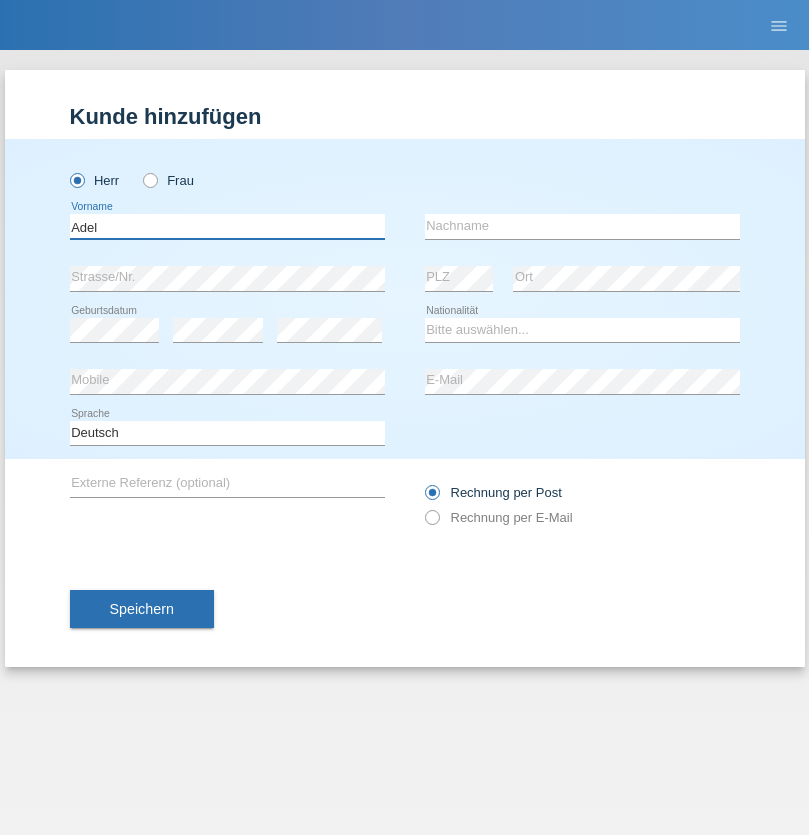 type on "Adel" 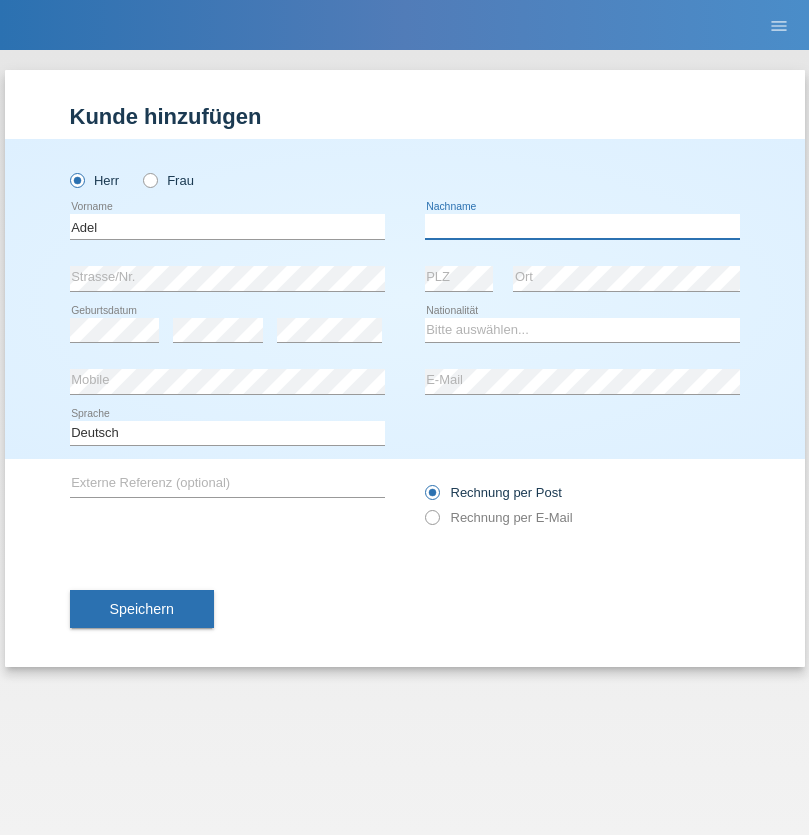 click at bounding box center (582, 226) 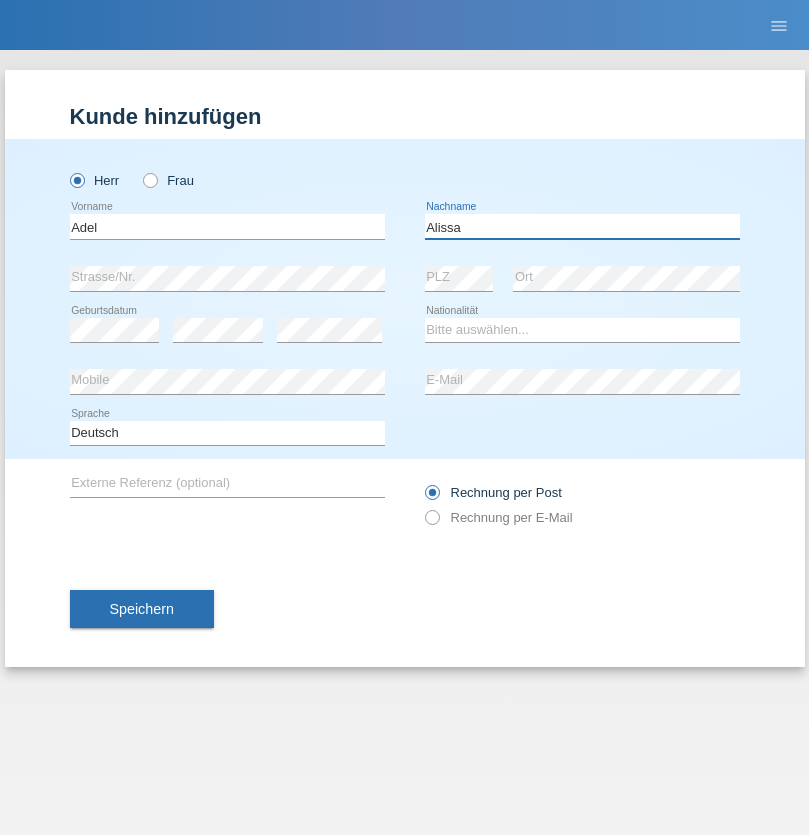 type on "Alissa" 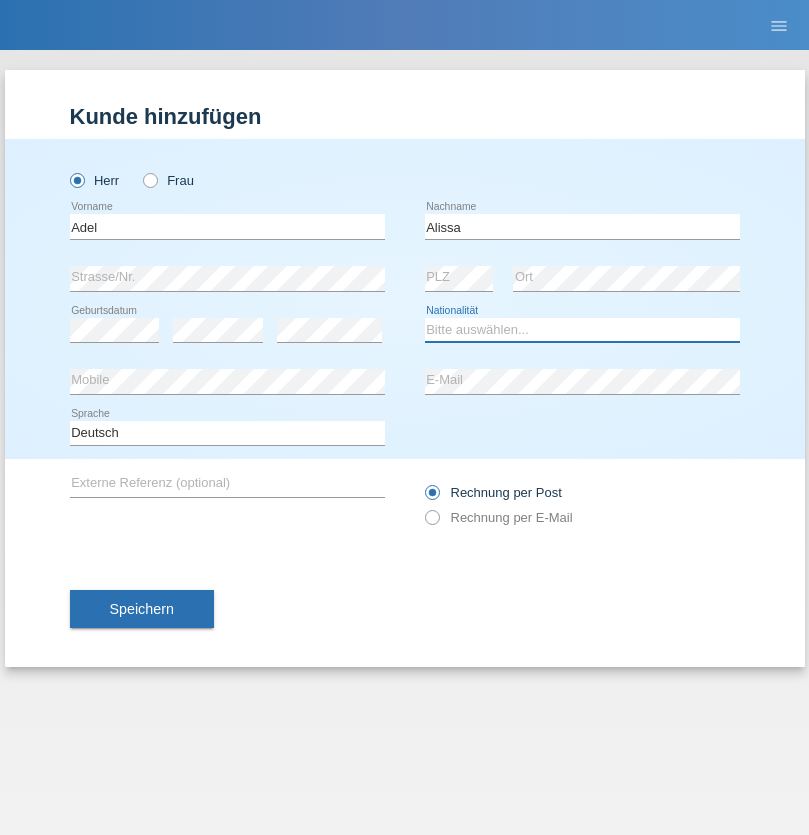 select on "SY" 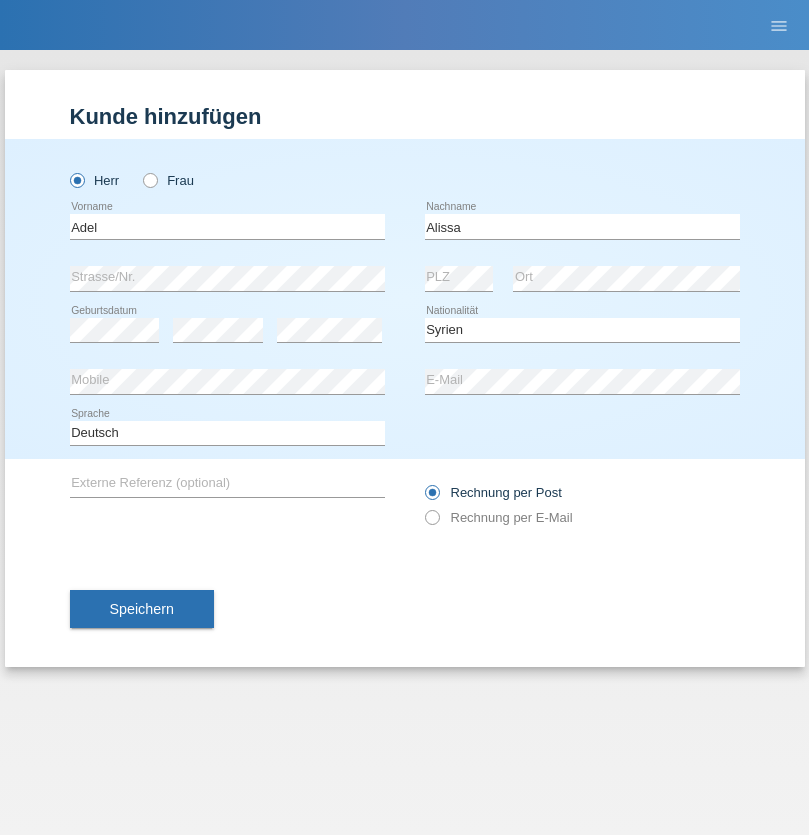 select on "C" 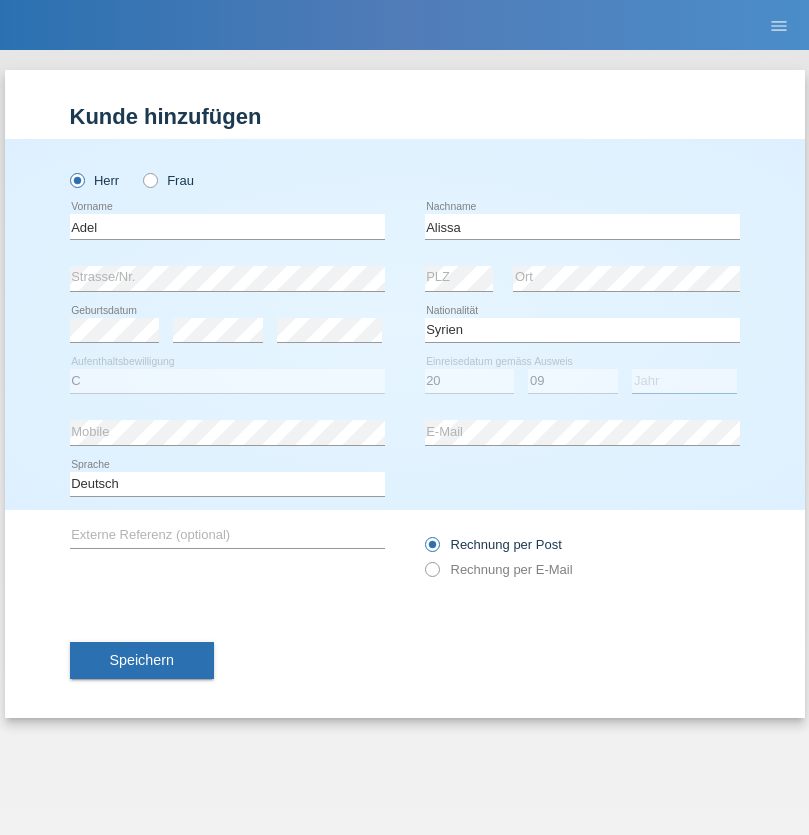 select on "2018" 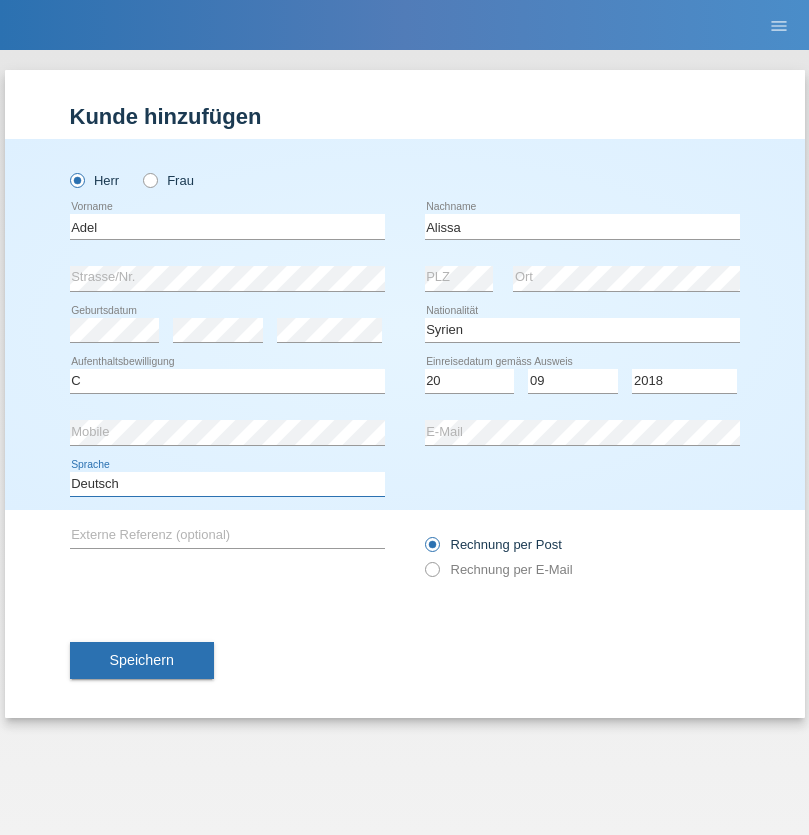 select on "en" 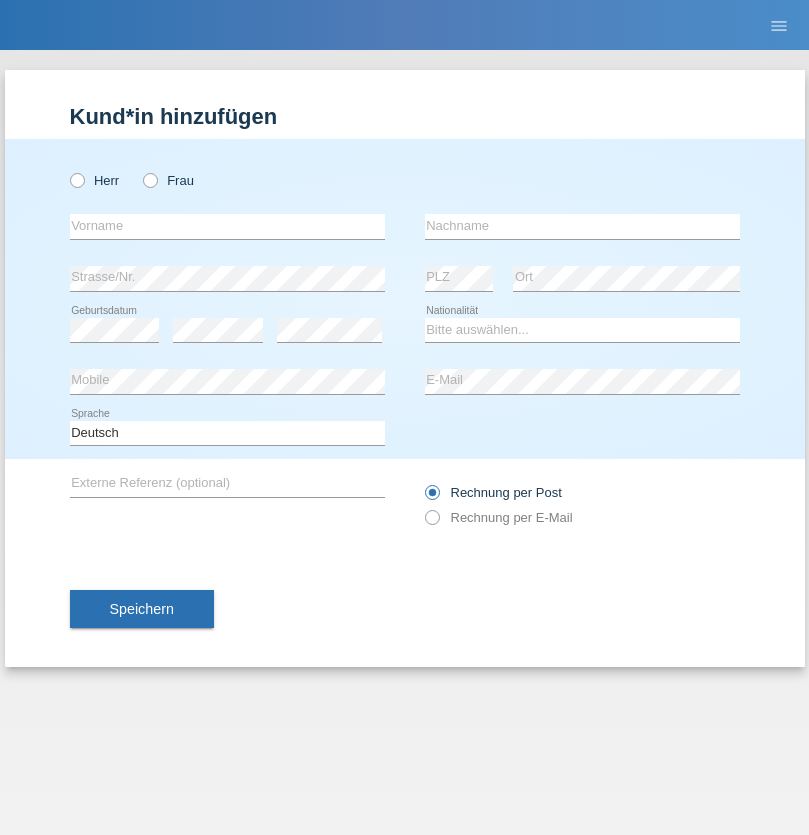 scroll, scrollTop: 0, scrollLeft: 0, axis: both 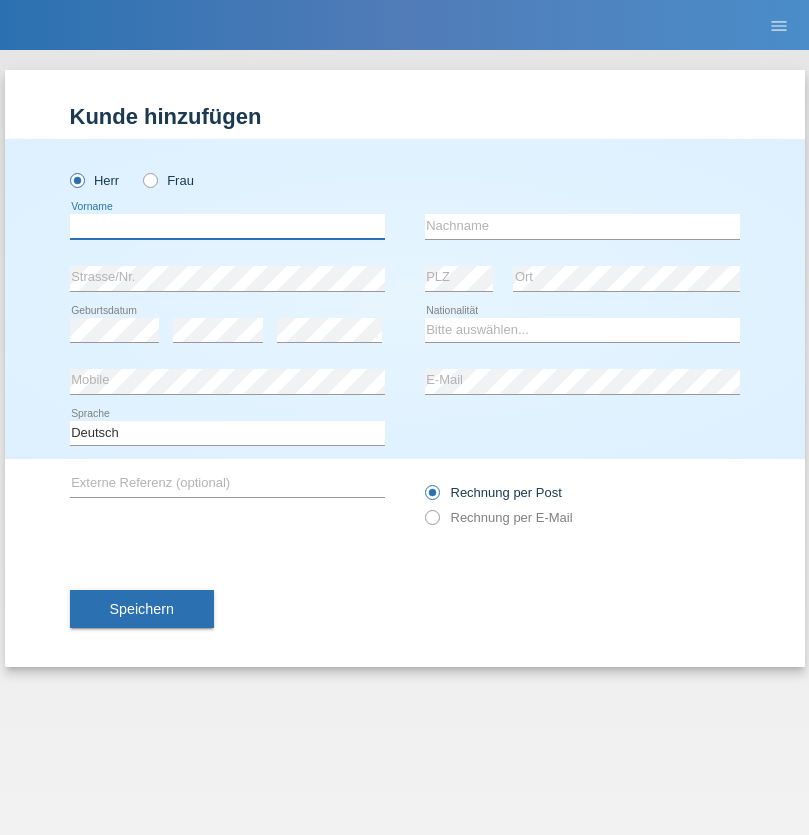 click at bounding box center (227, 226) 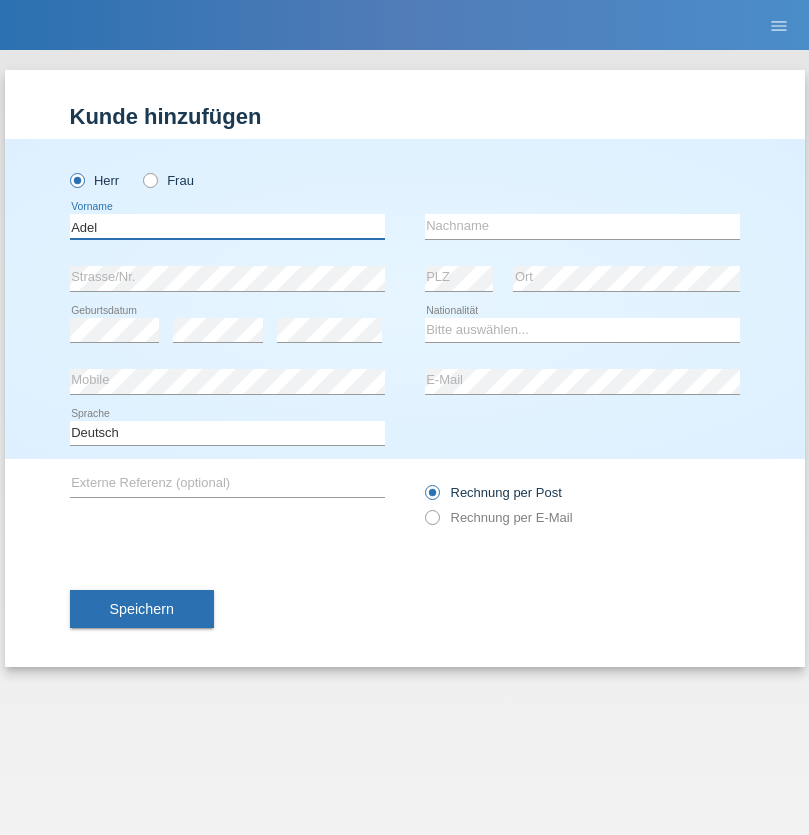type on "Adel" 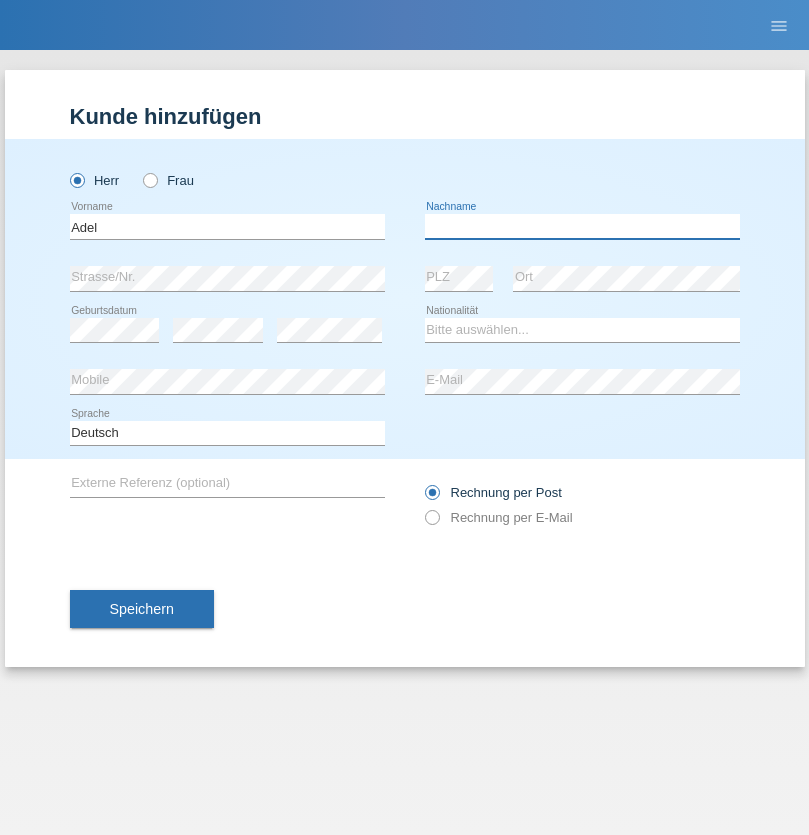 click at bounding box center (582, 226) 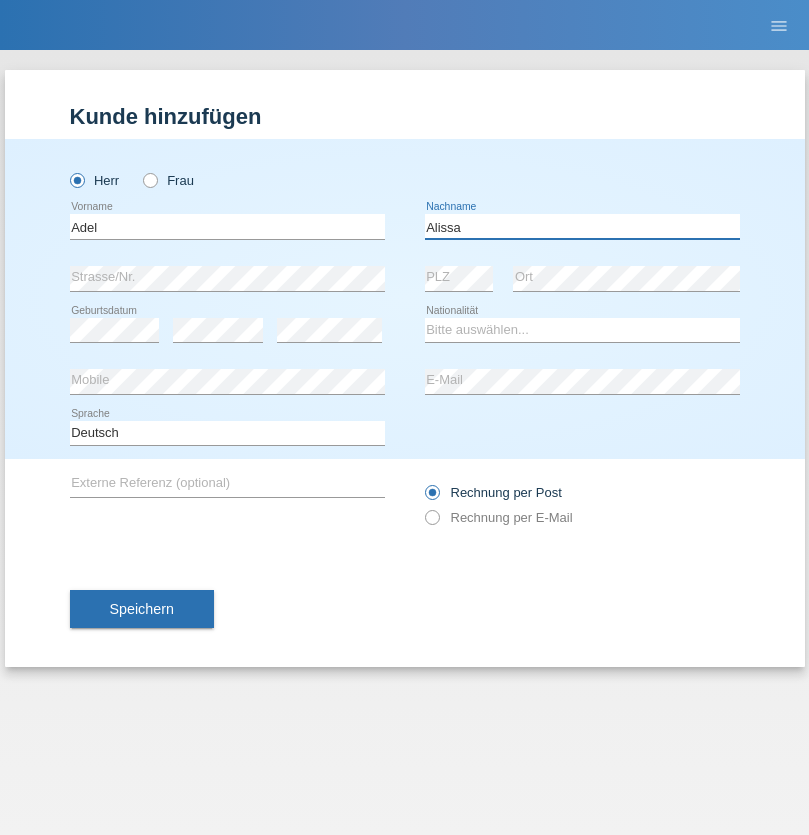 type on "Alissa" 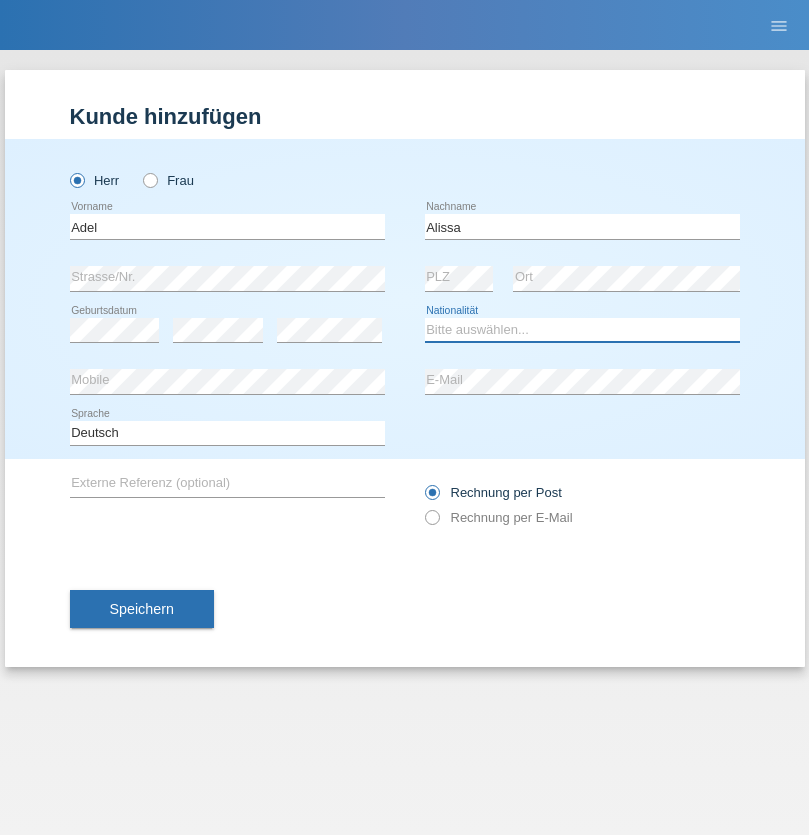 select on "SY" 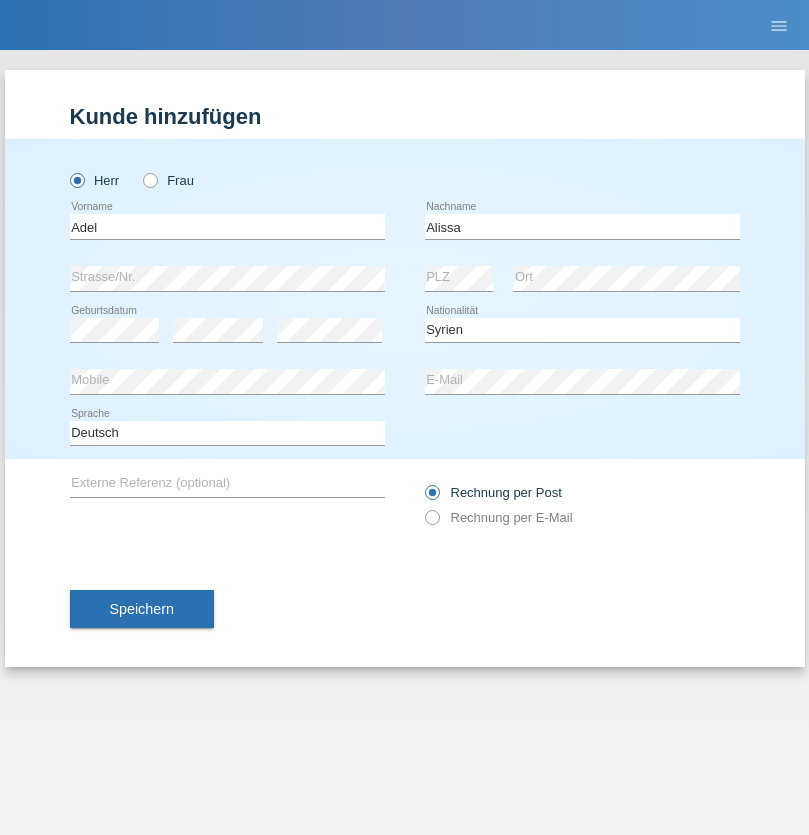 select on "C" 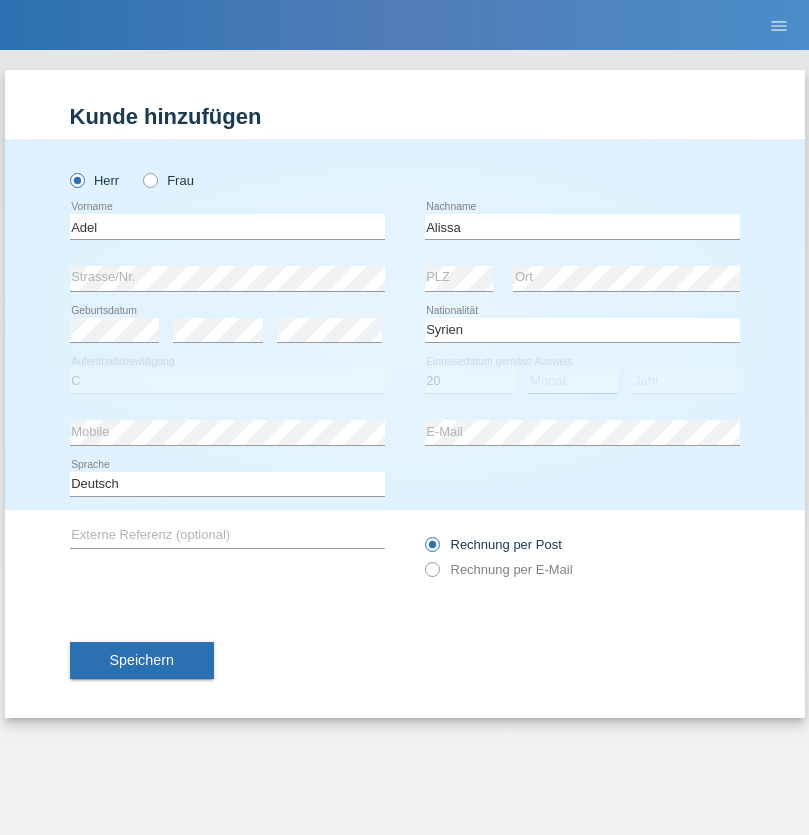 select on "09" 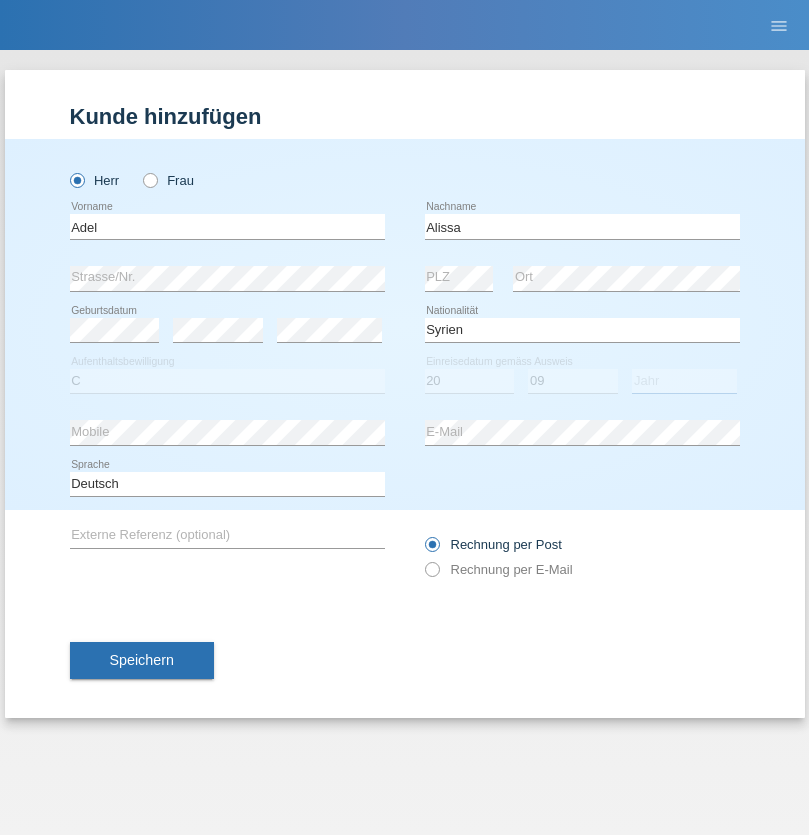 select on "2018" 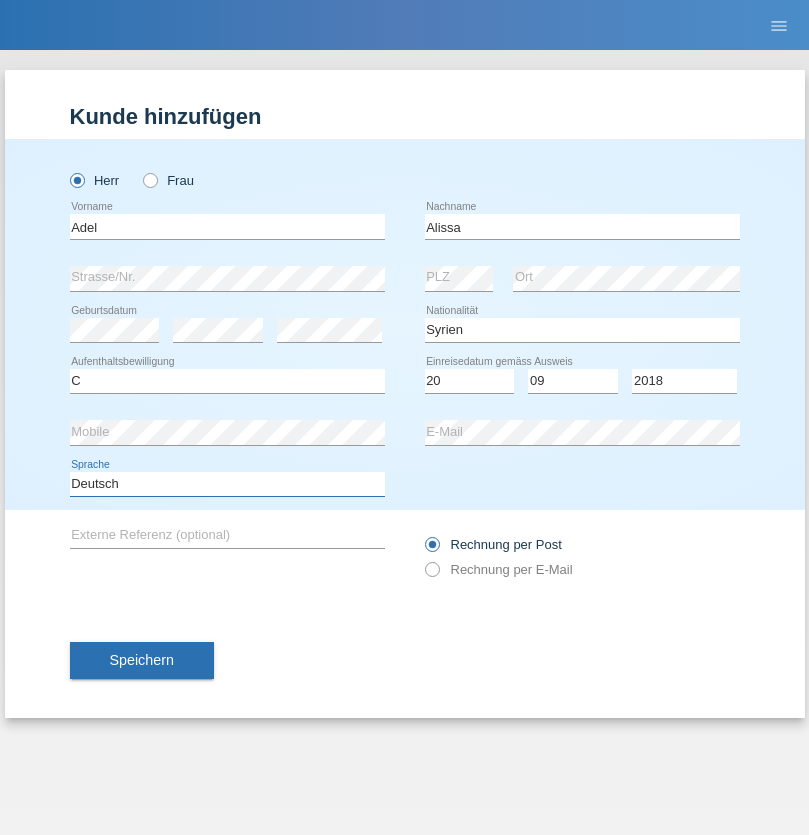 select on "en" 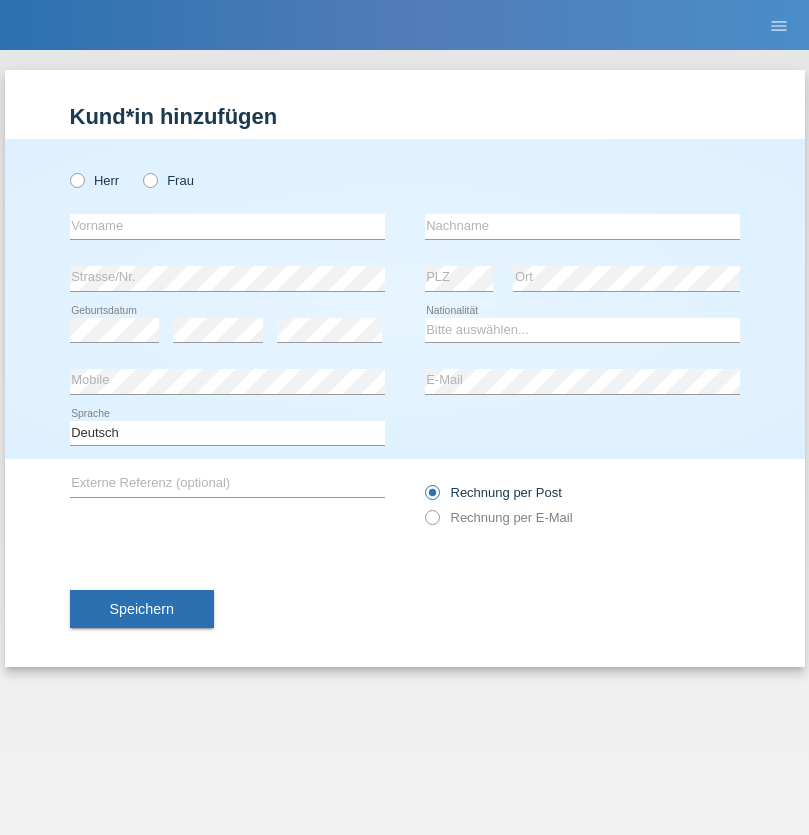 scroll, scrollTop: 0, scrollLeft: 0, axis: both 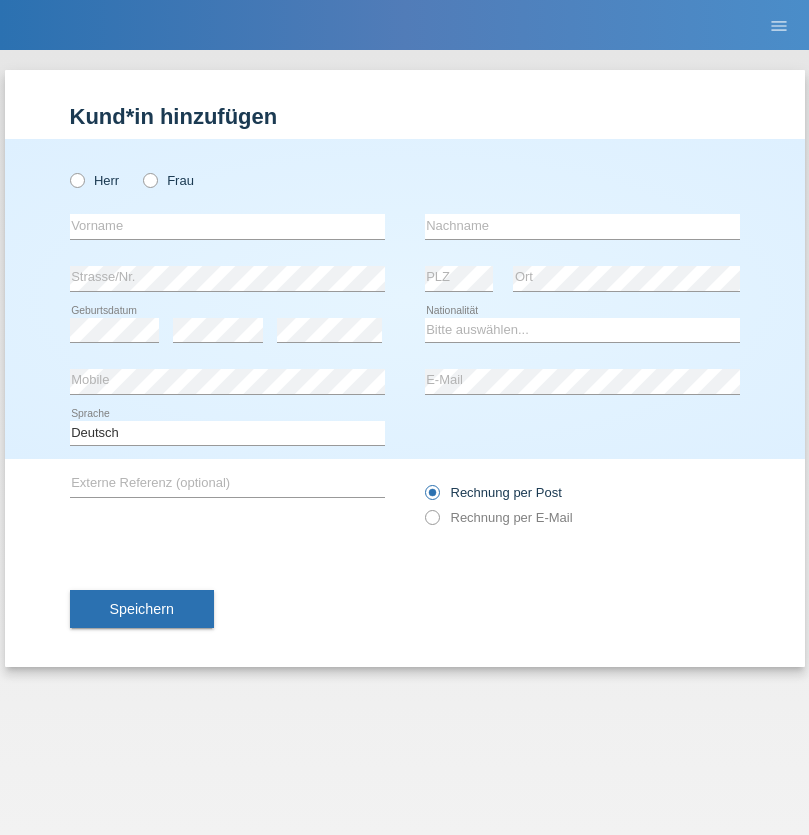 radio on "true" 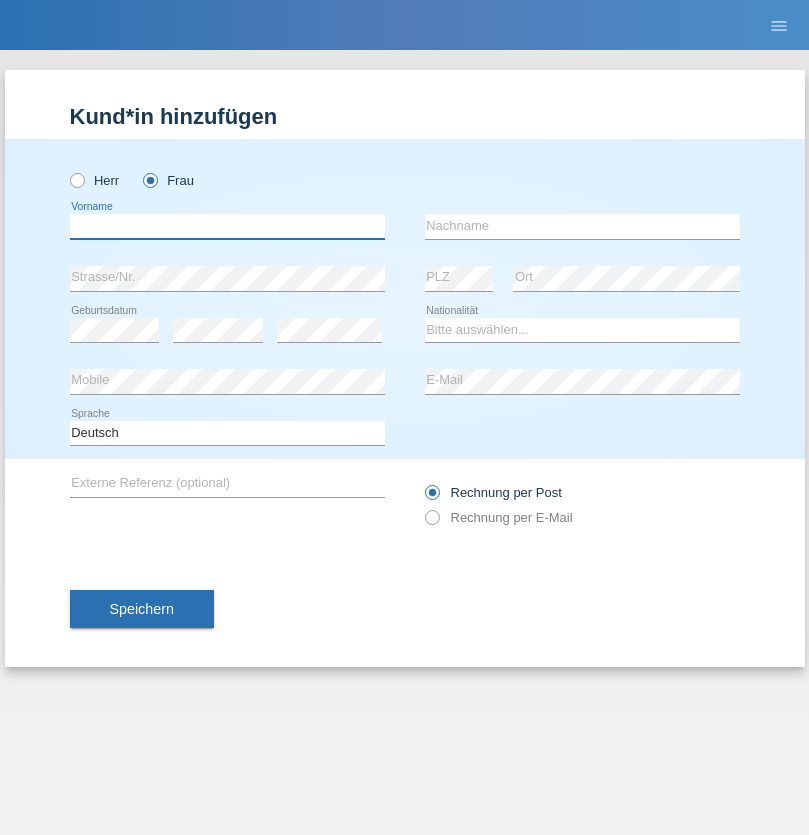 click at bounding box center [227, 226] 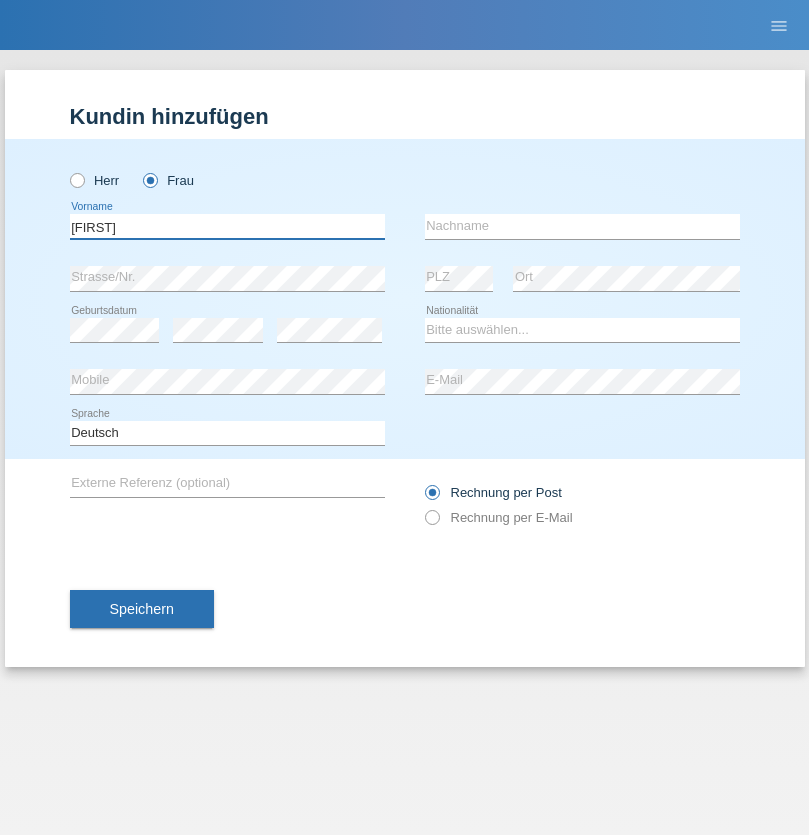 type on "[FIRST]" 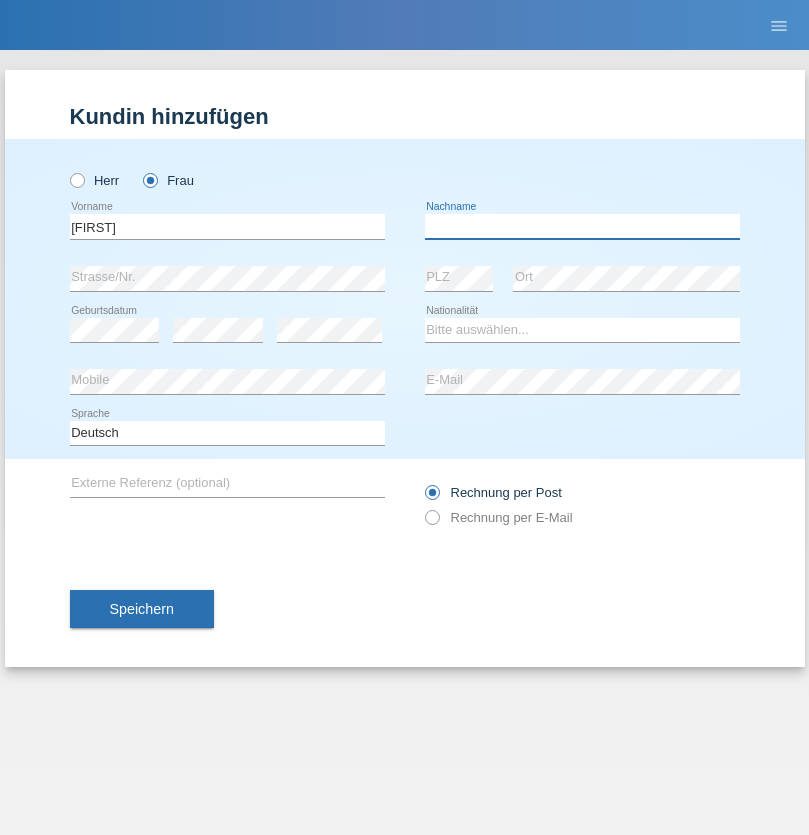 click at bounding box center (582, 226) 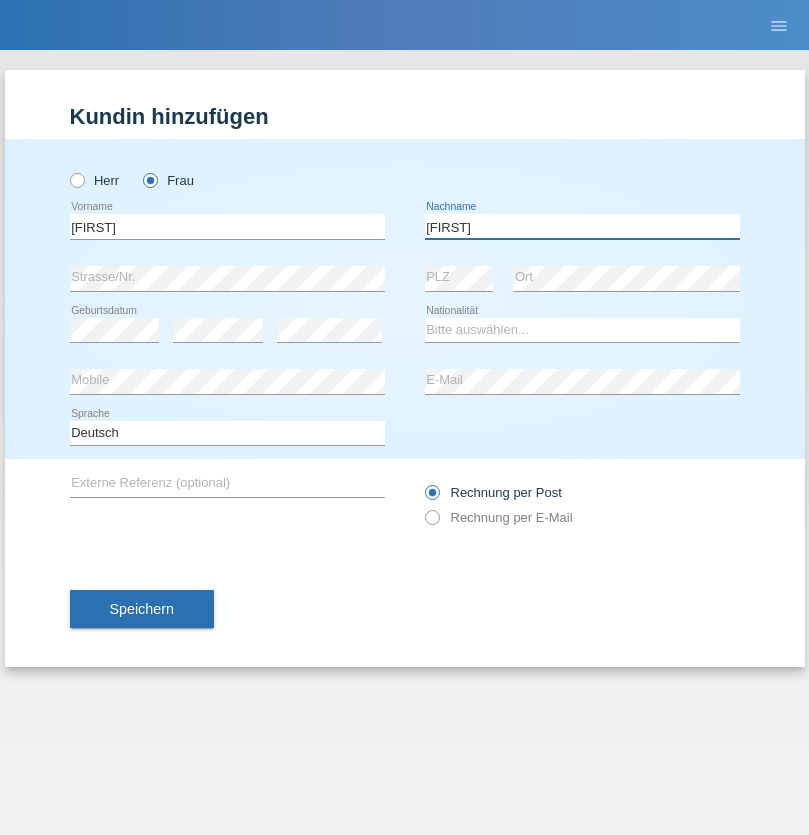 type on "[FIRST]" 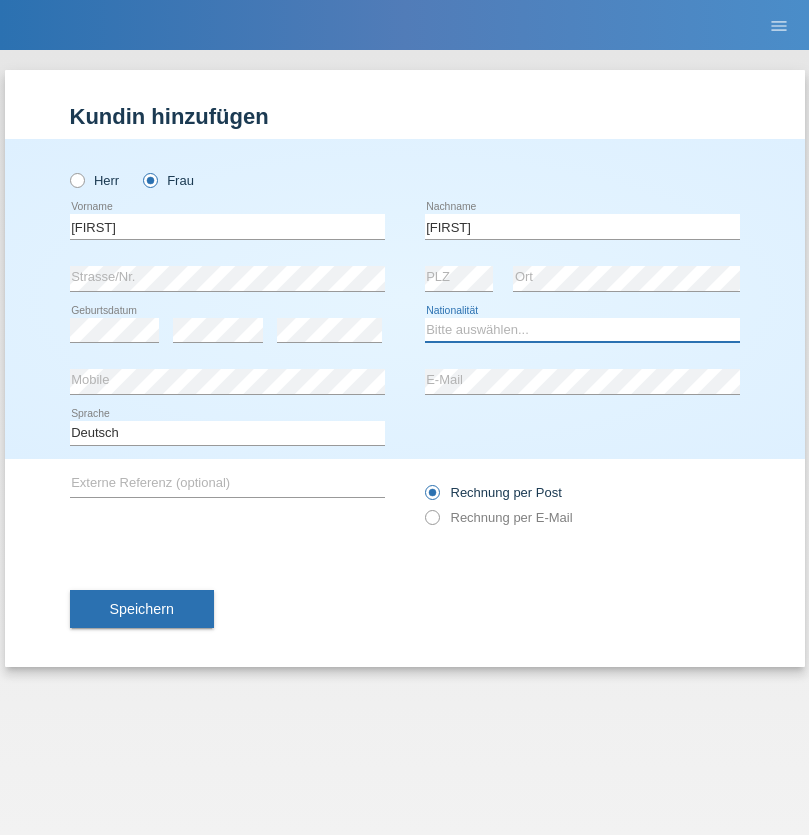 select on "CH" 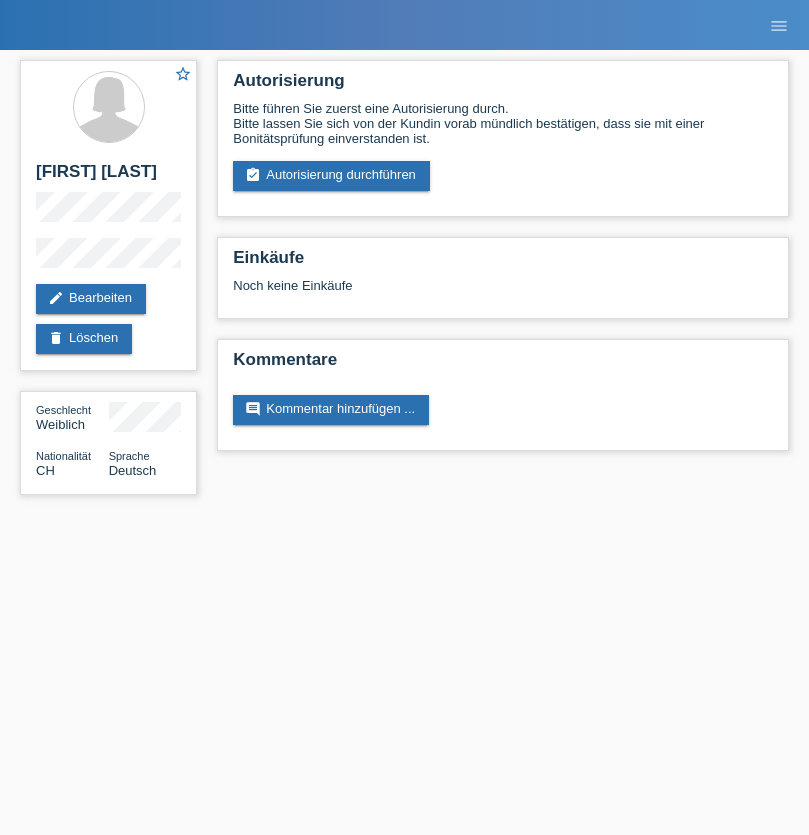 scroll, scrollTop: 0, scrollLeft: 0, axis: both 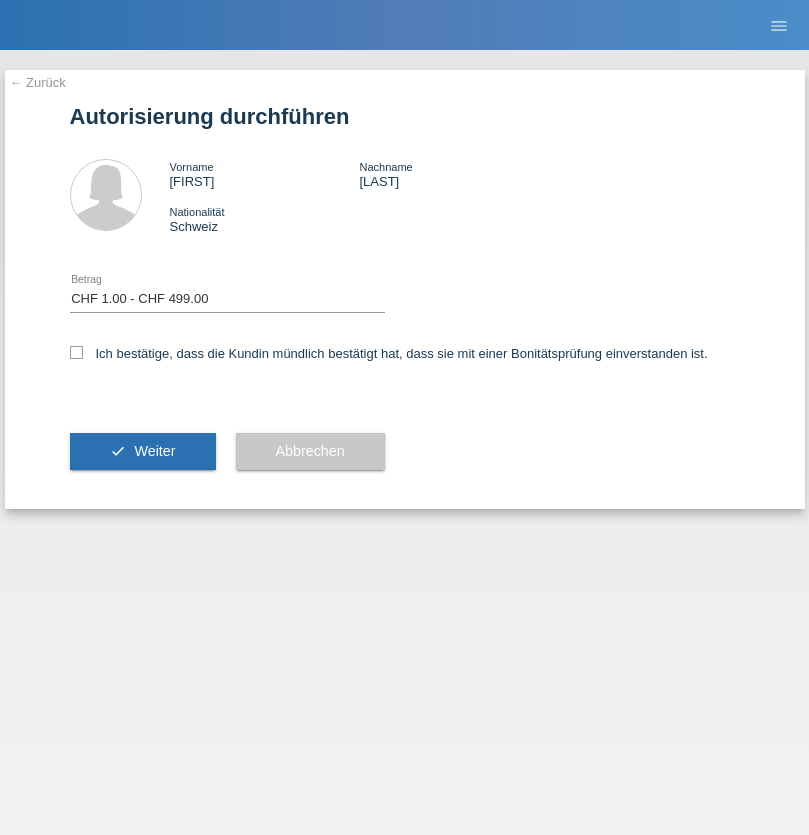 select on "1" 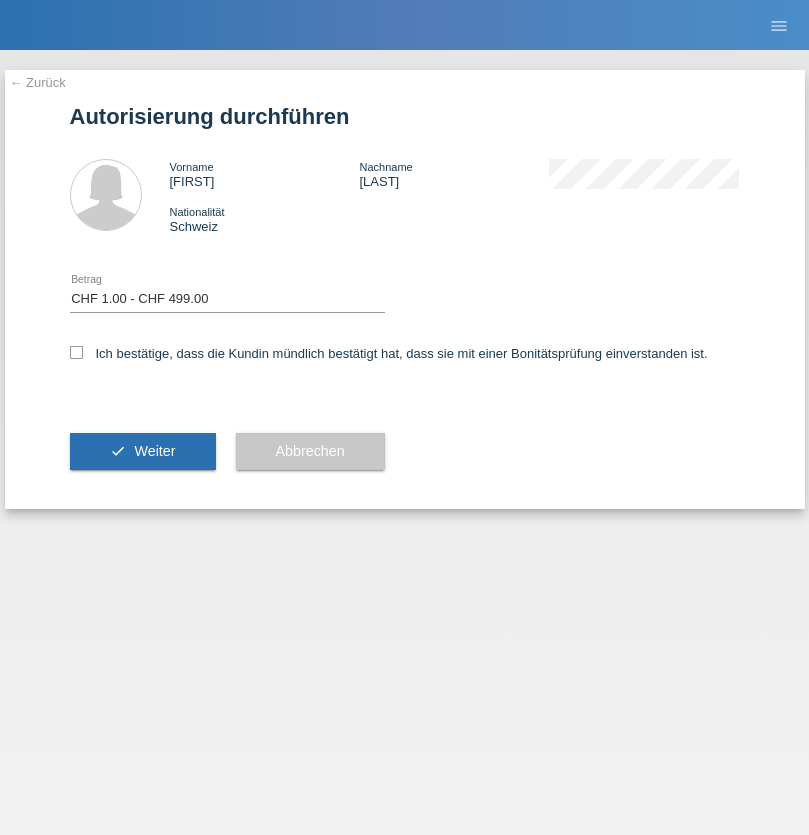 checkbox on "true" 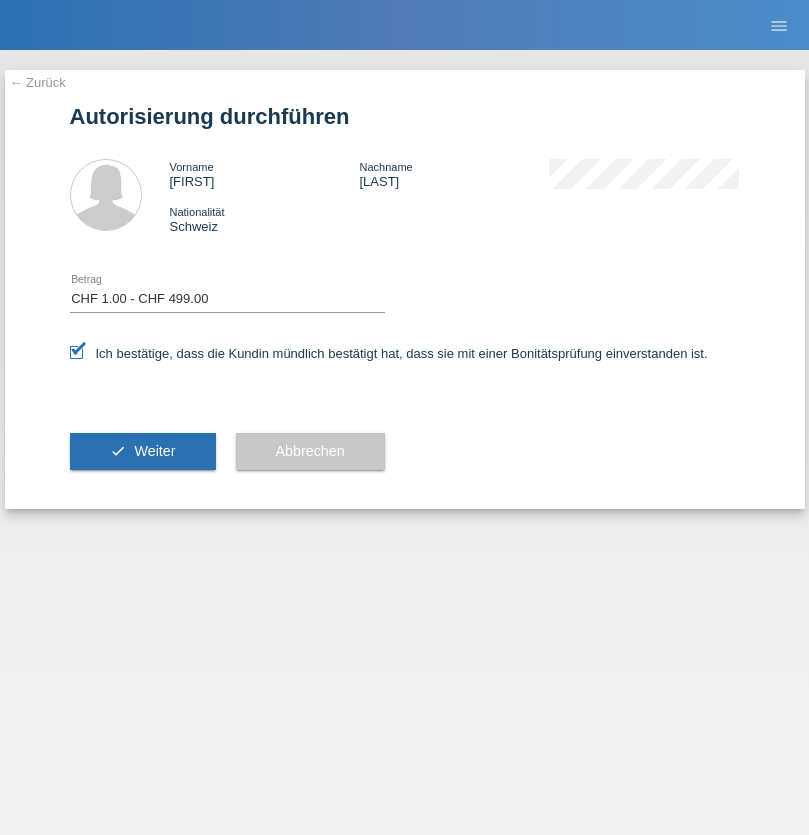 scroll, scrollTop: 0, scrollLeft: 0, axis: both 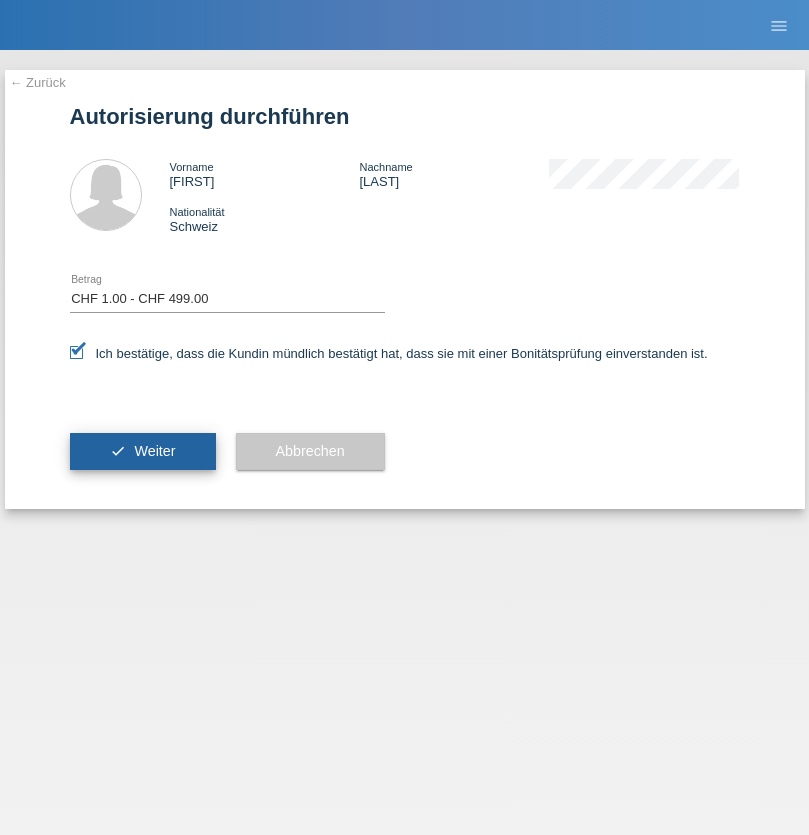 click on "Weiter" at bounding box center (154, 451) 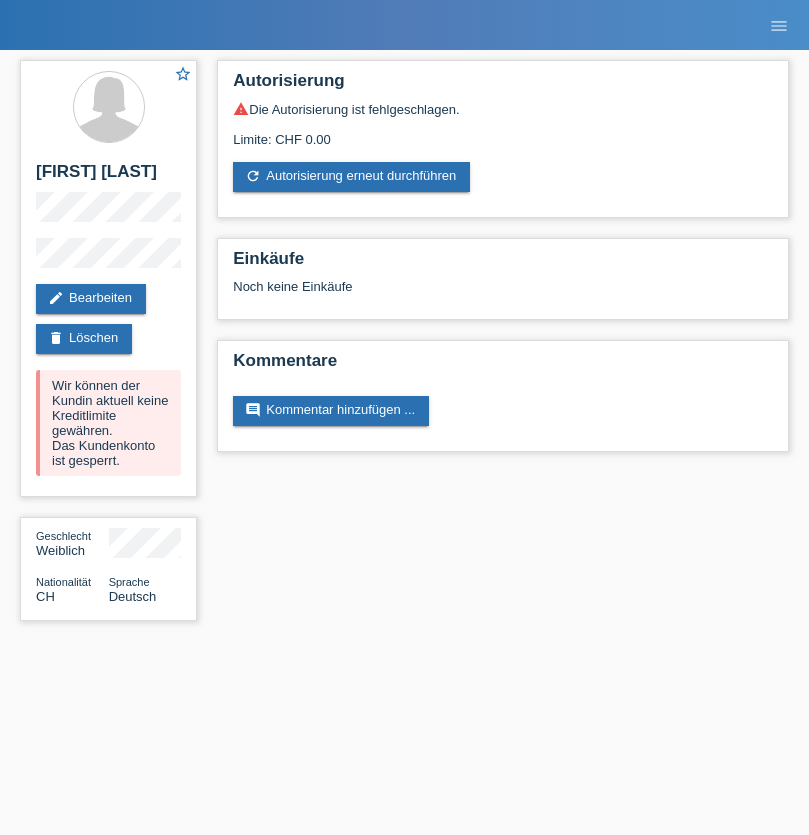 scroll, scrollTop: 0, scrollLeft: 0, axis: both 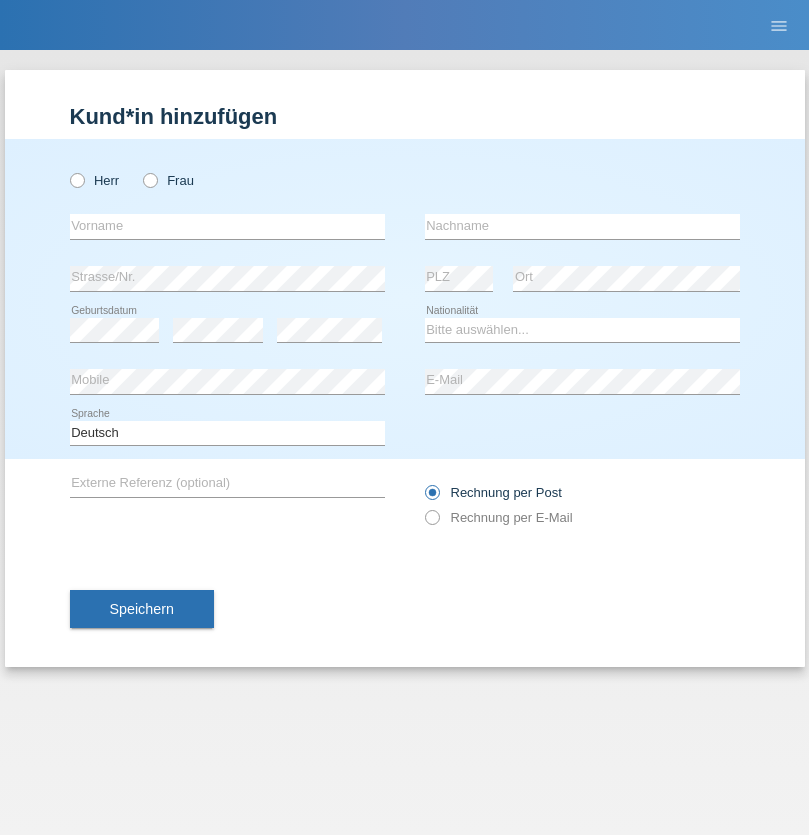 radio on "true" 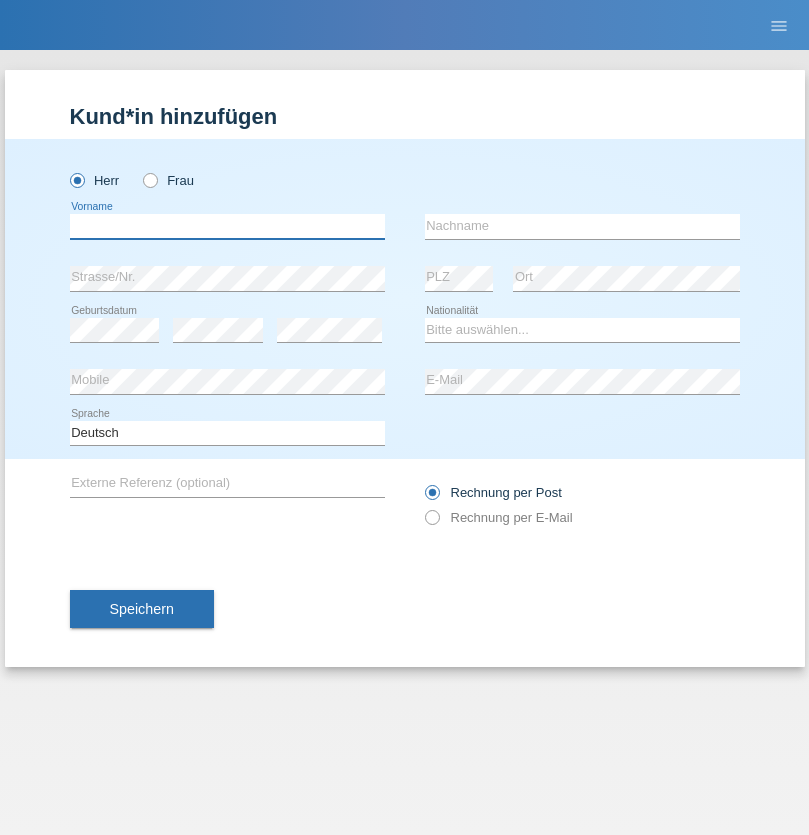 click at bounding box center (227, 226) 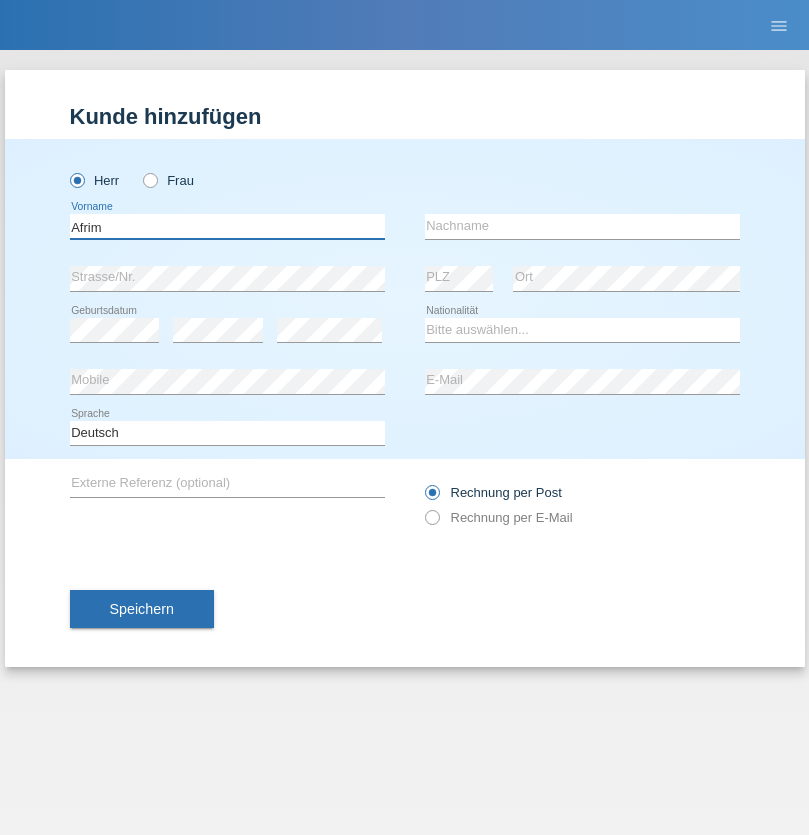 type on "Afrim" 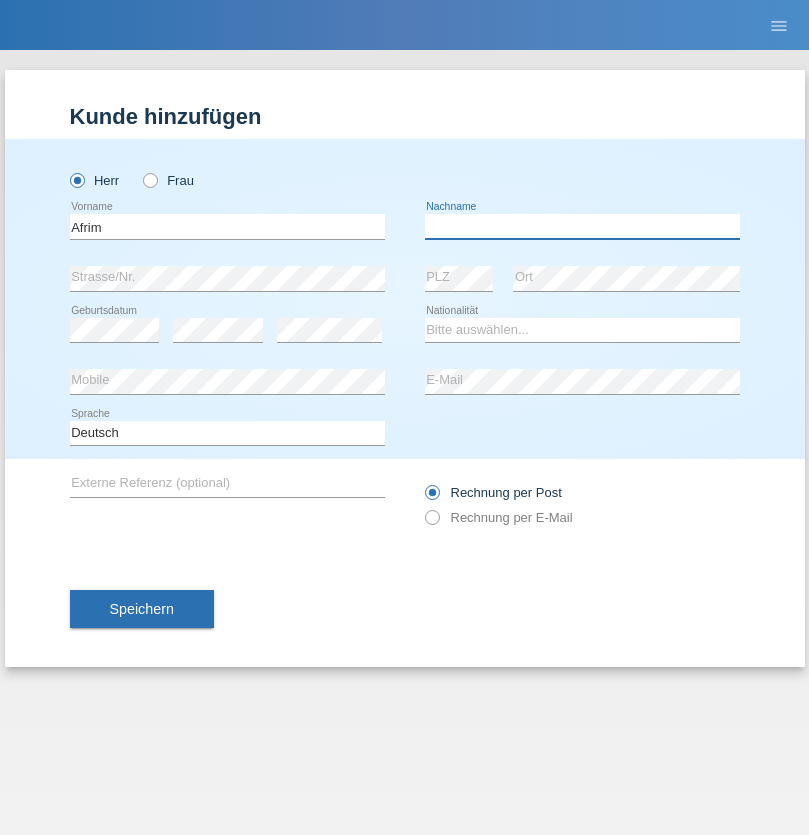 click at bounding box center [582, 226] 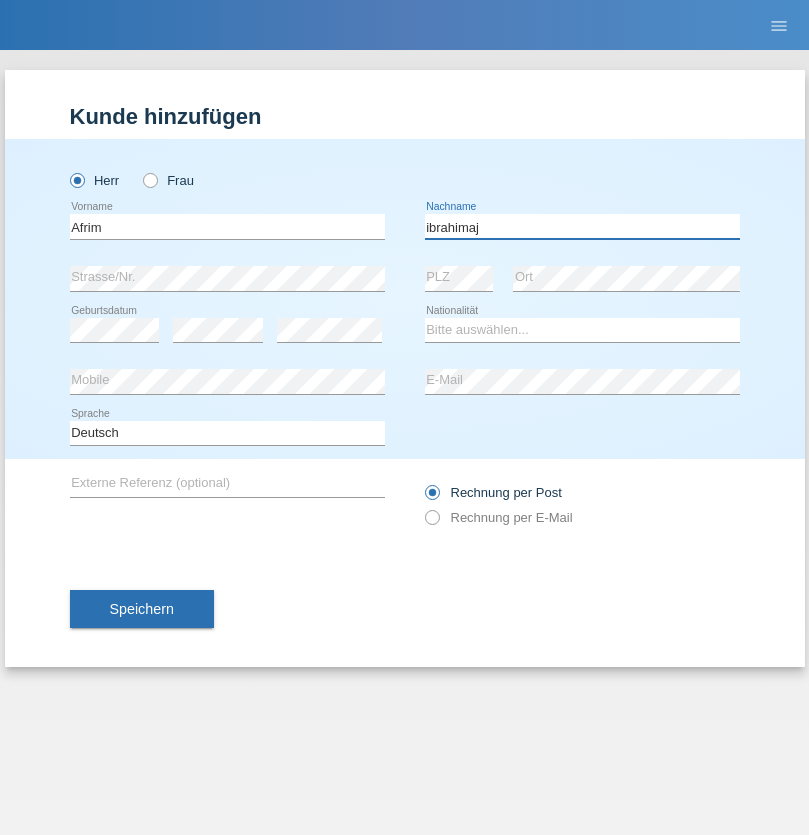 type on "ibrahimaj" 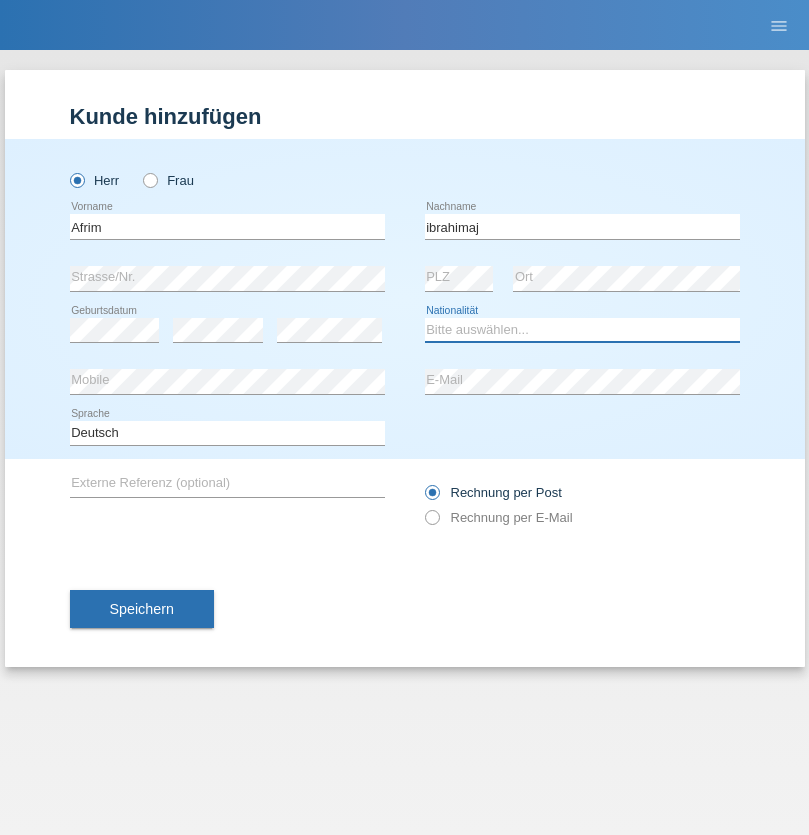 select on "XK" 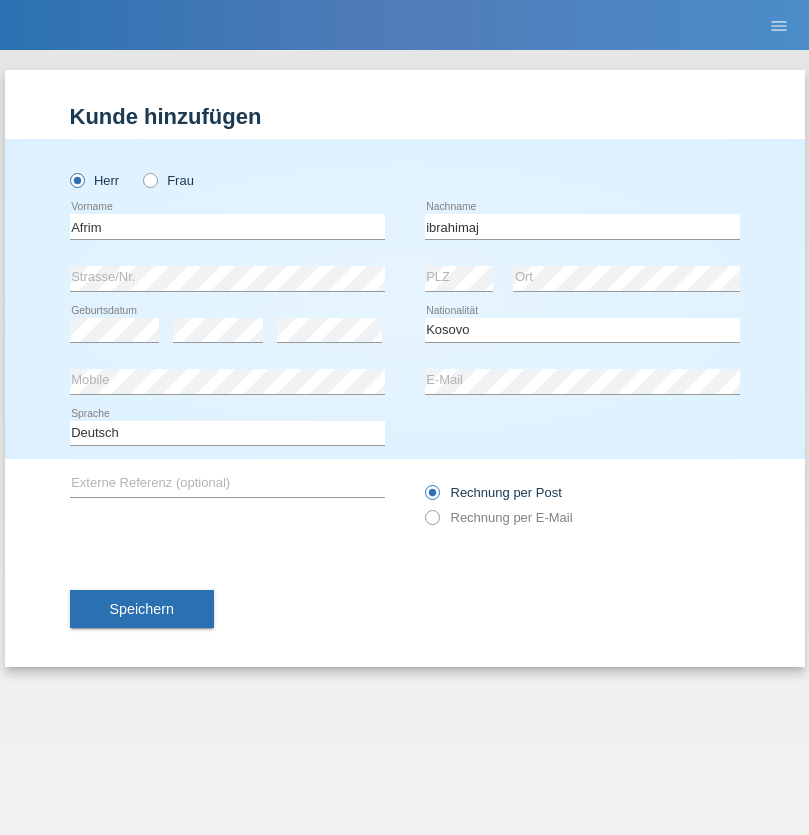 select on "C" 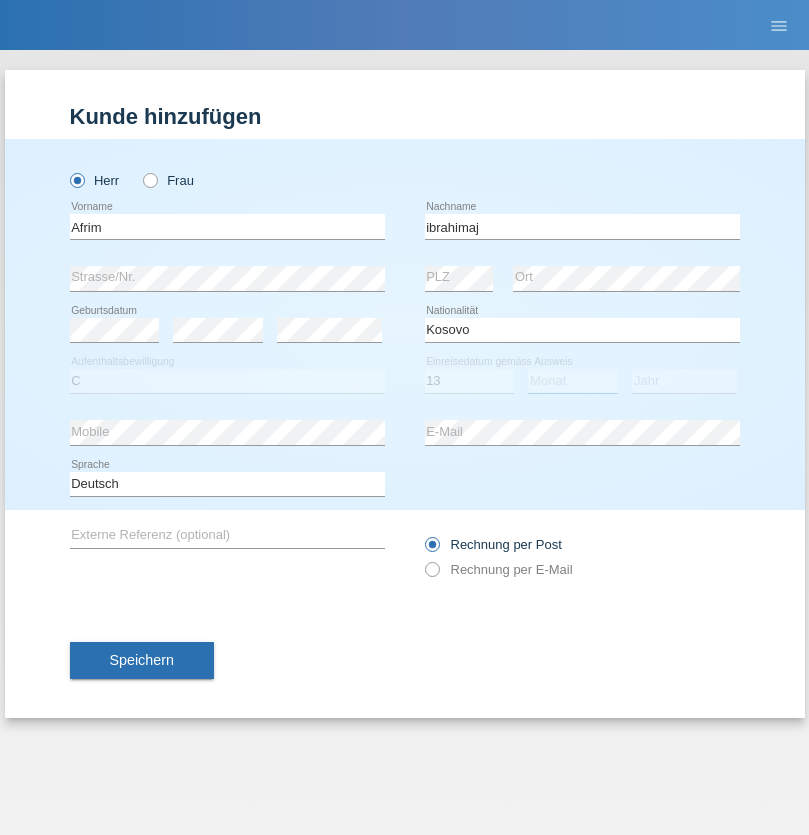 select on "01" 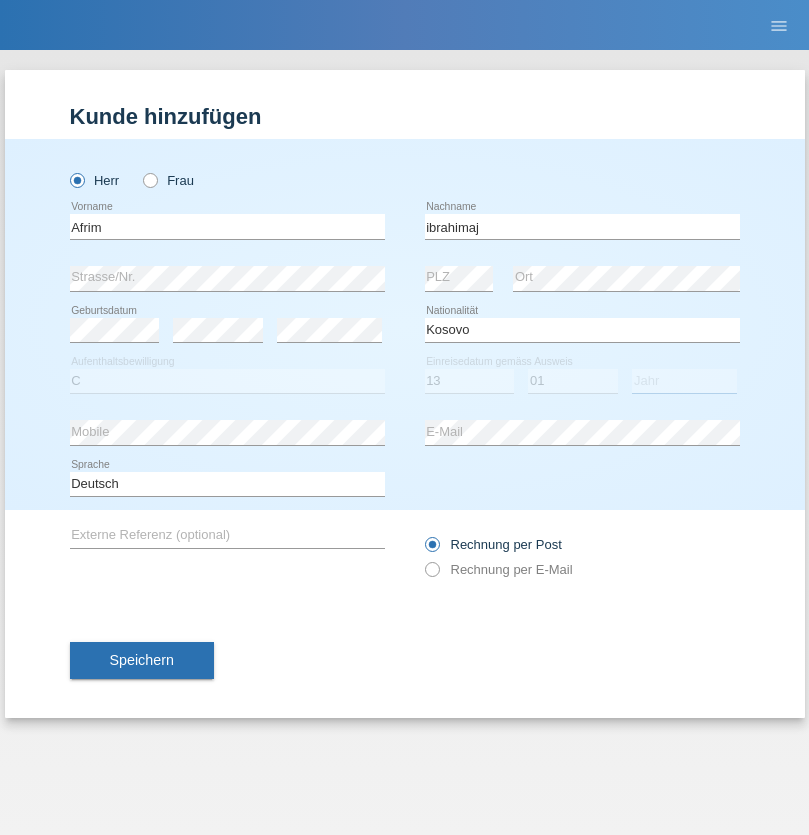 select on "2011" 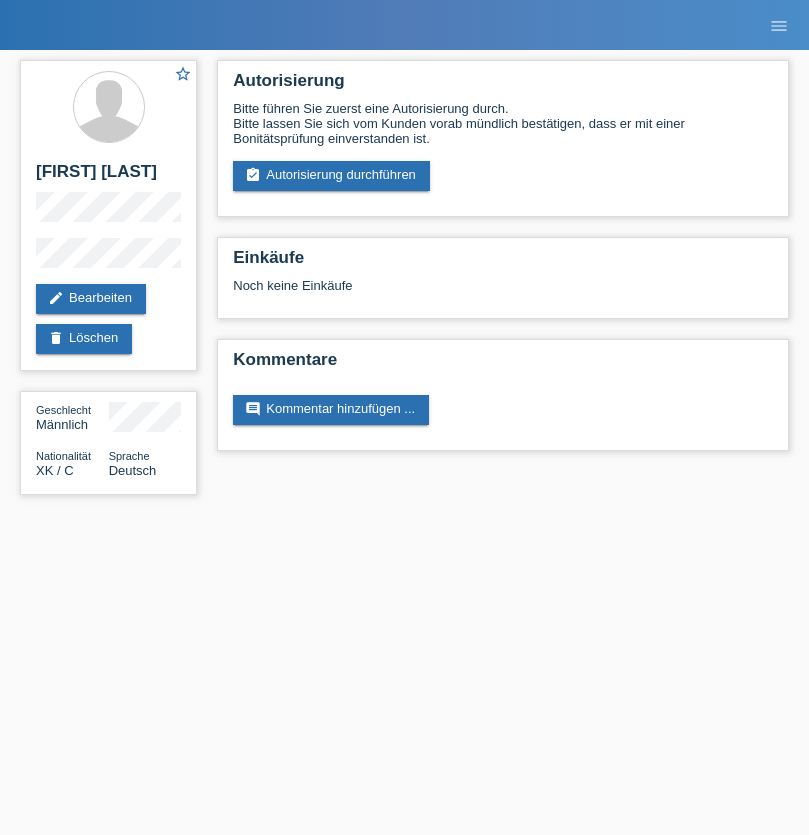 scroll, scrollTop: 0, scrollLeft: 0, axis: both 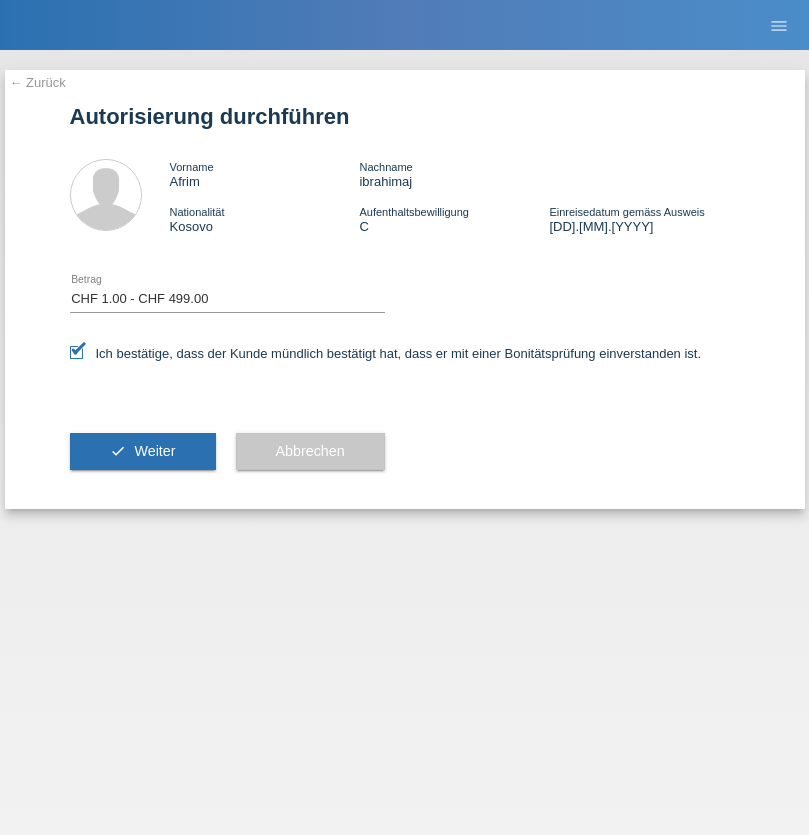 select on "1" 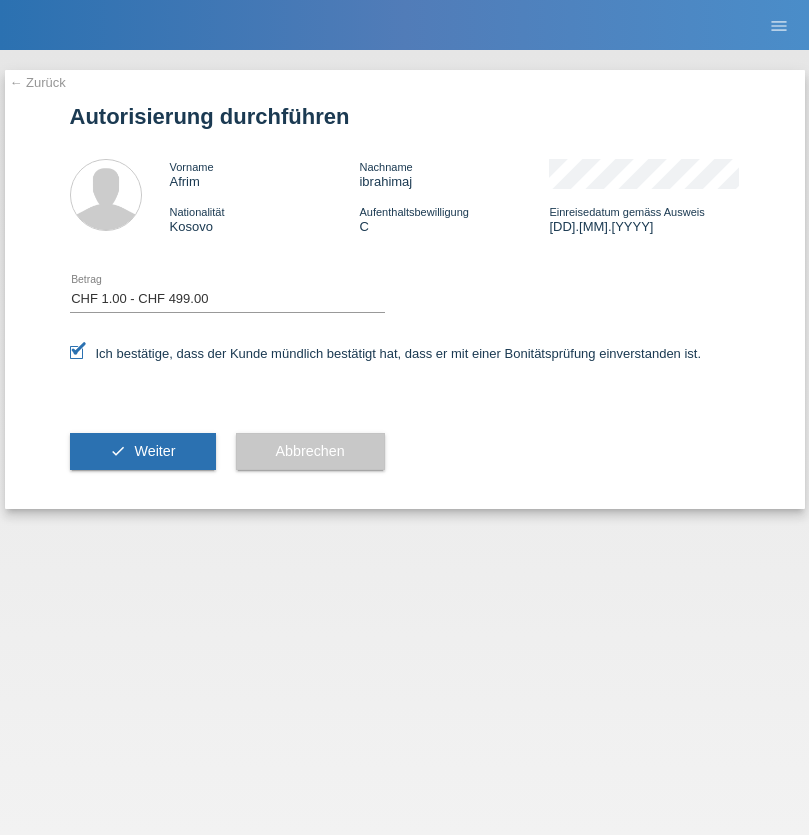 scroll, scrollTop: 0, scrollLeft: 0, axis: both 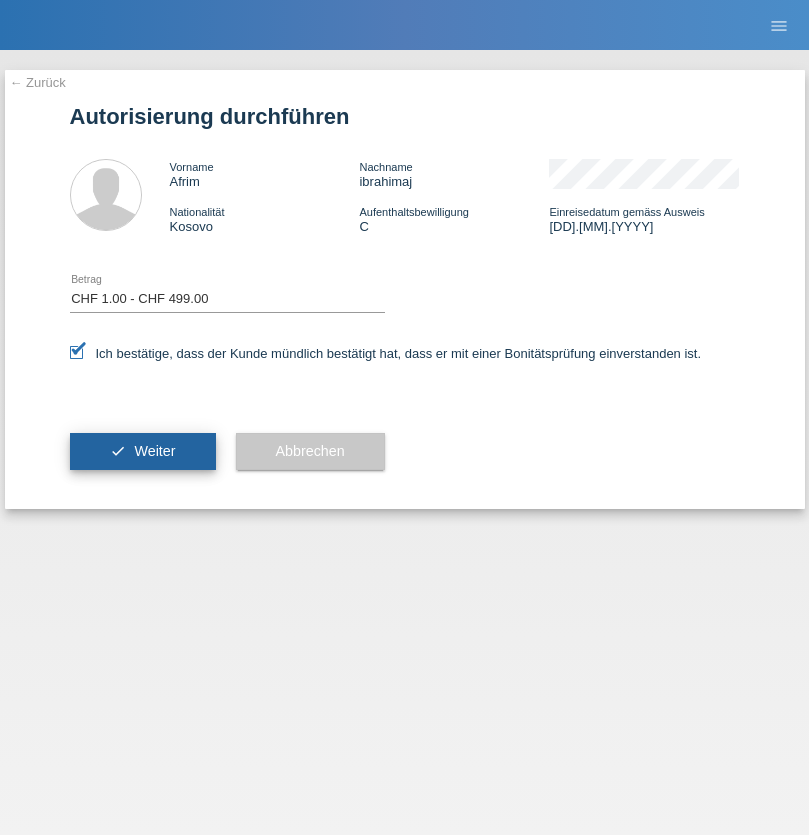 click on "Weiter" at bounding box center (154, 451) 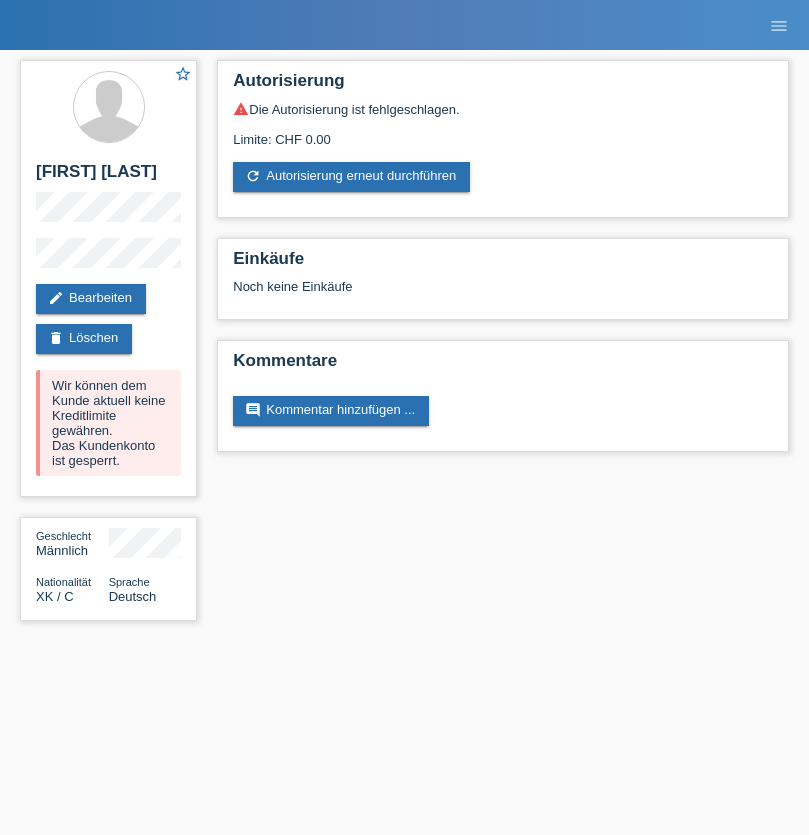 scroll, scrollTop: 0, scrollLeft: 0, axis: both 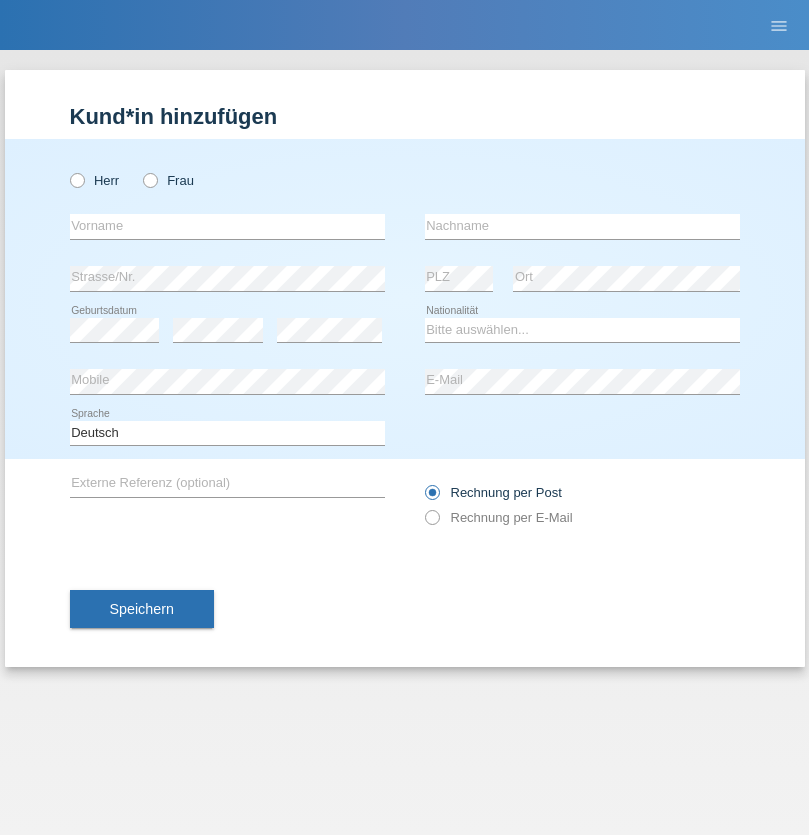 radio on "true" 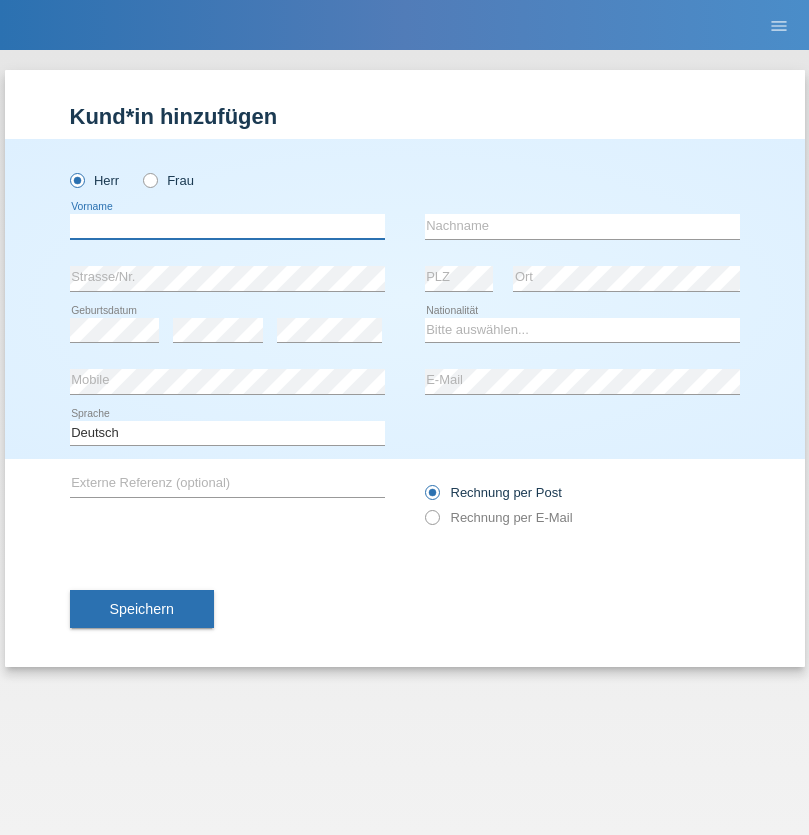 click at bounding box center [227, 226] 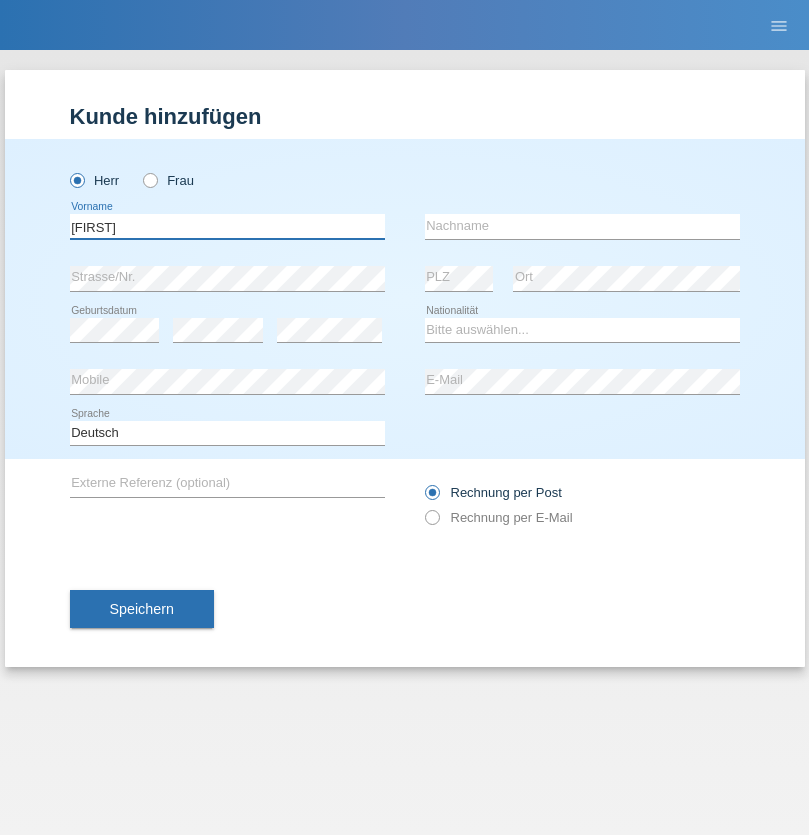 type on "[FIRST]" 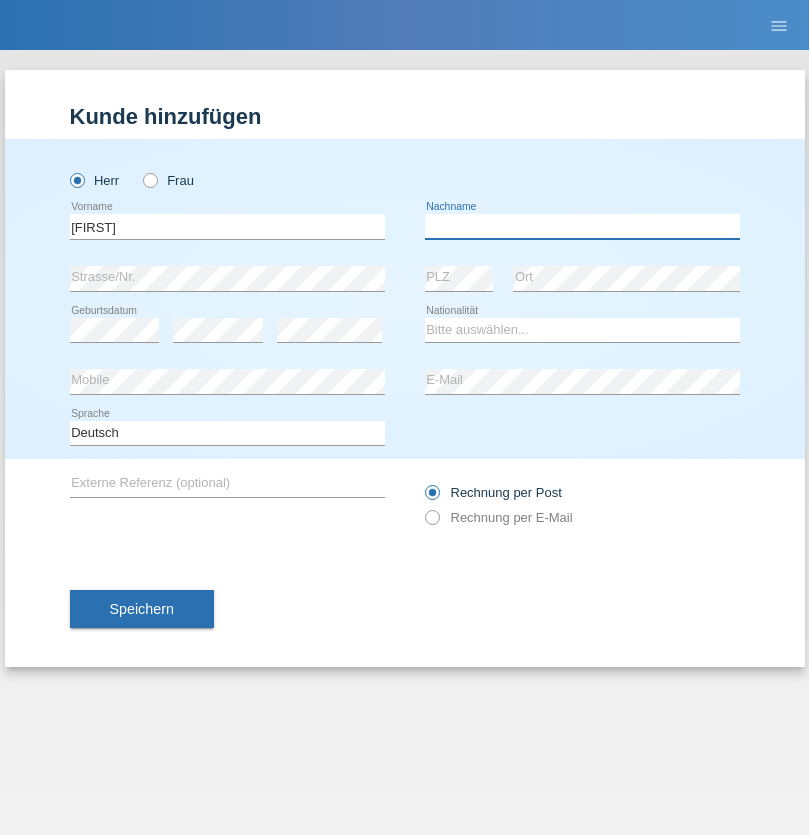 click at bounding box center (582, 226) 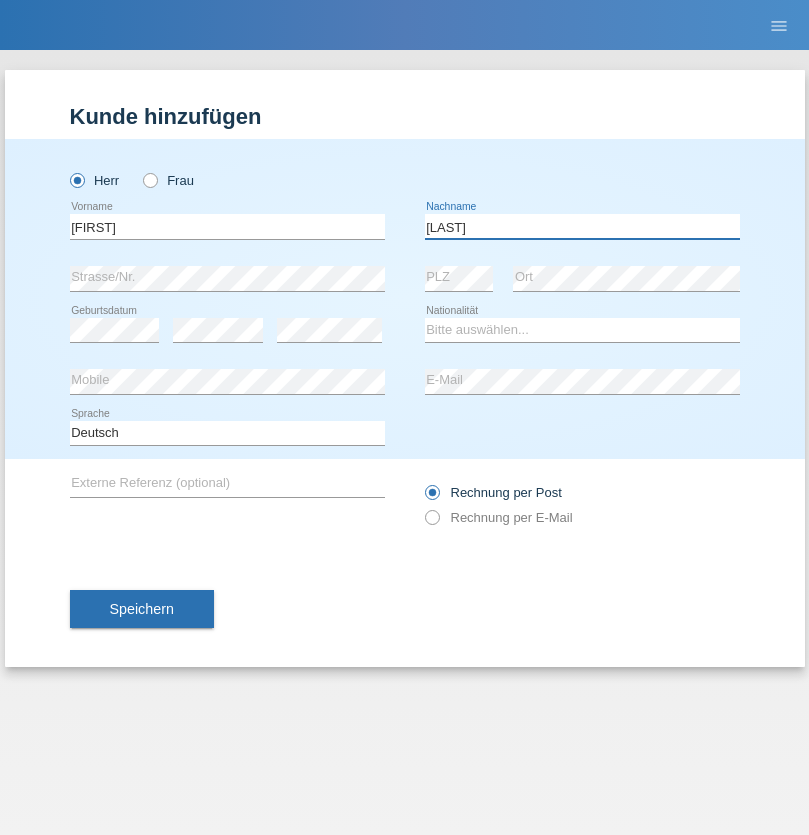 type on "[LAST]" 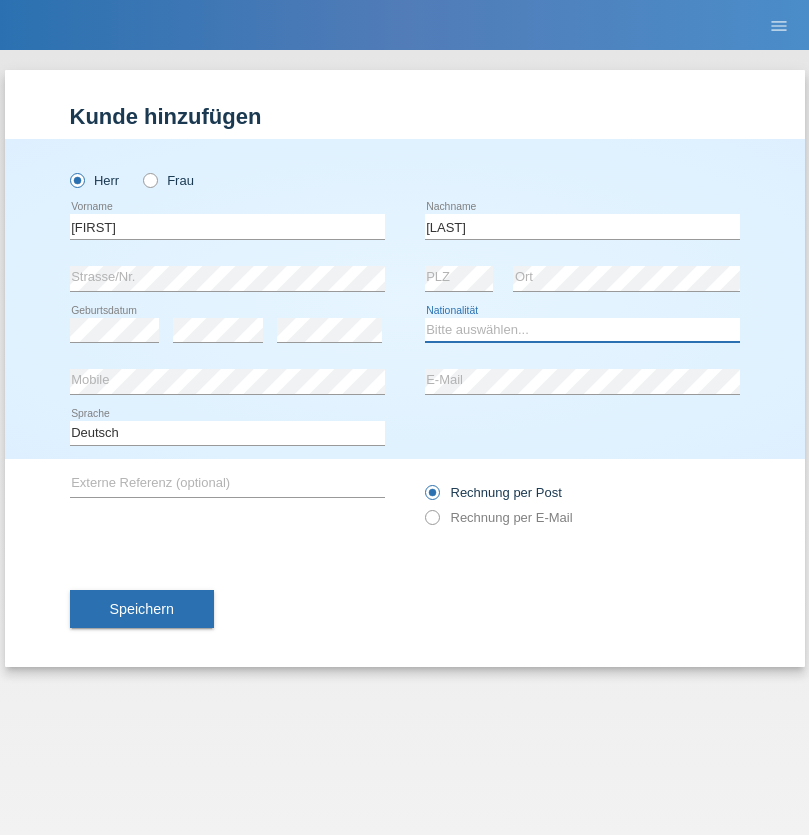 select on "CH" 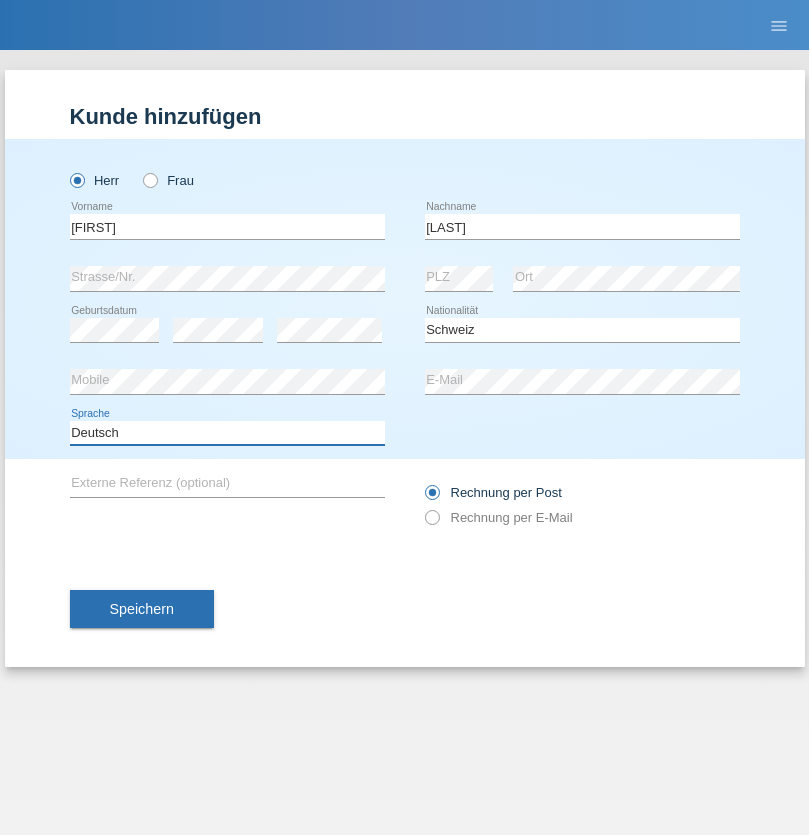 select on "en" 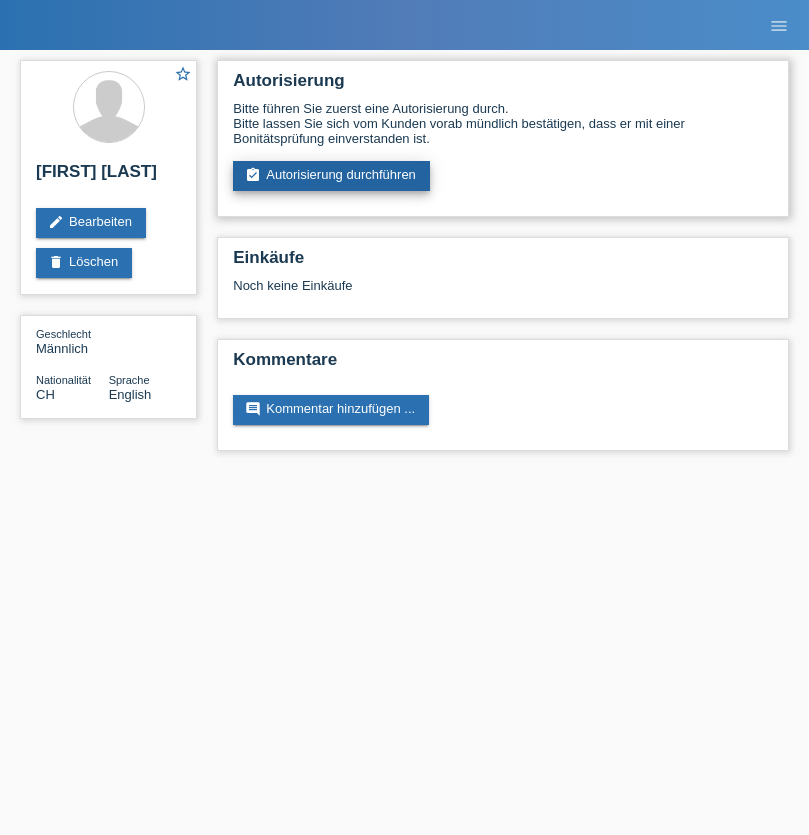 click on "assignment_turned_in  Autorisierung durchführen" at bounding box center (331, 176) 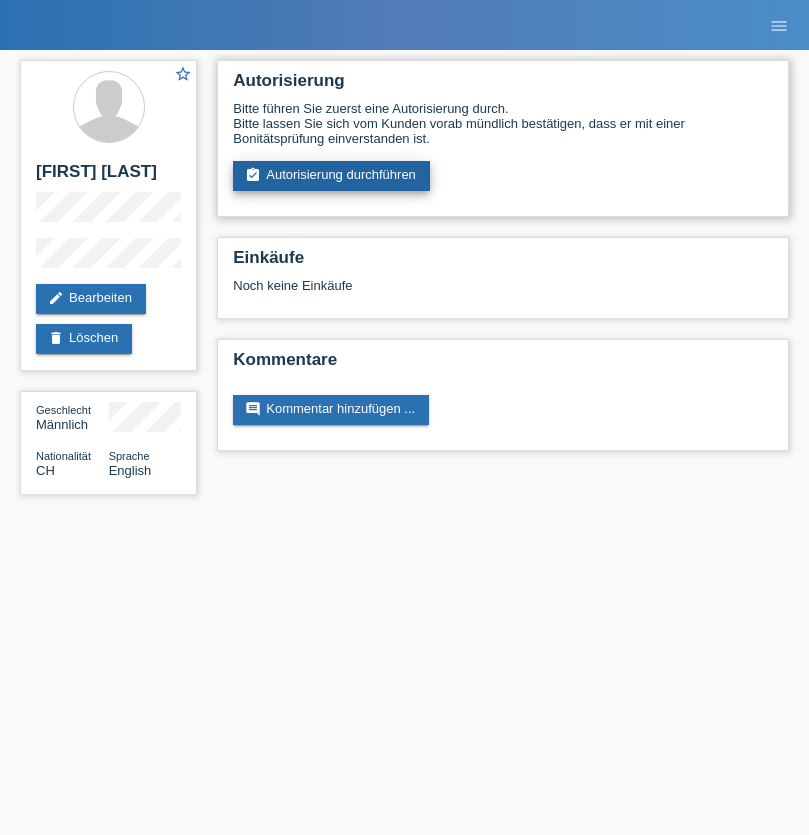 scroll, scrollTop: 0, scrollLeft: 0, axis: both 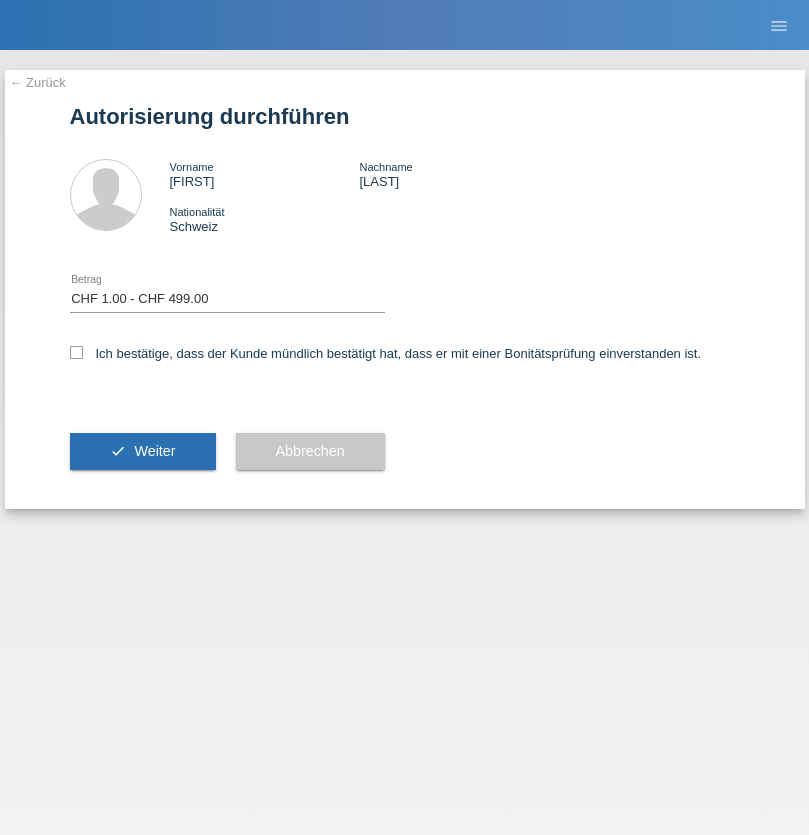 select on "1" 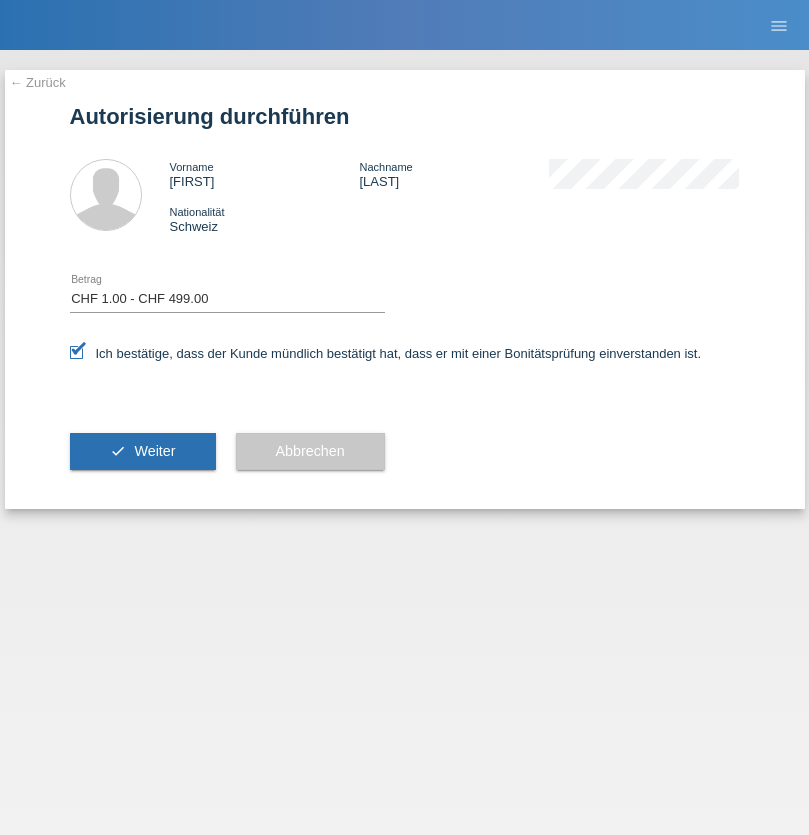 scroll, scrollTop: 0, scrollLeft: 0, axis: both 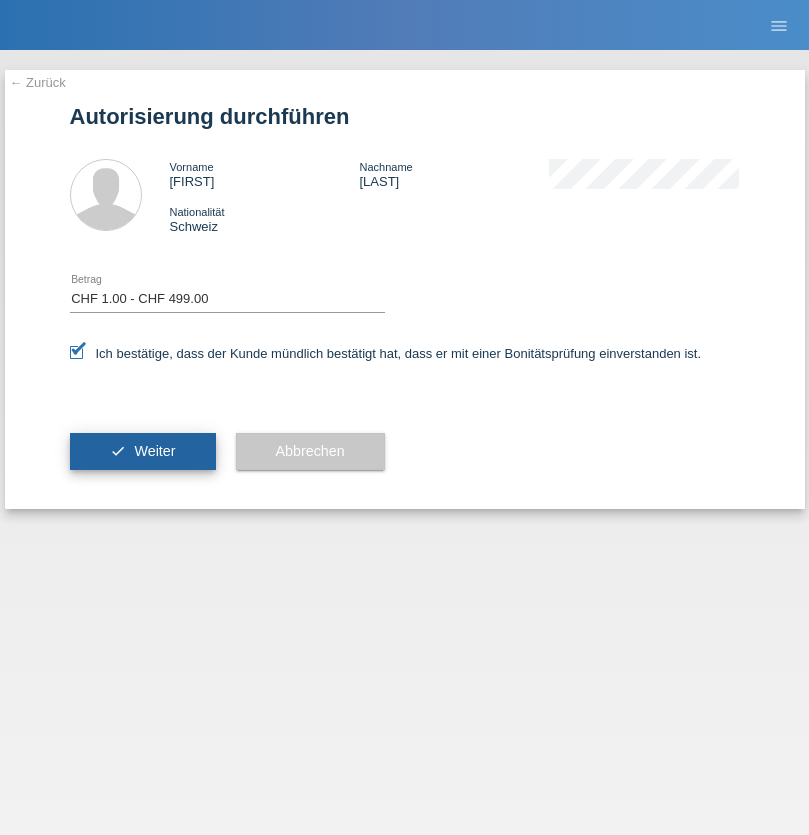 click on "Weiter" at bounding box center (154, 451) 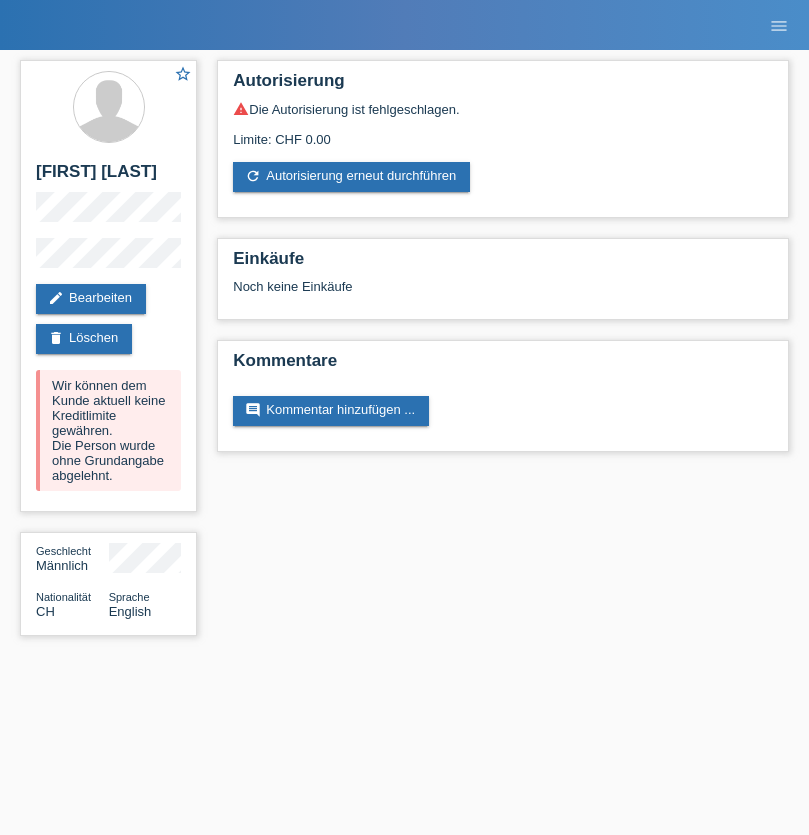 scroll, scrollTop: 0, scrollLeft: 0, axis: both 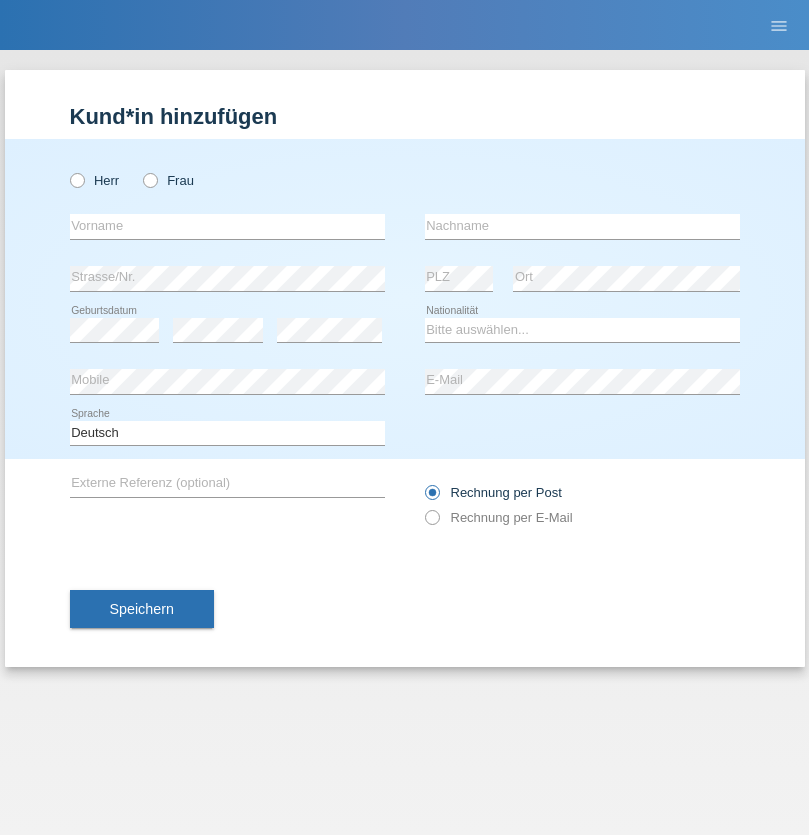 radio on "true" 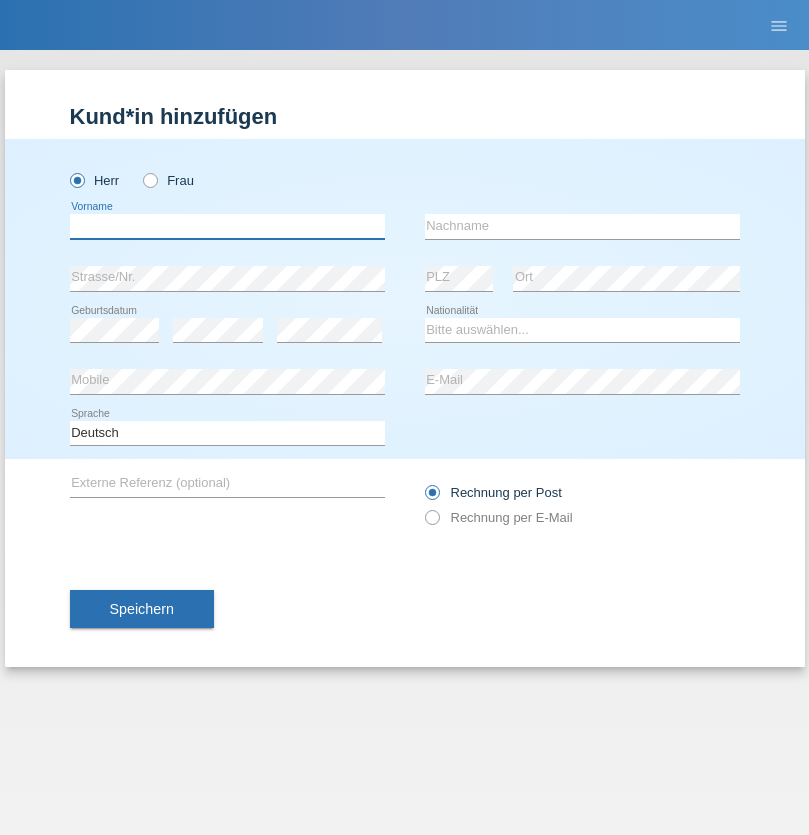 click at bounding box center (227, 226) 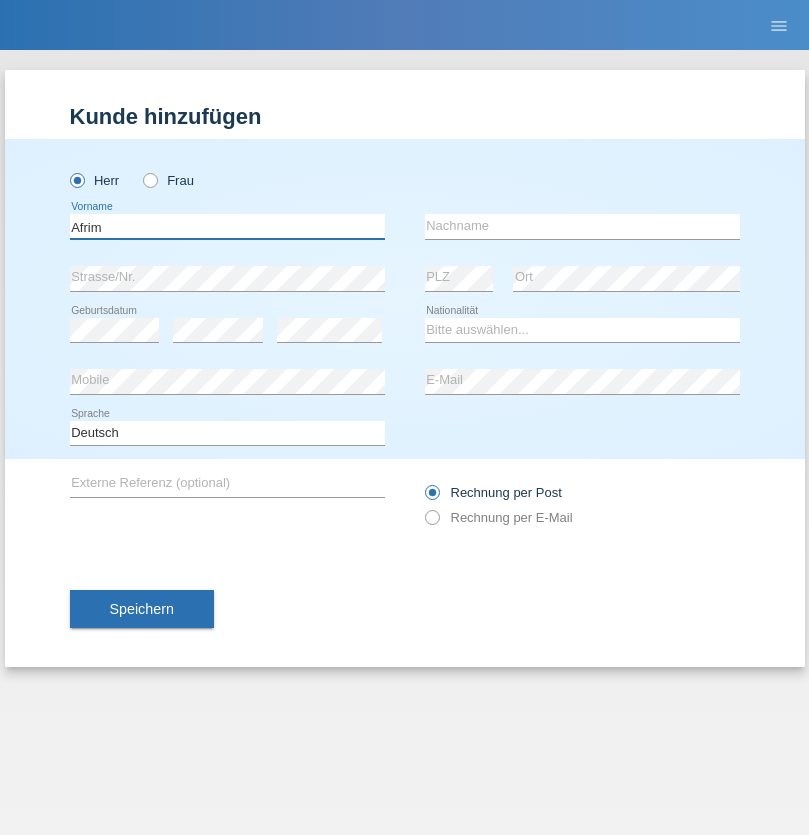 type on "Afrim" 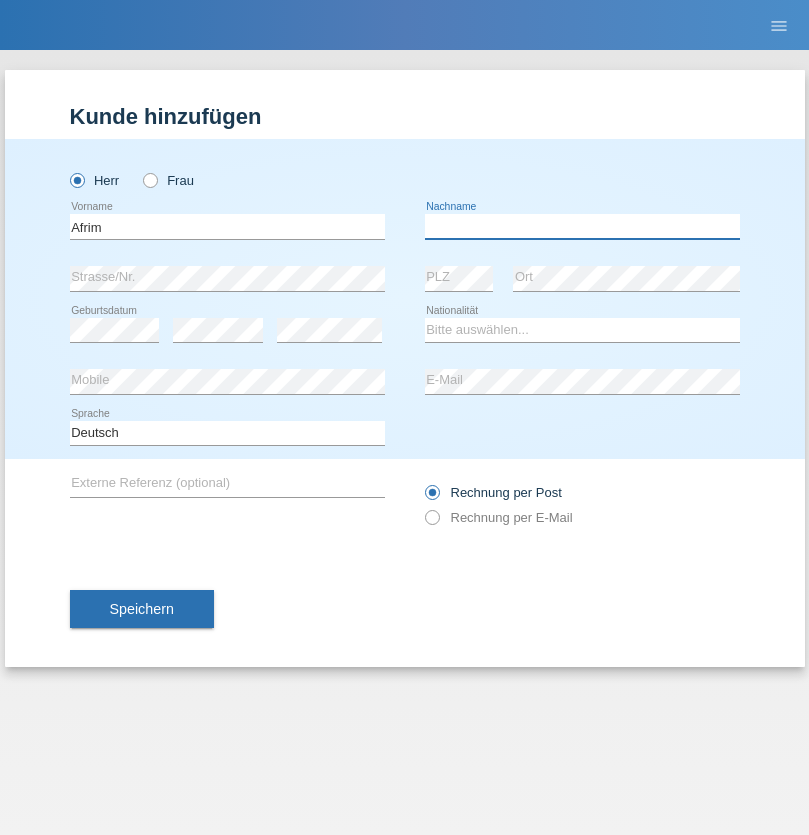 click at bounding box center (582, 226) 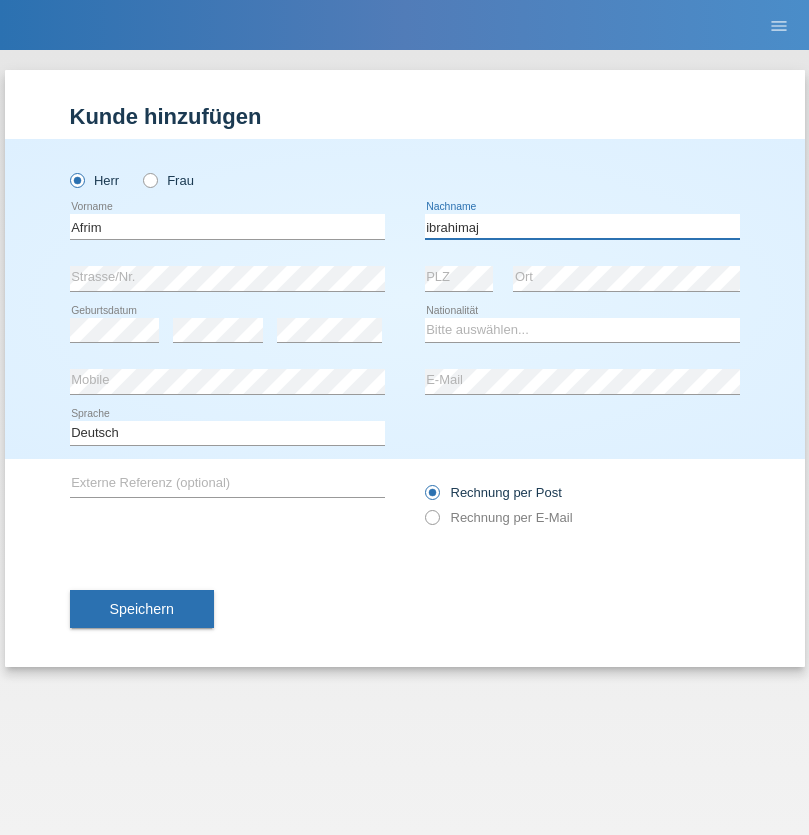 type on "ibrahimaj" 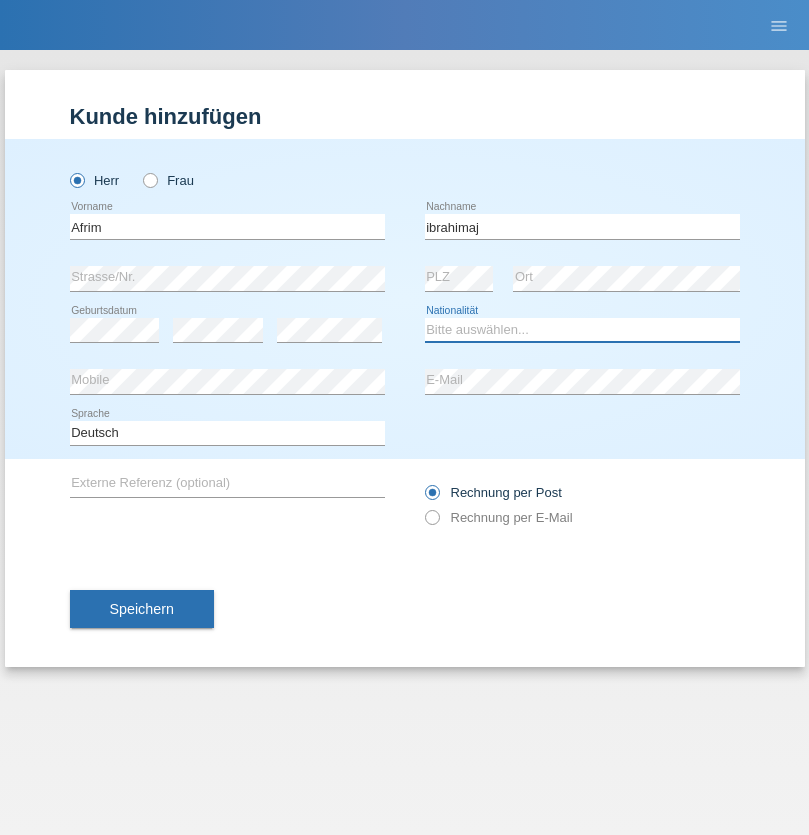 select on "XK" 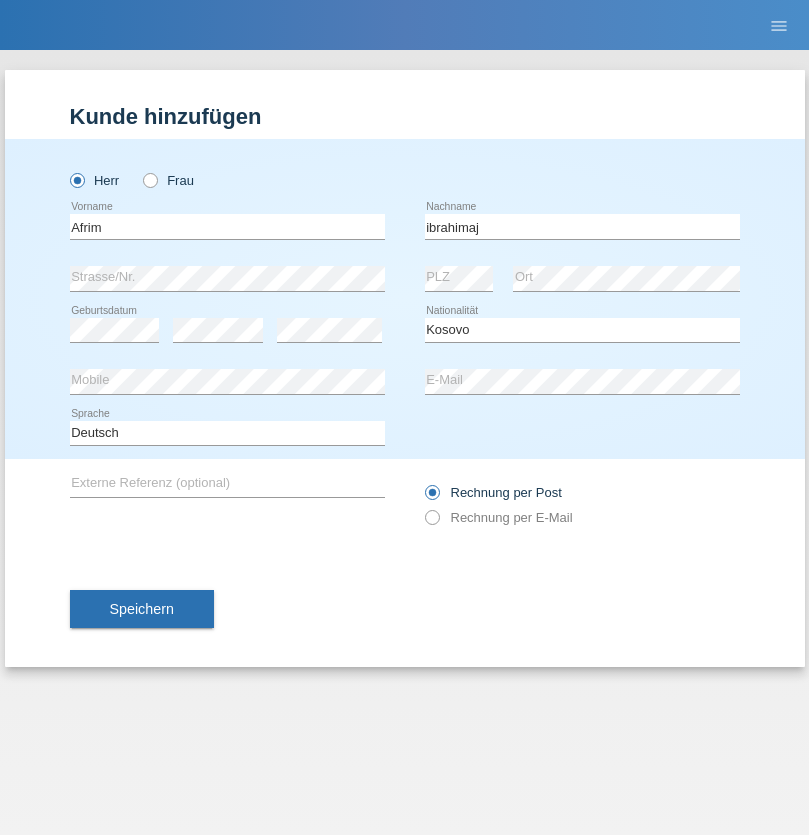 select on "C" 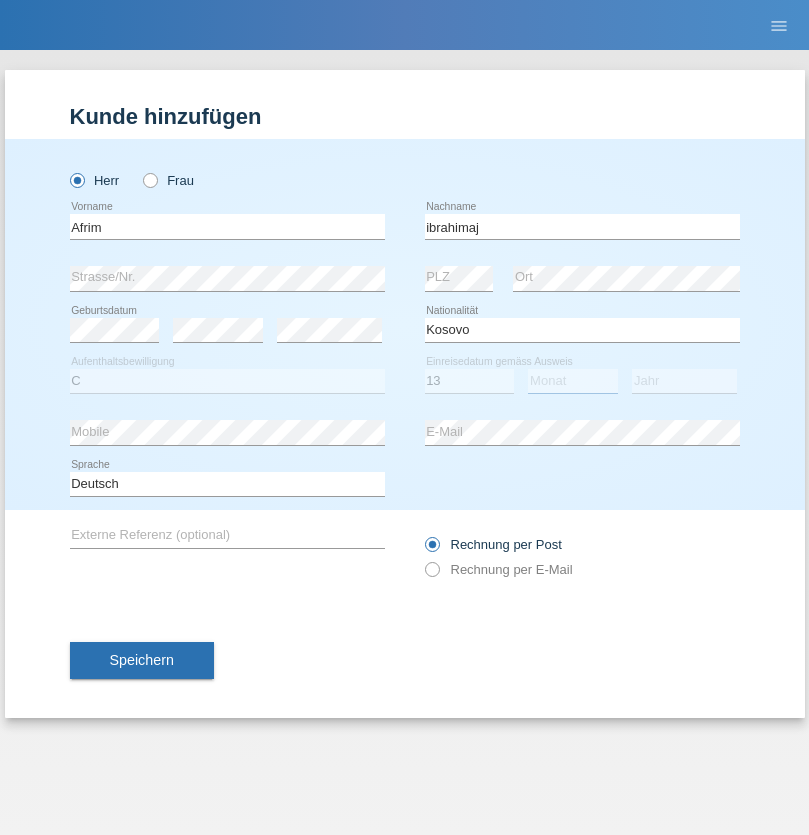 select on "01" 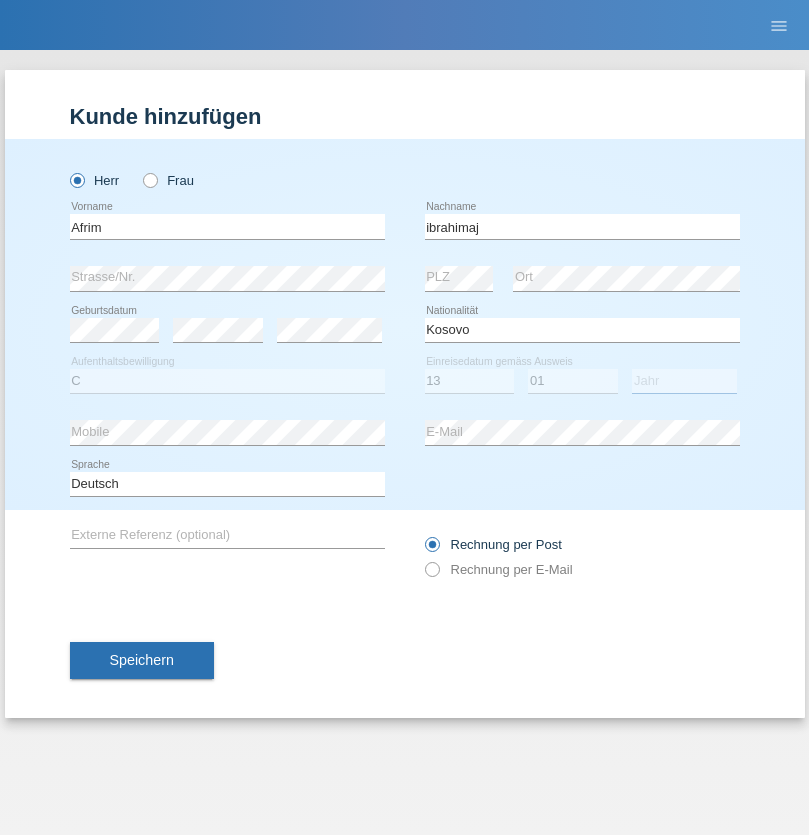 select on "2011" 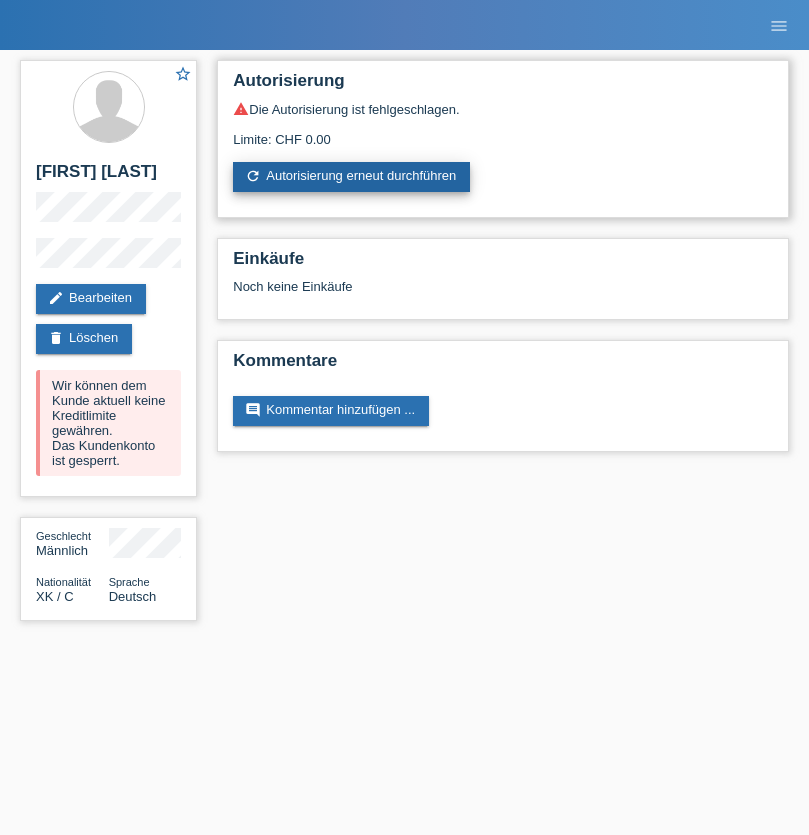 click on "refresh  Autorisierung erneut durchführen" at bounding box center [351, 177] 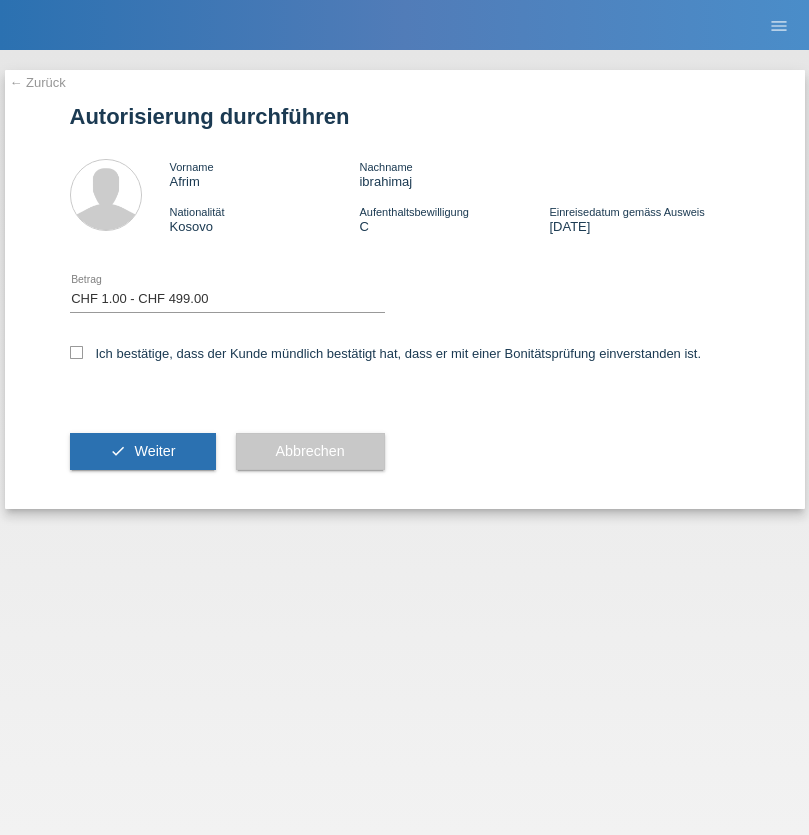 select on "1" 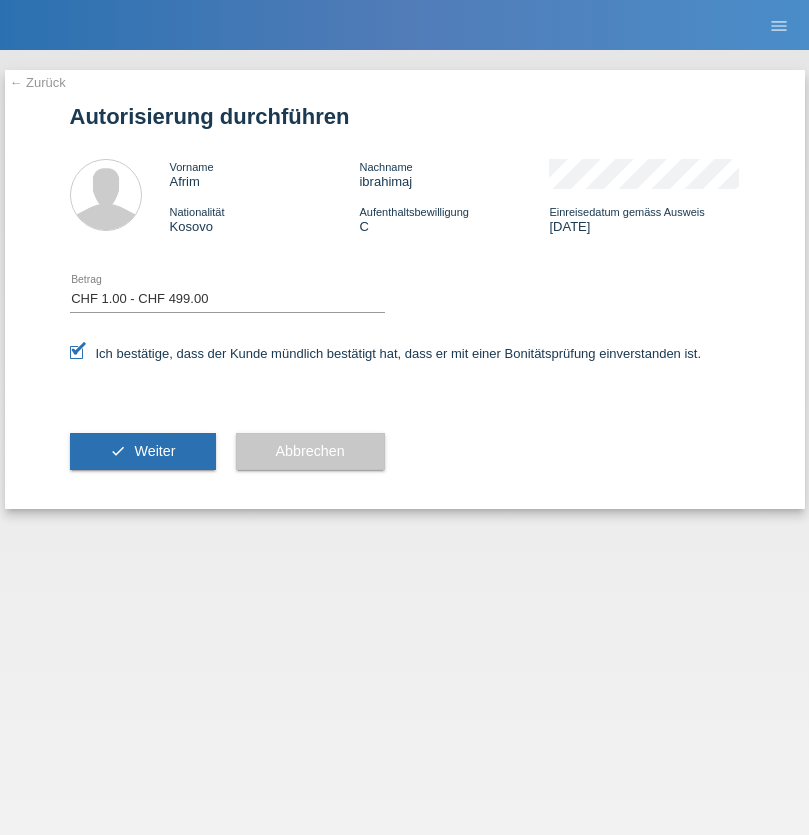 scroll, scrollTop: 0, scrollLeft: 0, axis: both 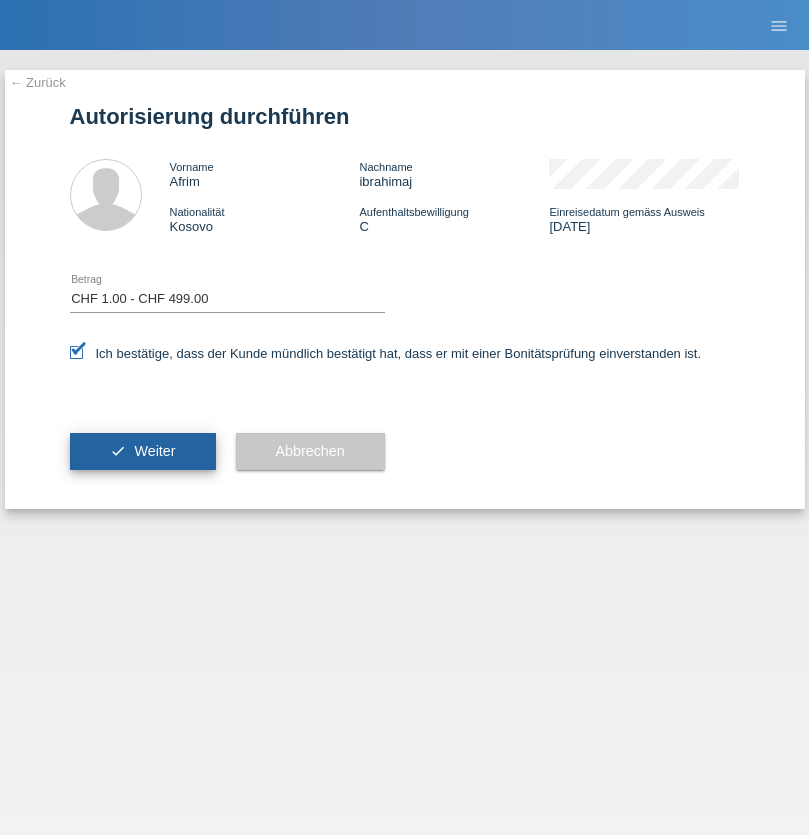 click on "Weiter" at bounding box center (154, 451) 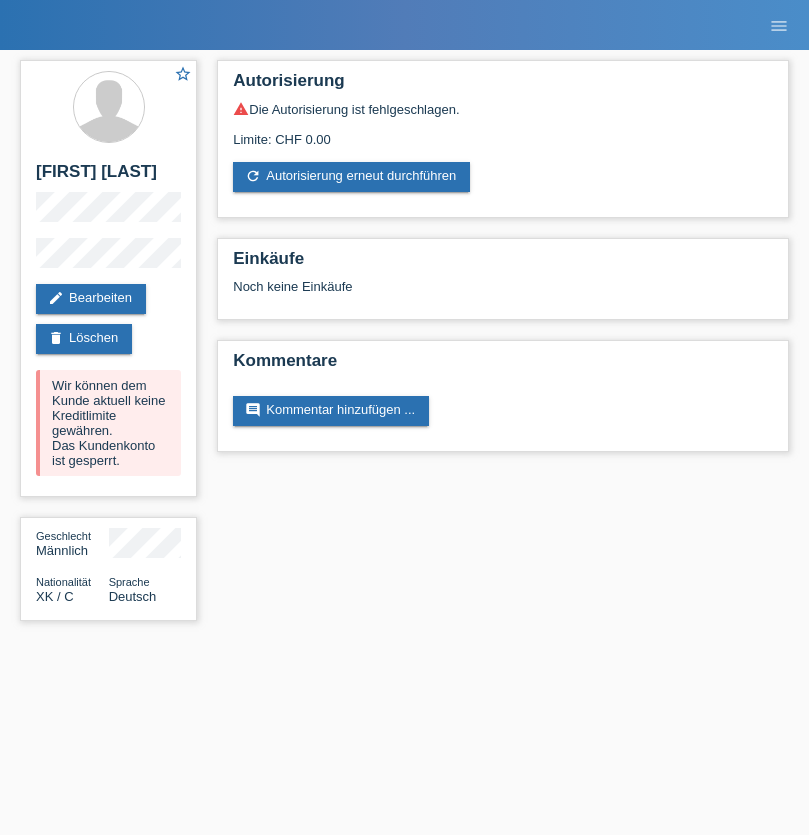 scroll, scrollTop: 0, scrollLeft: 0, axis: both 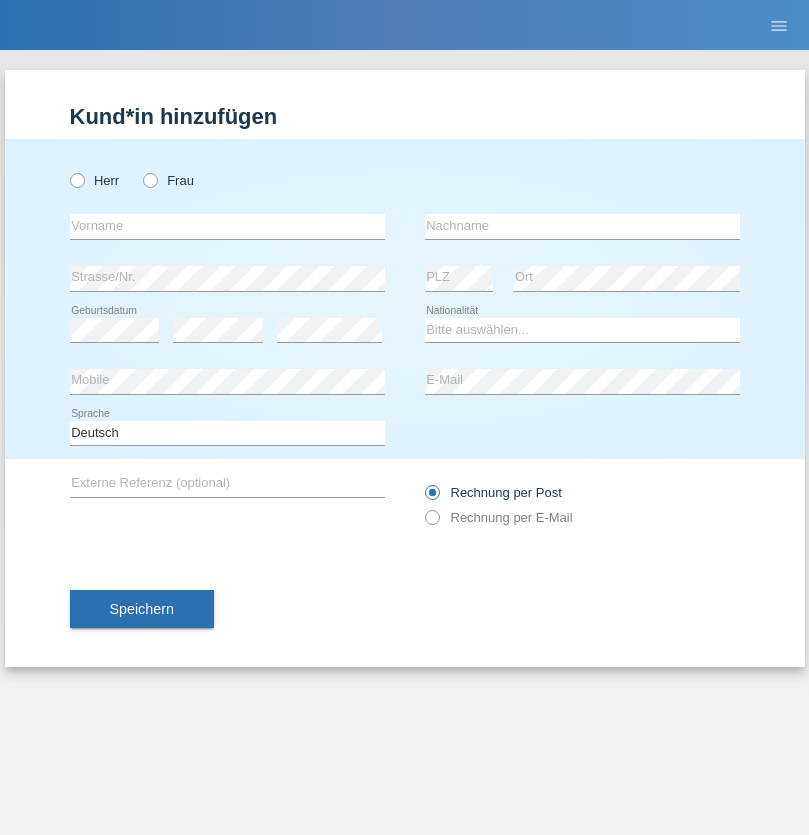 radio on "true" 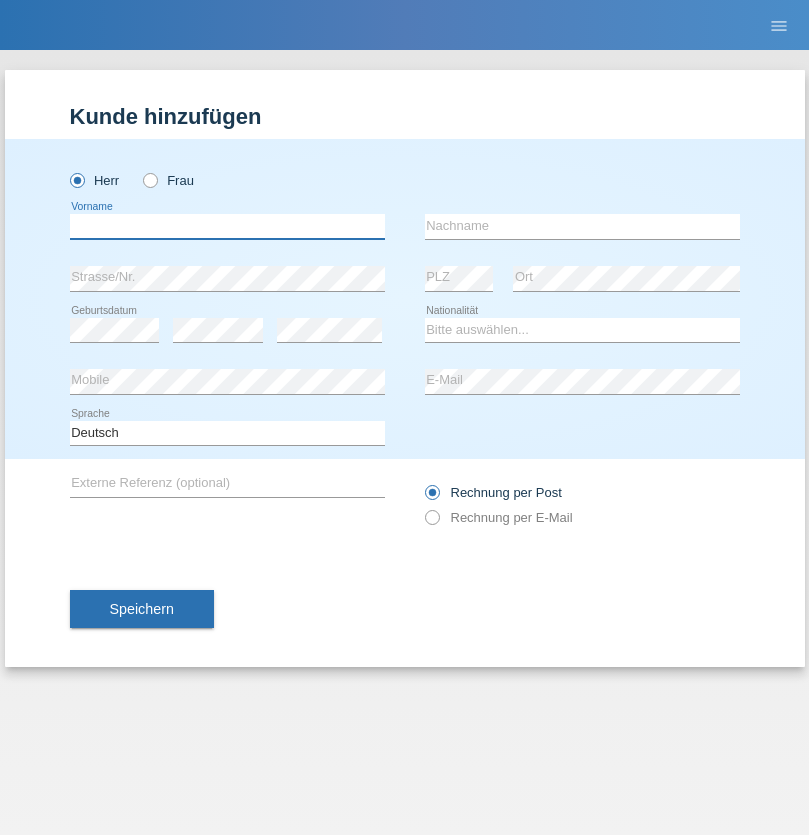 click at bounding box center (227, 226) 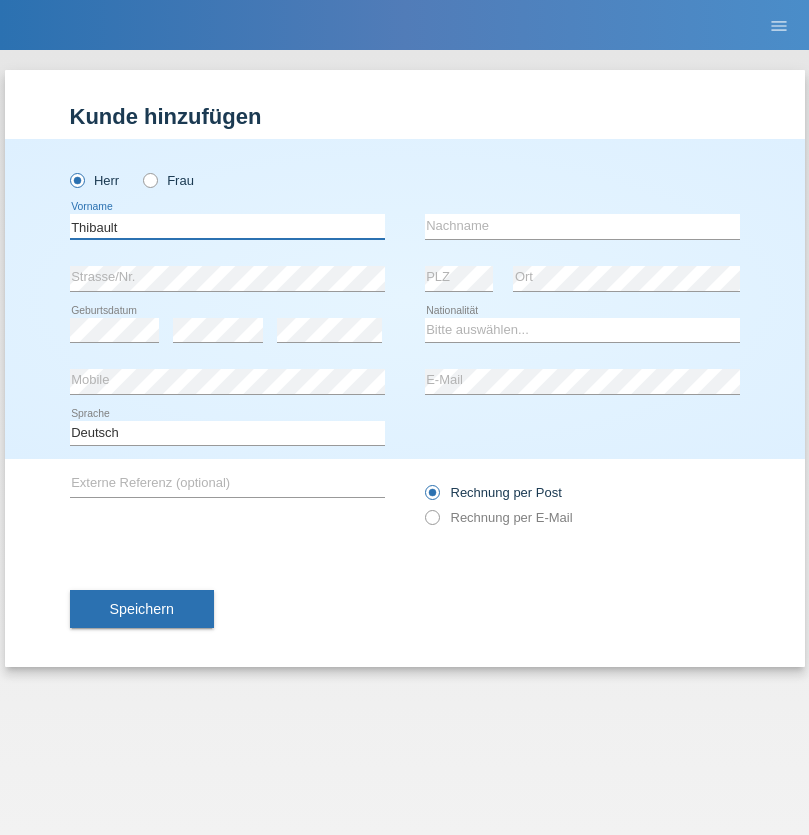 type on "Thibault" 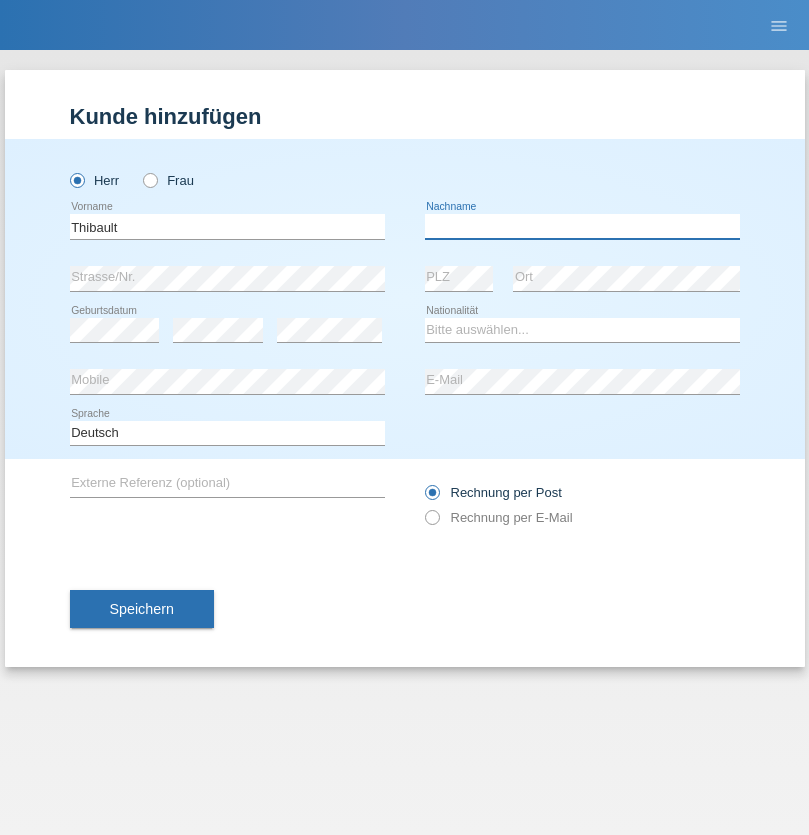 click at bounding box center [582, 226] 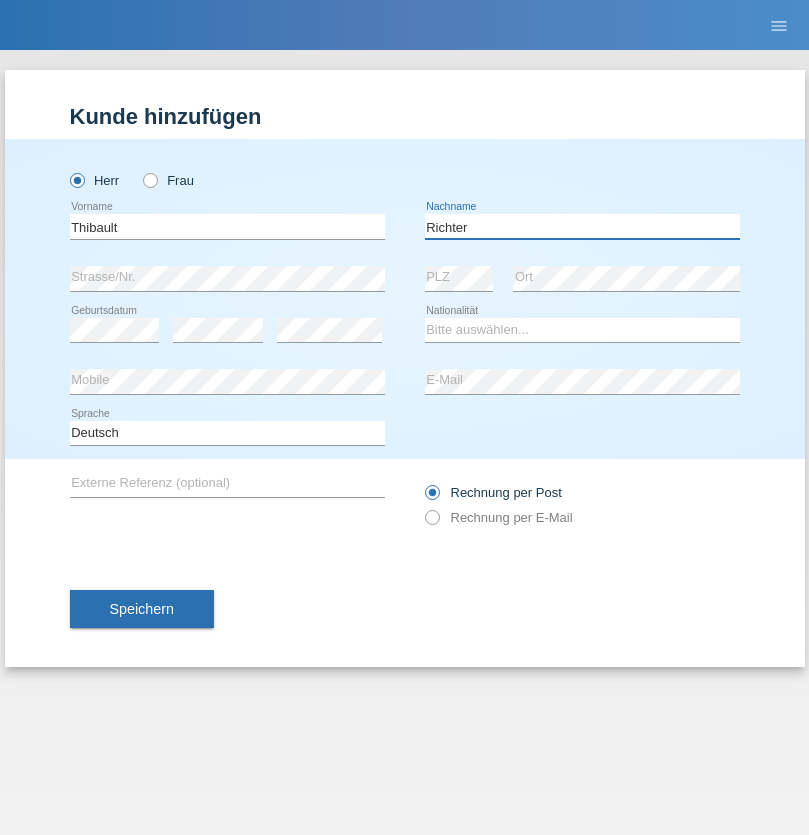 type on "Richter" 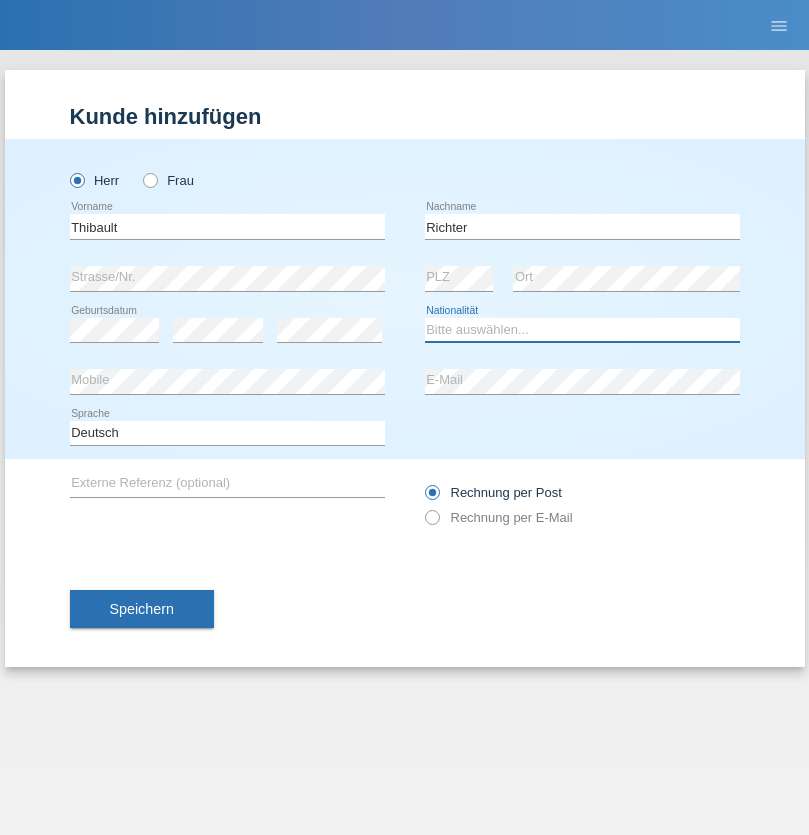 select on "CH" 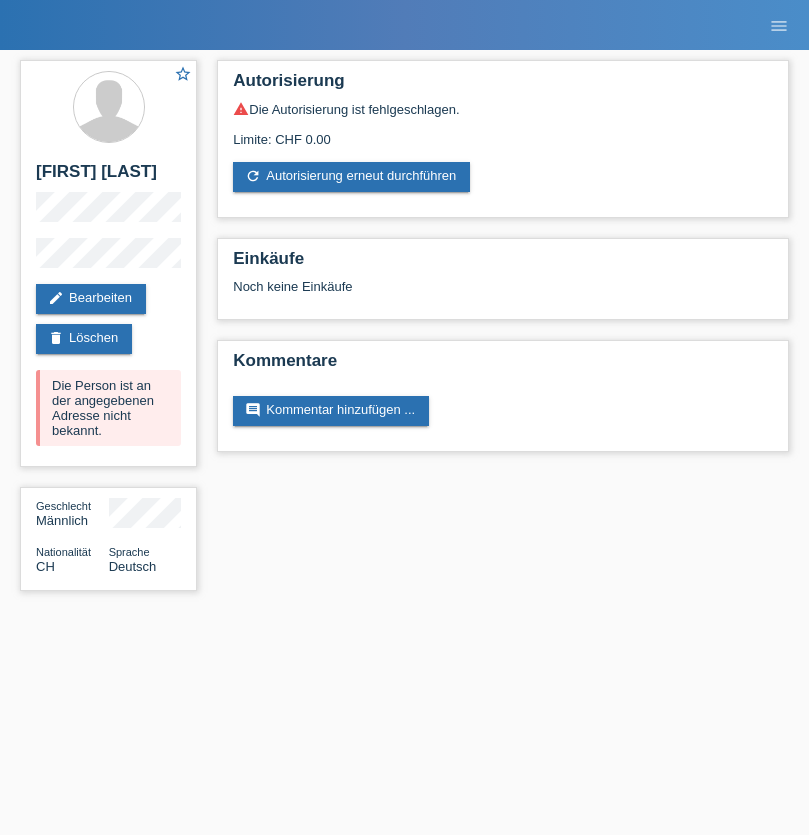 scroll, scrollTop: 0, scrollLeft: 0, axis: both 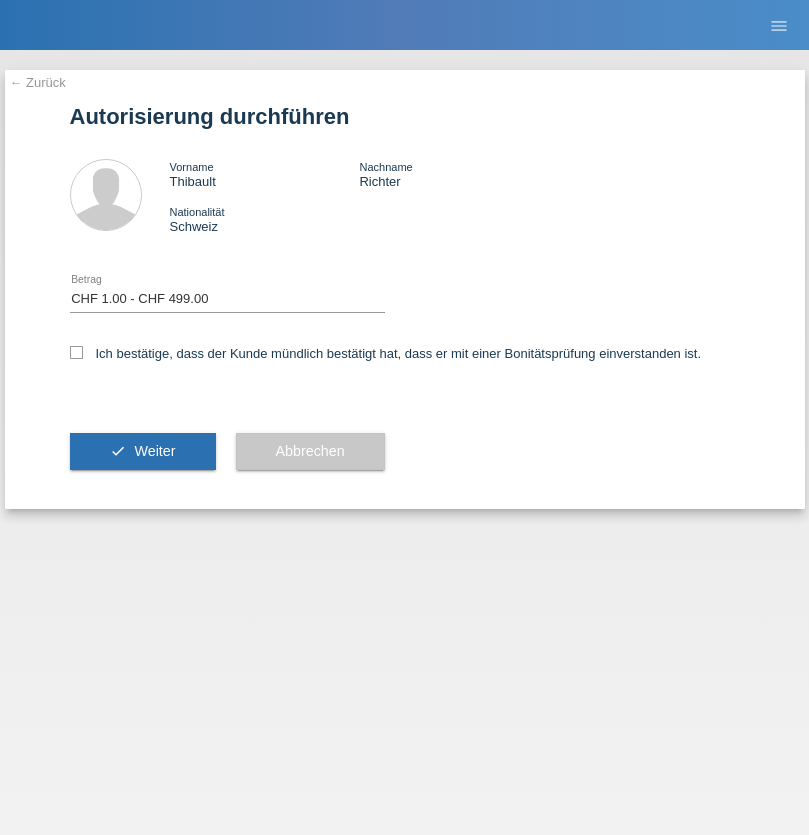 select on "1" 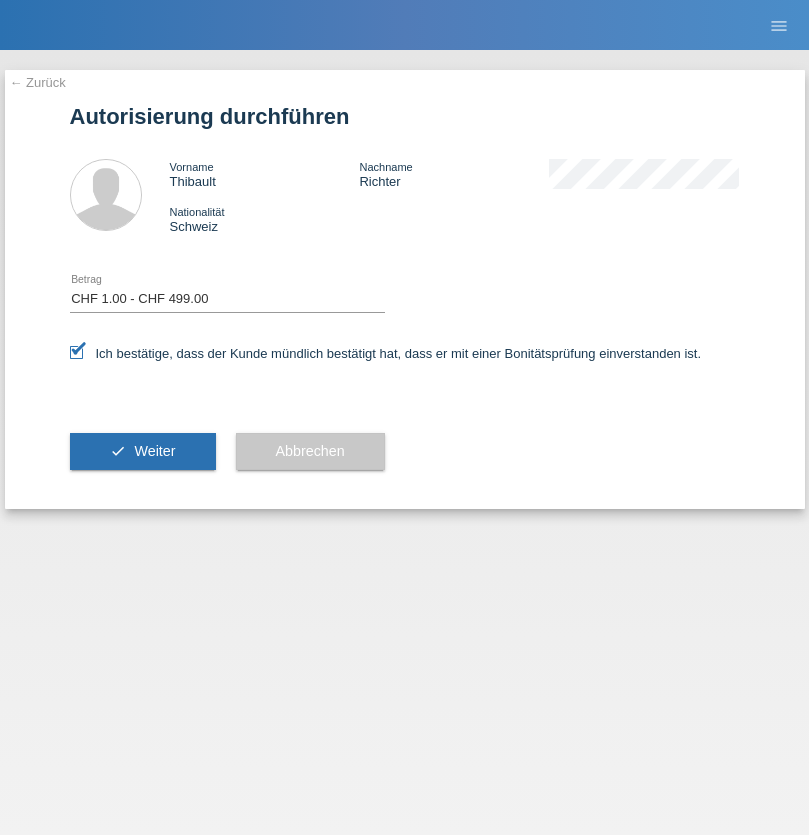 scroll, scrollTop: 0, scrollLeft: 0, axis: both 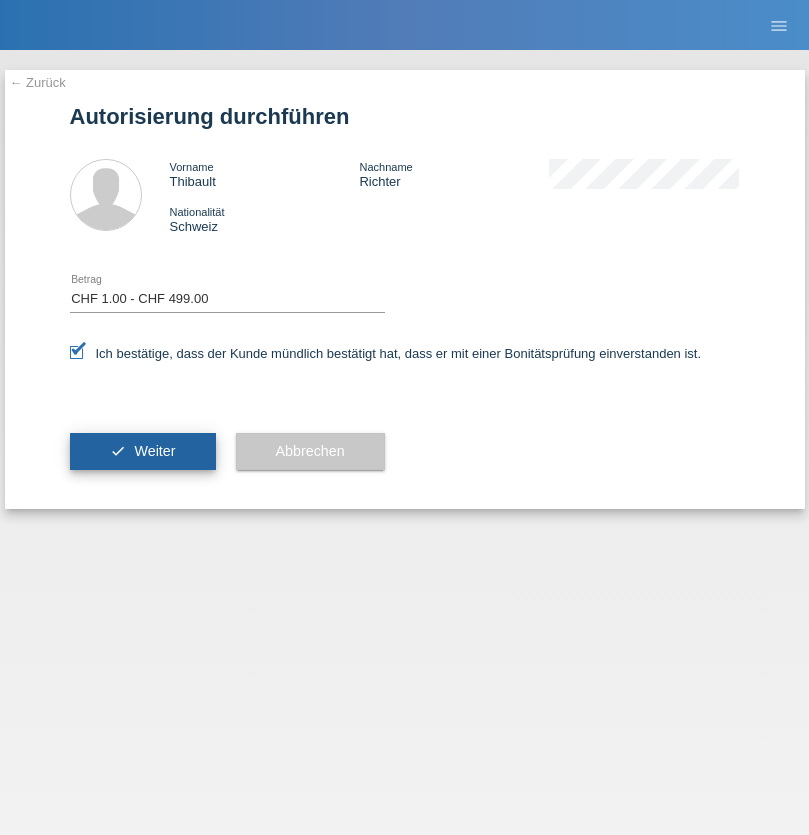click on "Weiter" at bounding box center [154, 451] 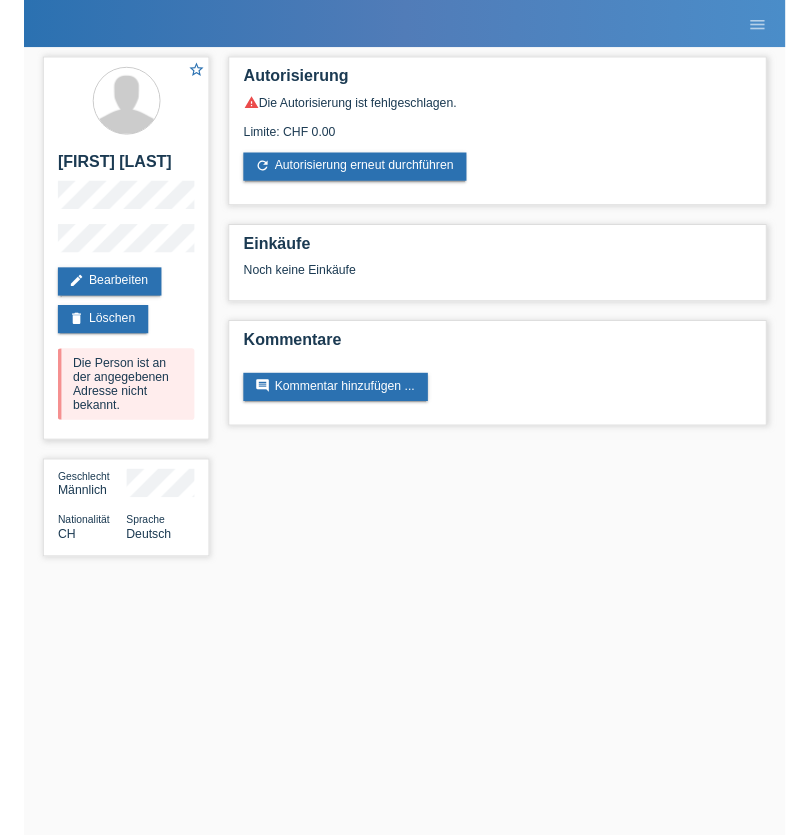 scroll, scrollTop: 0, scrollLeft: 0, axis: both 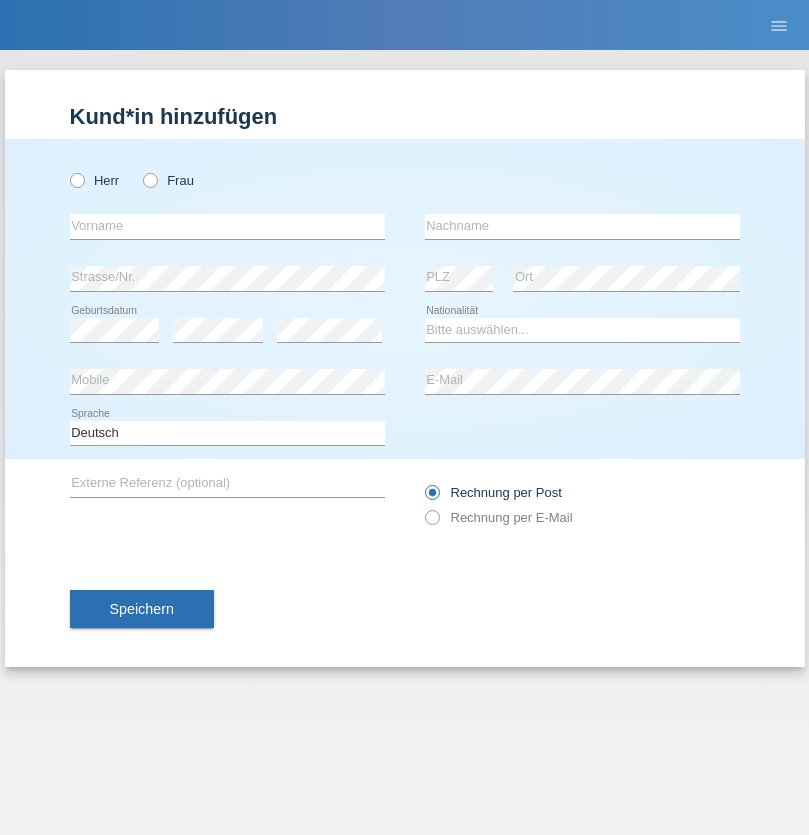 radio on "true" 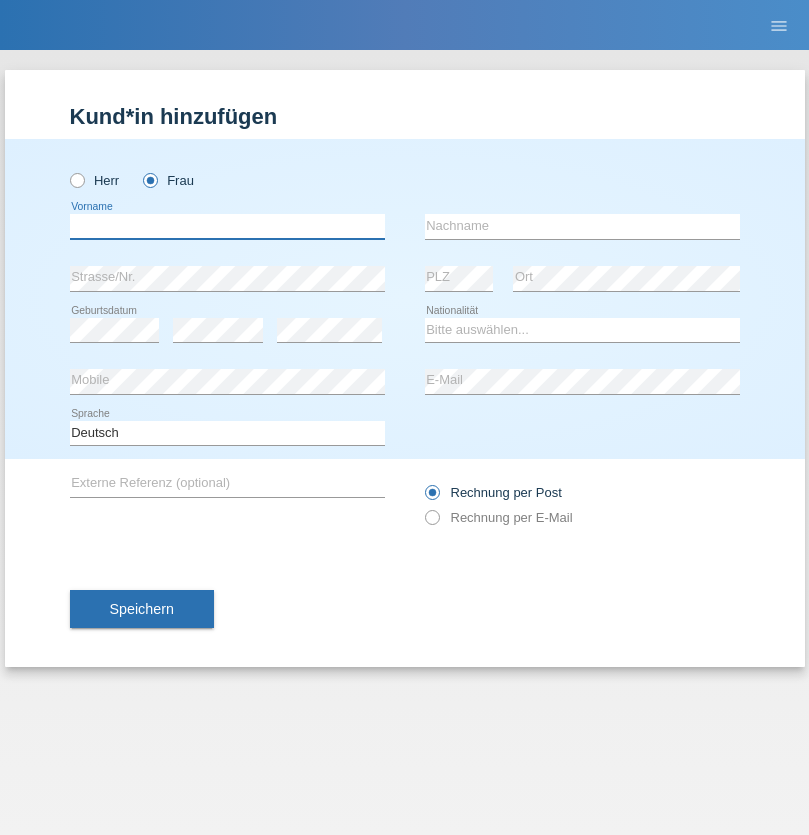 click at bounding box center [227, 226] 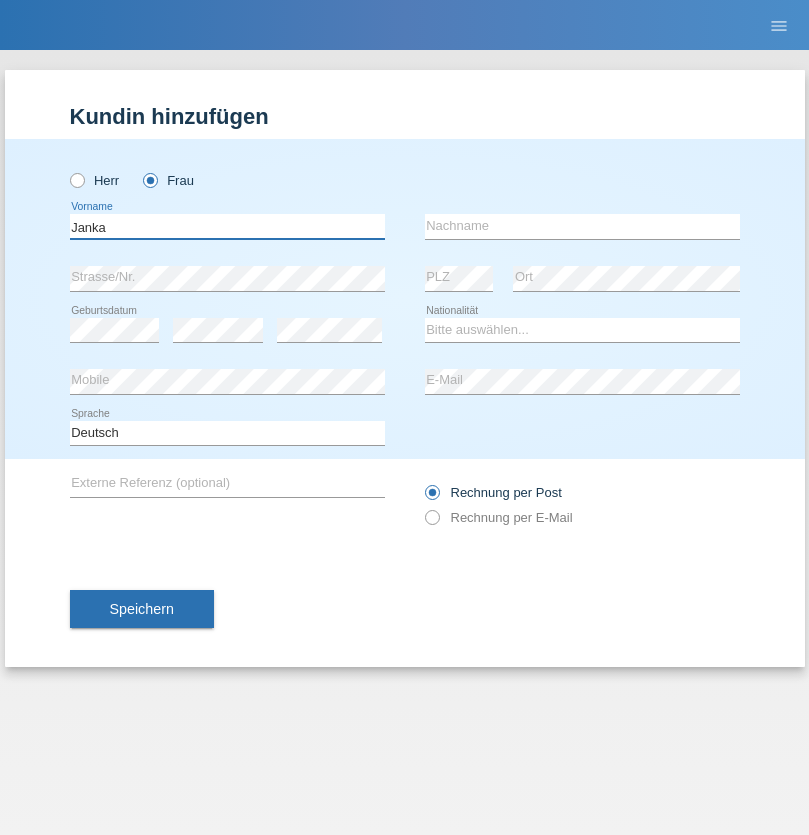 type on "Janka" 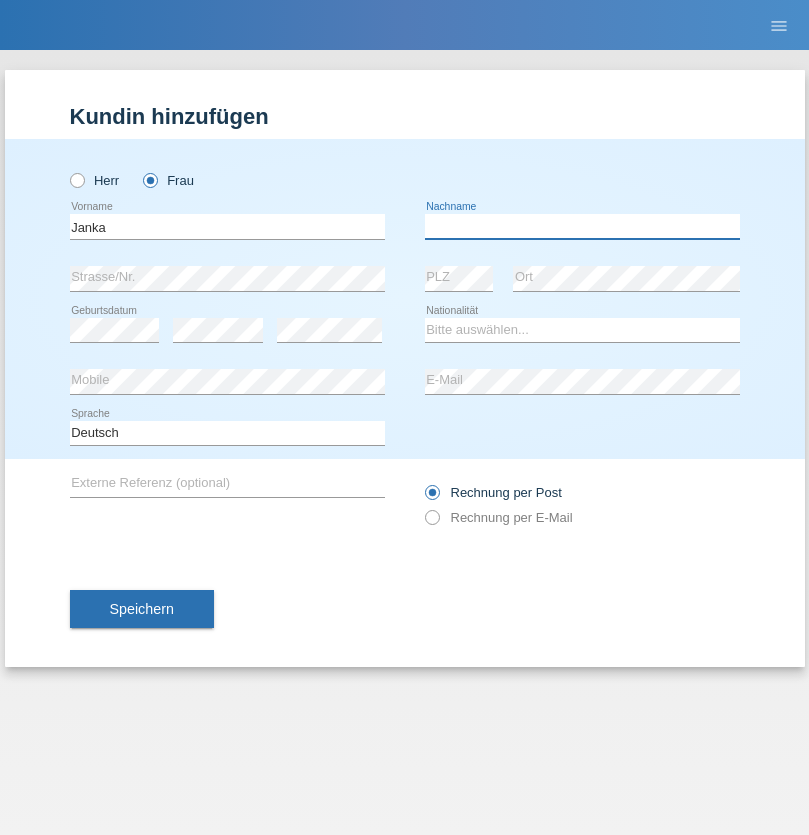 click at bounding box center (582, 226) 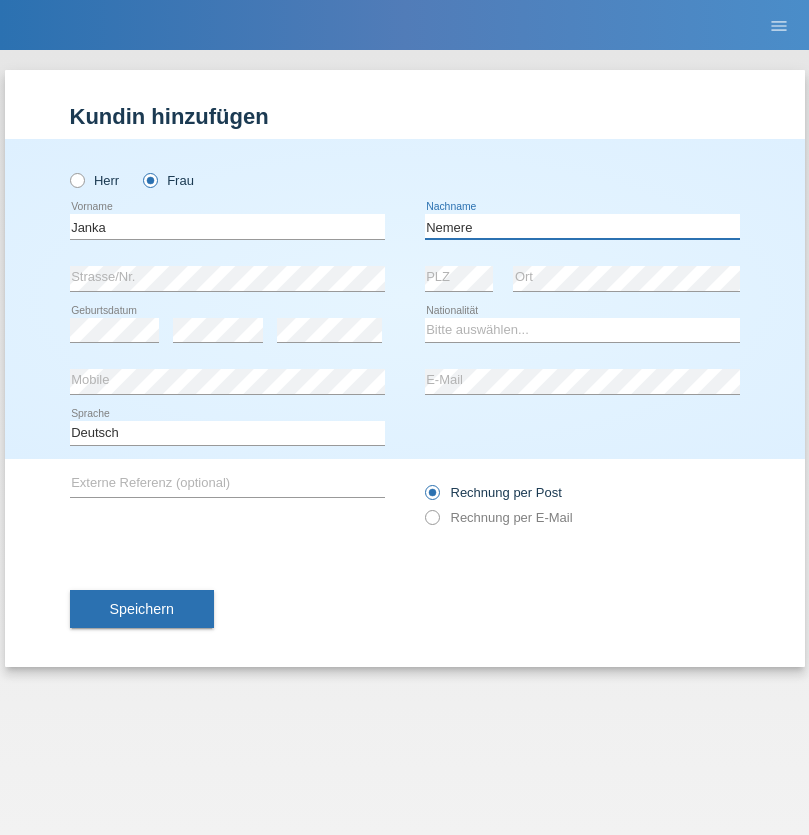 type on "Nemere" 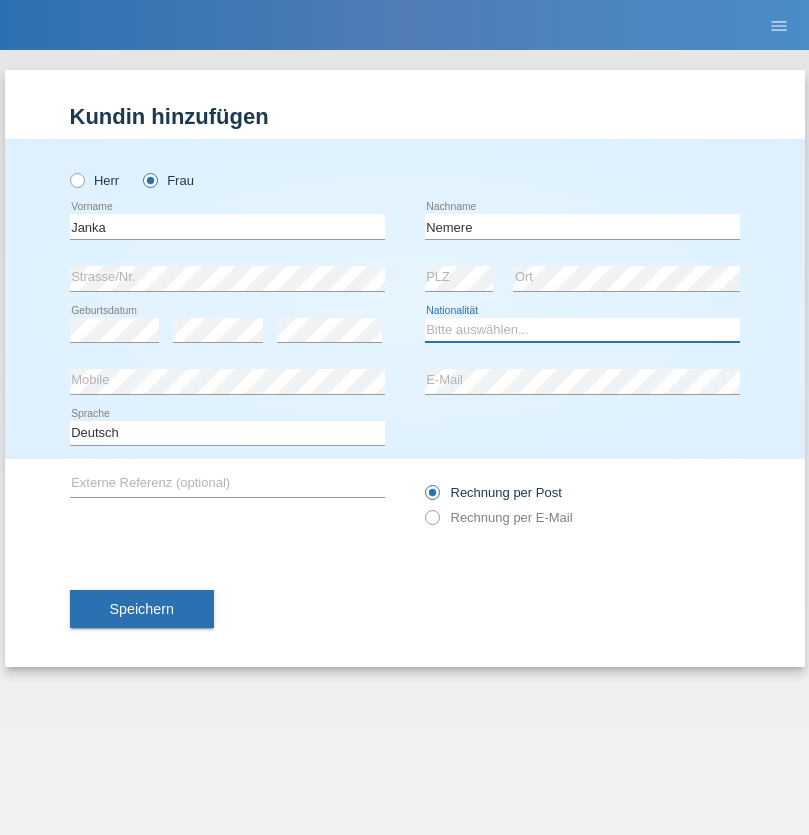 select on "HU" 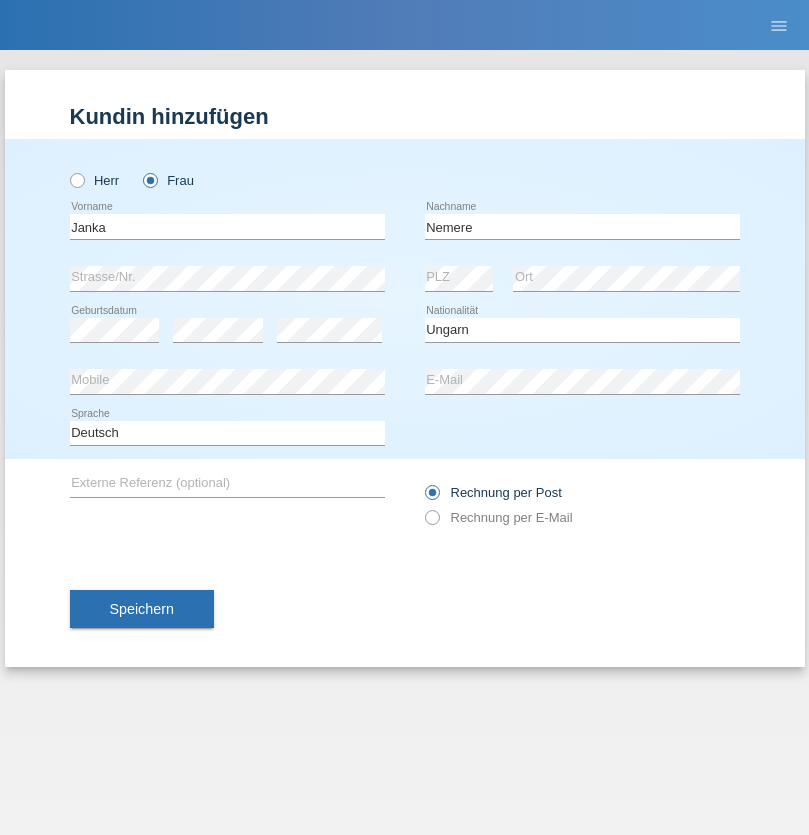 select on "C" 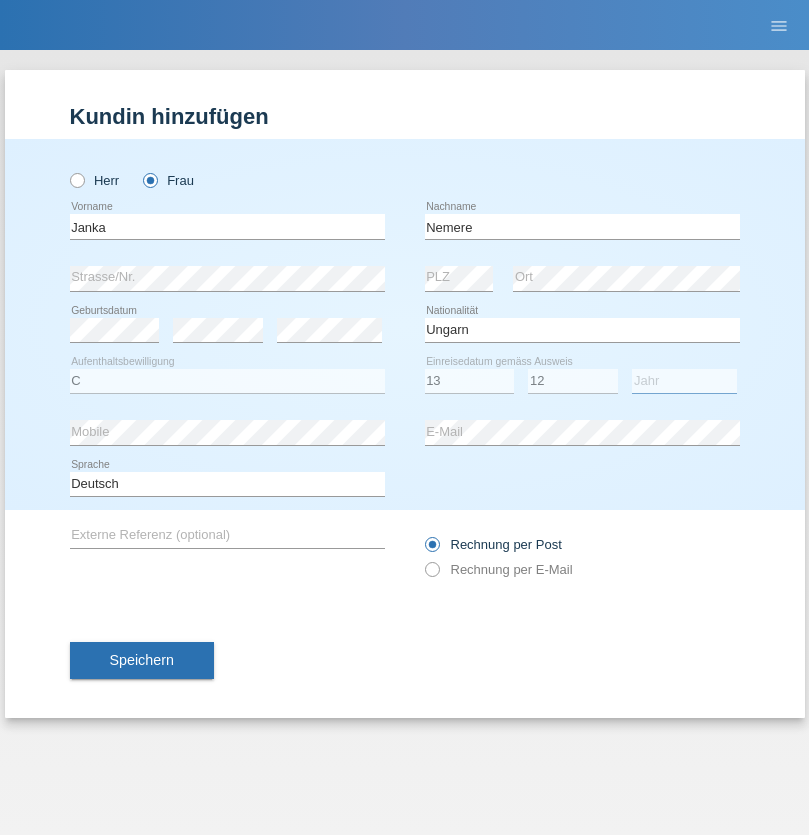 select on "2021" 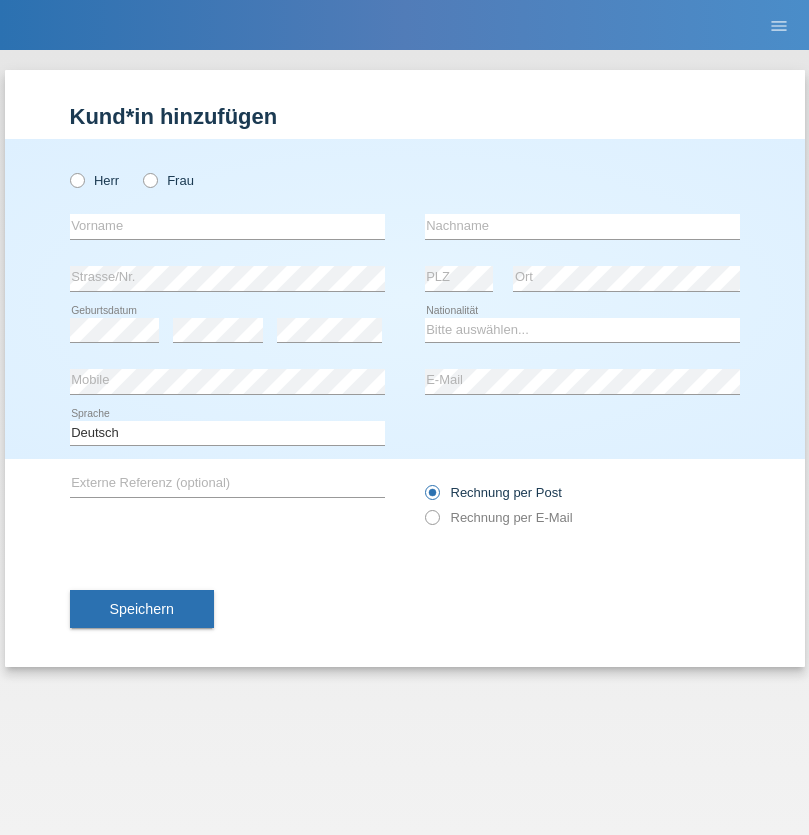 scroll, scrollTop: 0, scrollLeft: 0, axis: both 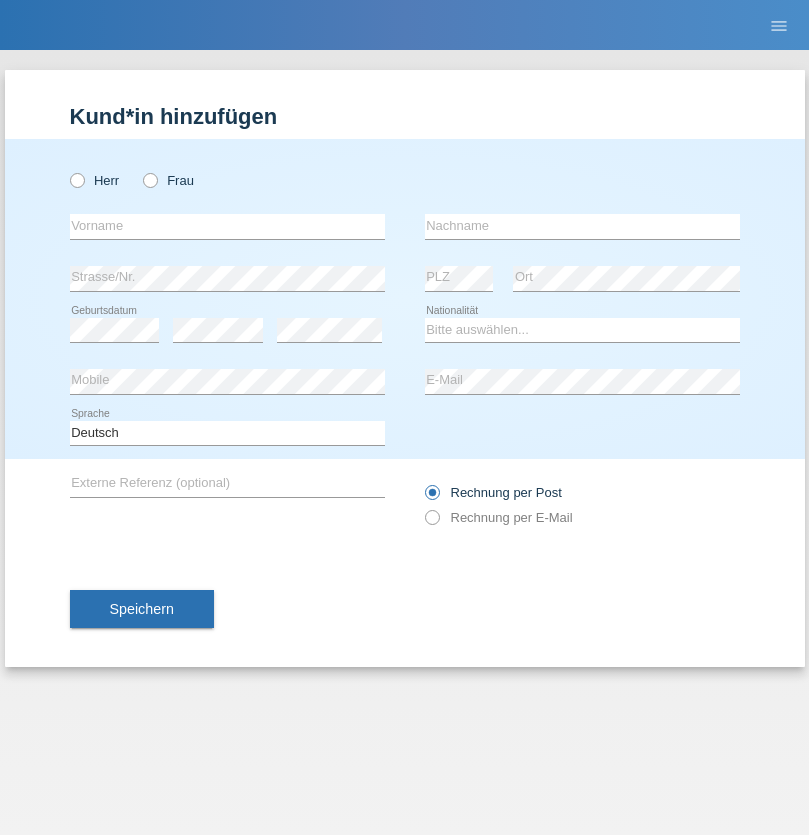 radio on "true" 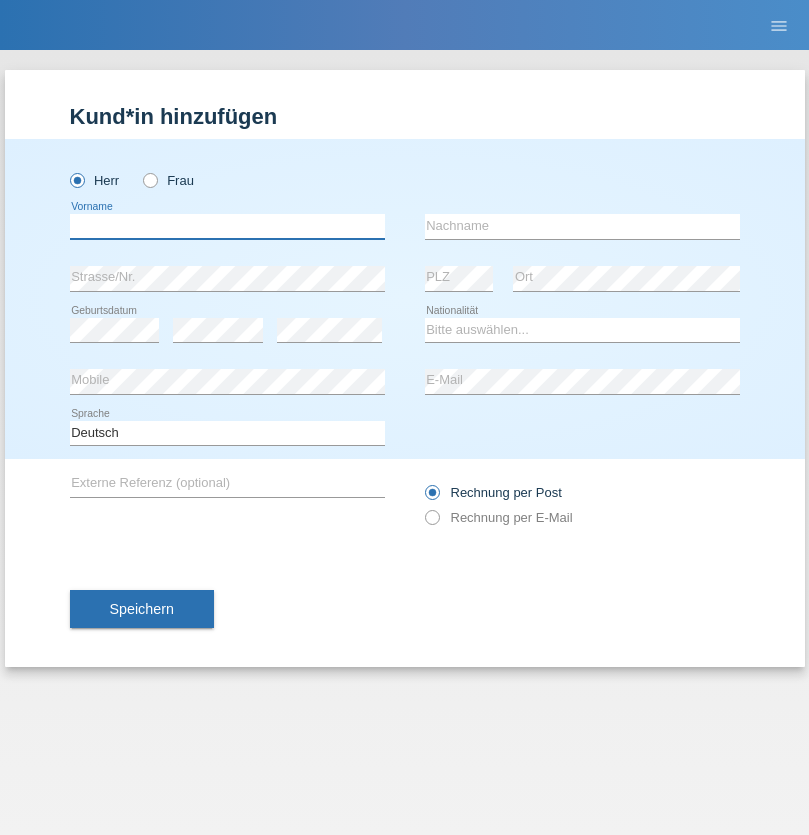 click at bounding box center [227, 226] 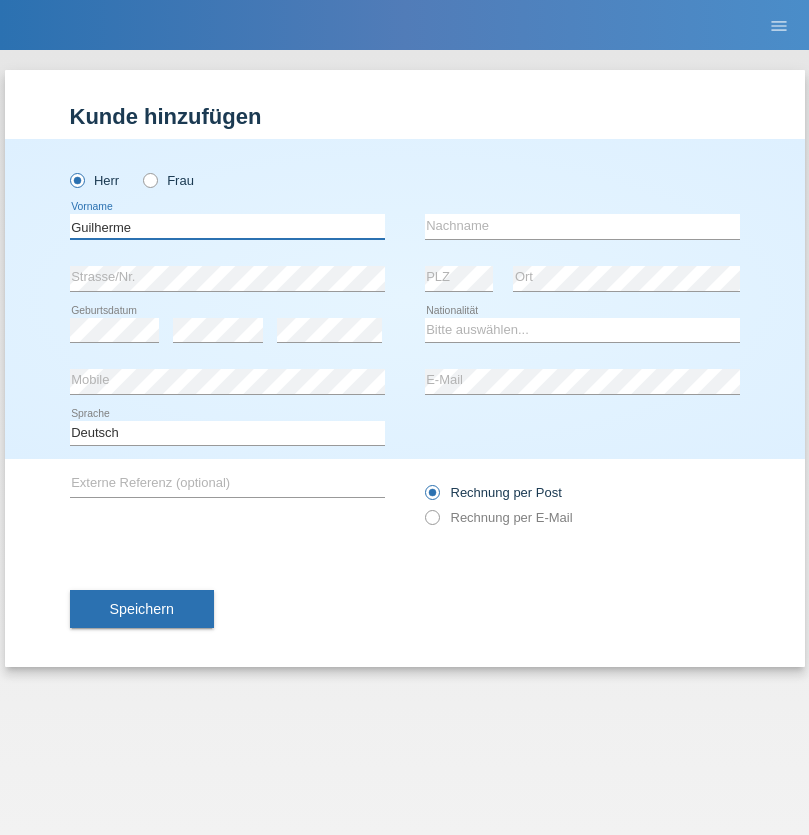 type on "Guilherme" 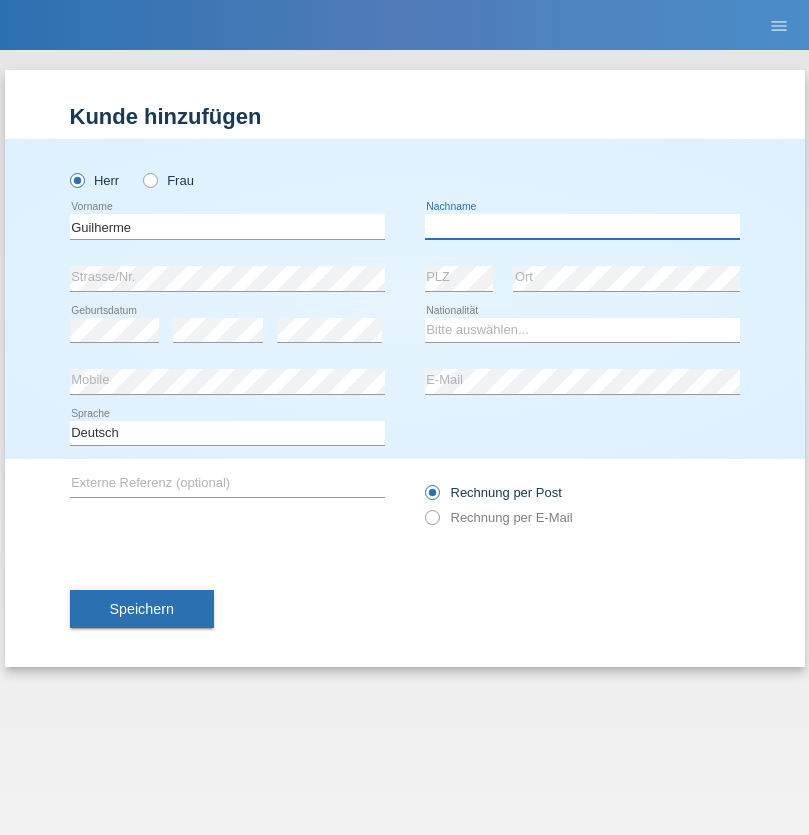 click at bounding box center (582, 226) 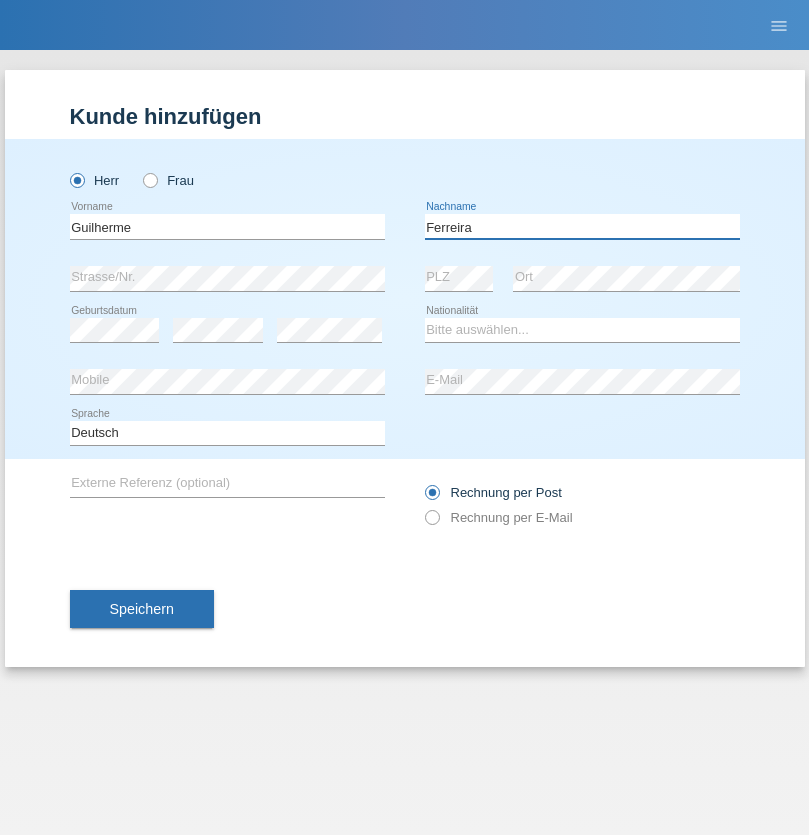 type on "Ferreira" 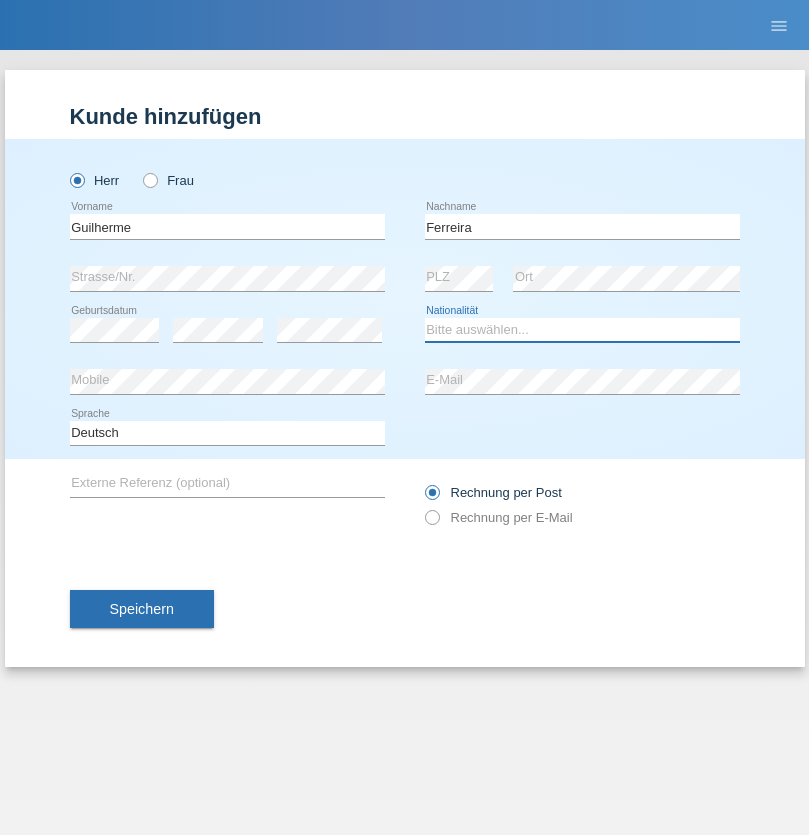 select on "PT" 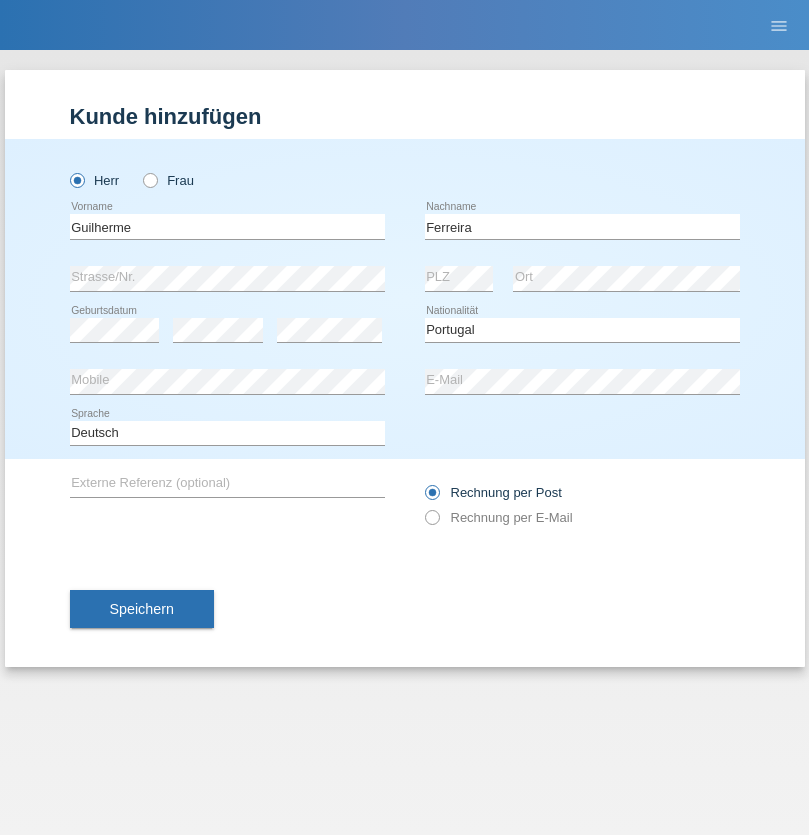 select on "C" 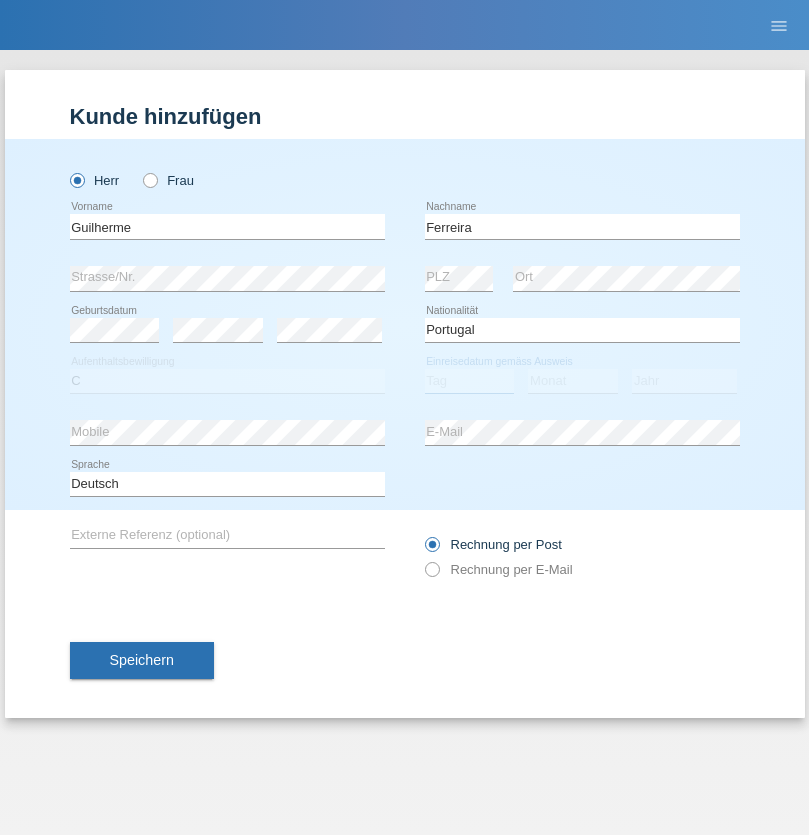select on "04" 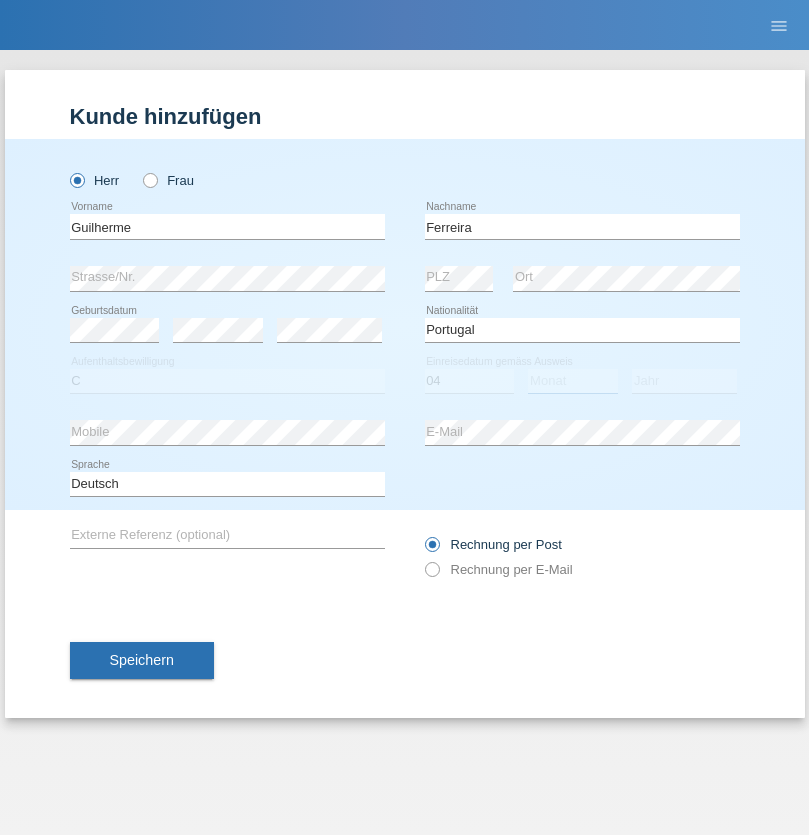 select on "09" 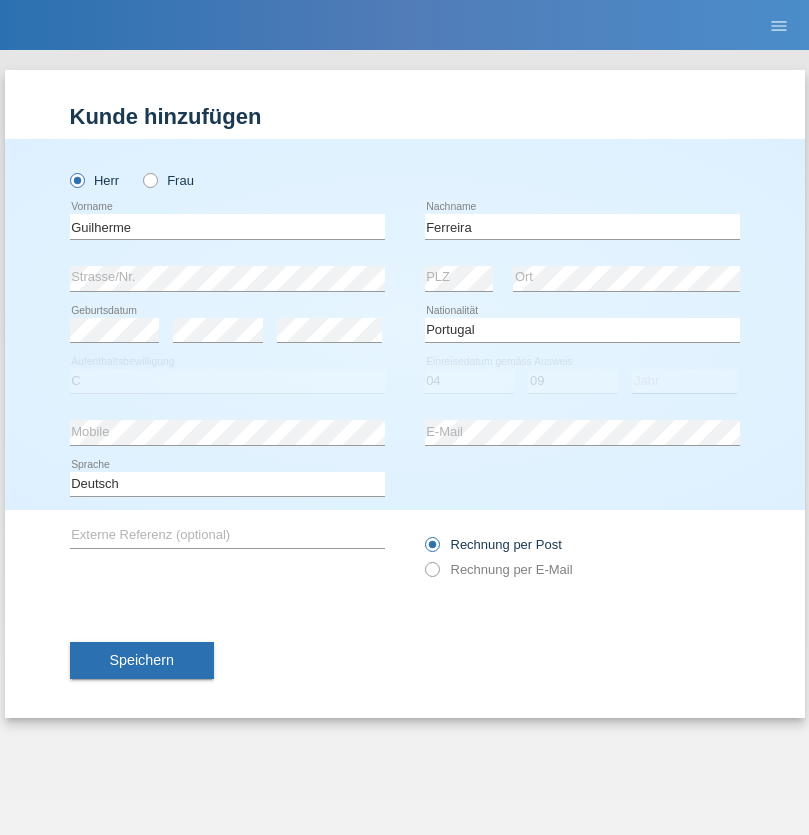 select on "2021" 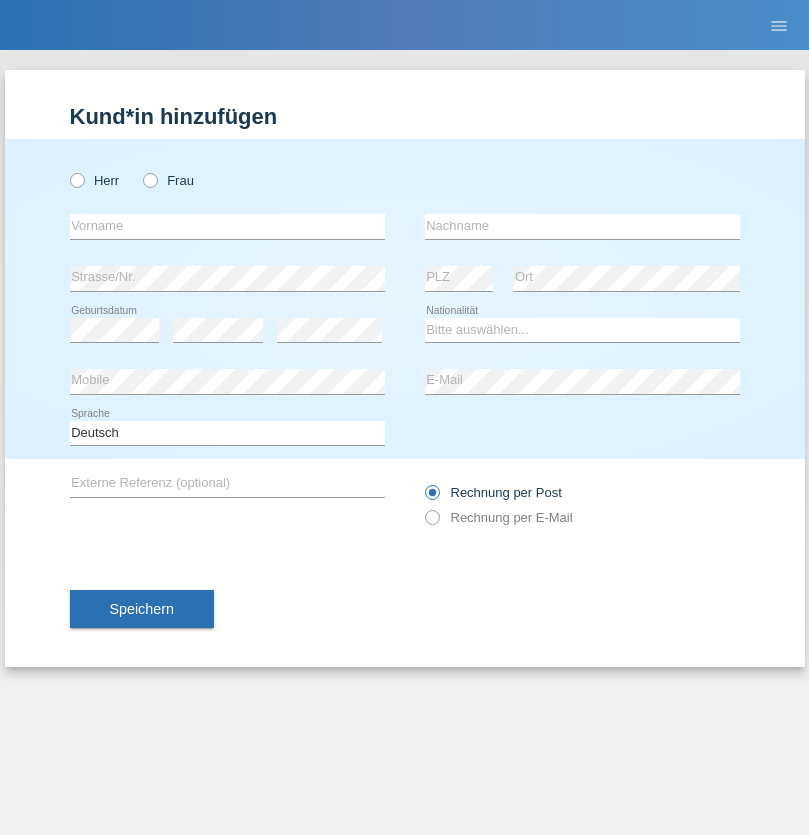 scroll, scrollTop: 0, scrollLeft: 0, axis: both 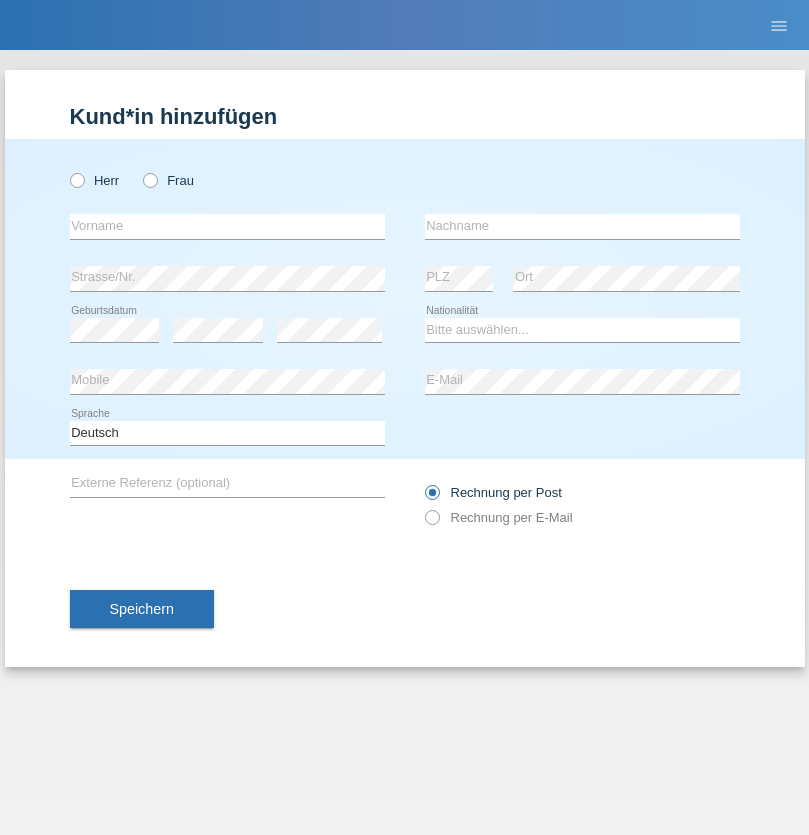 radio on "true" 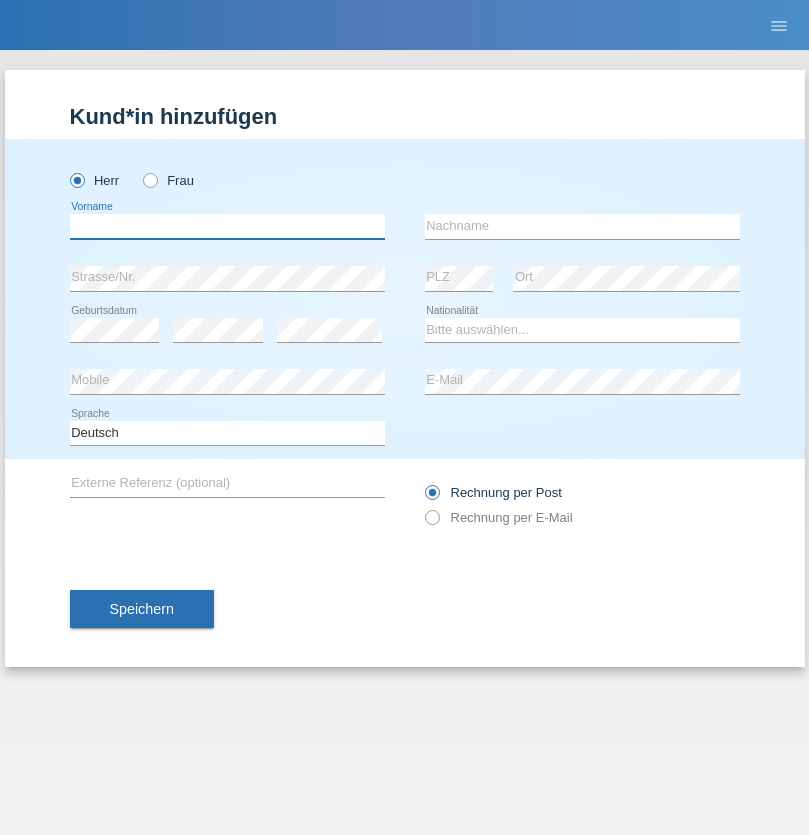 click at bounding box center (227, 226) 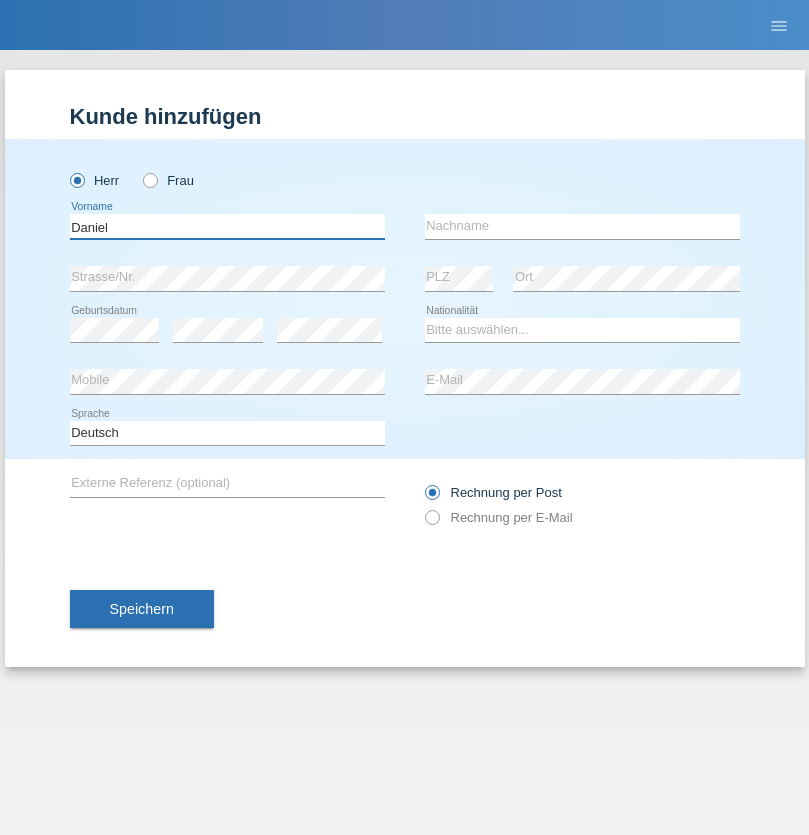 type on "Daniel" 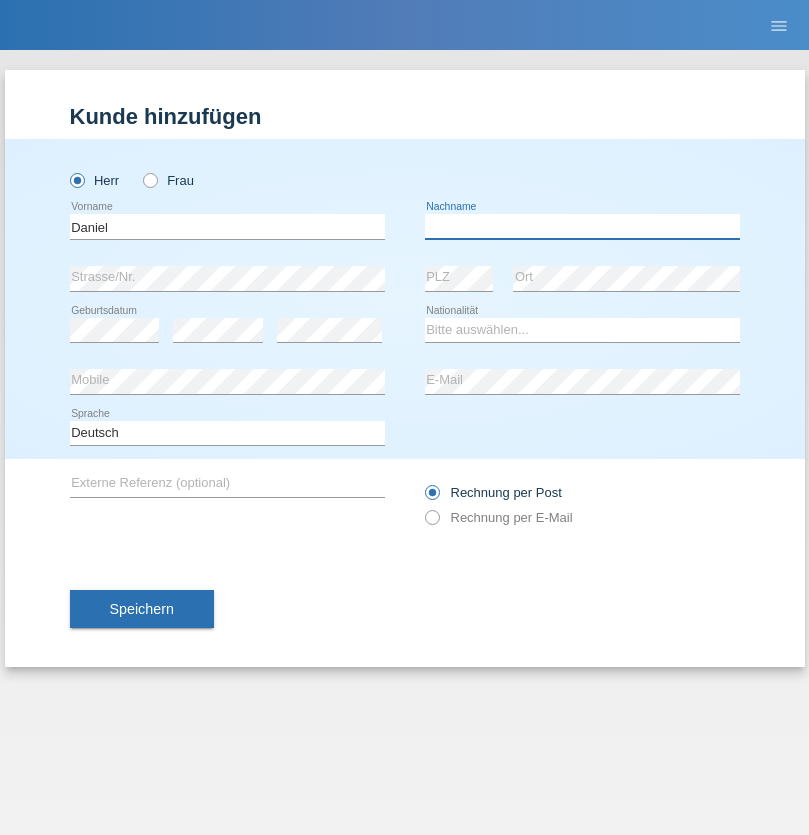 click at bounding box center [582, 226] 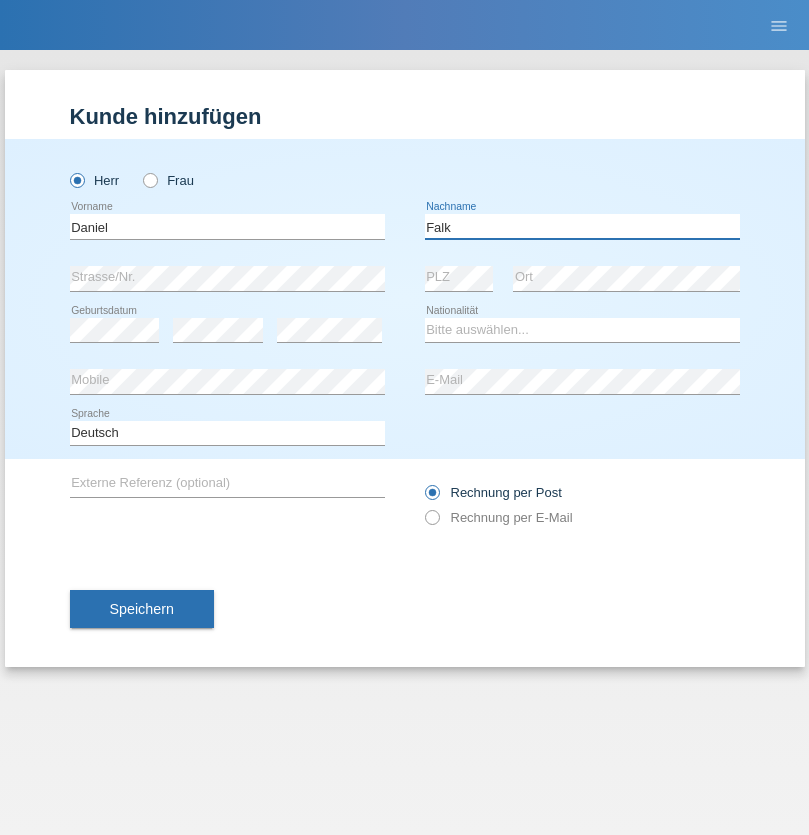 type on "Falk" 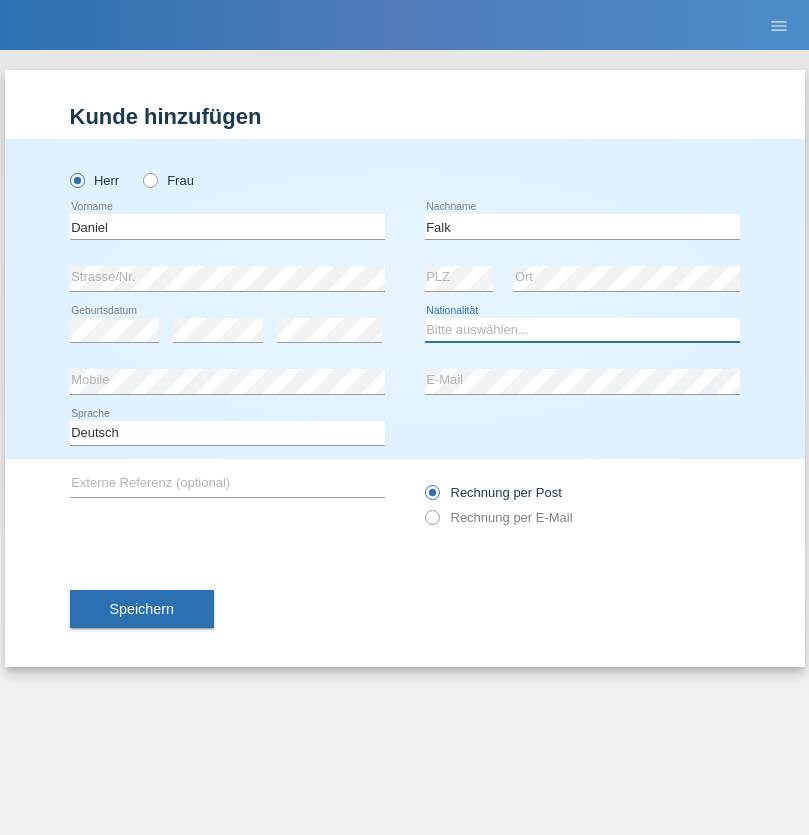 select on "CH" 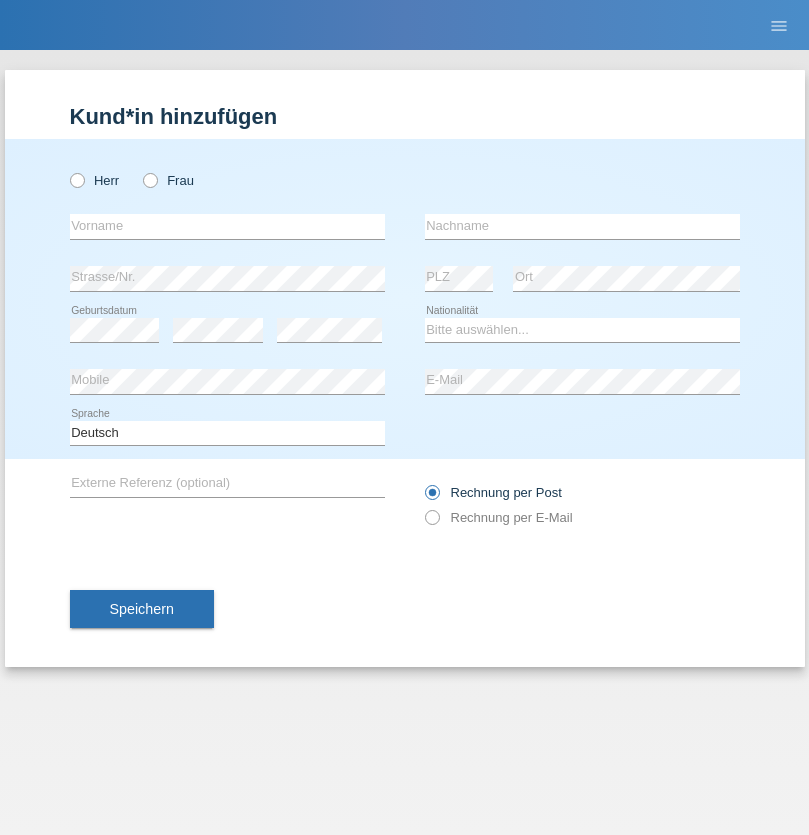 scroll, scrollTop: 0, scrollLeft: 0, axis: both 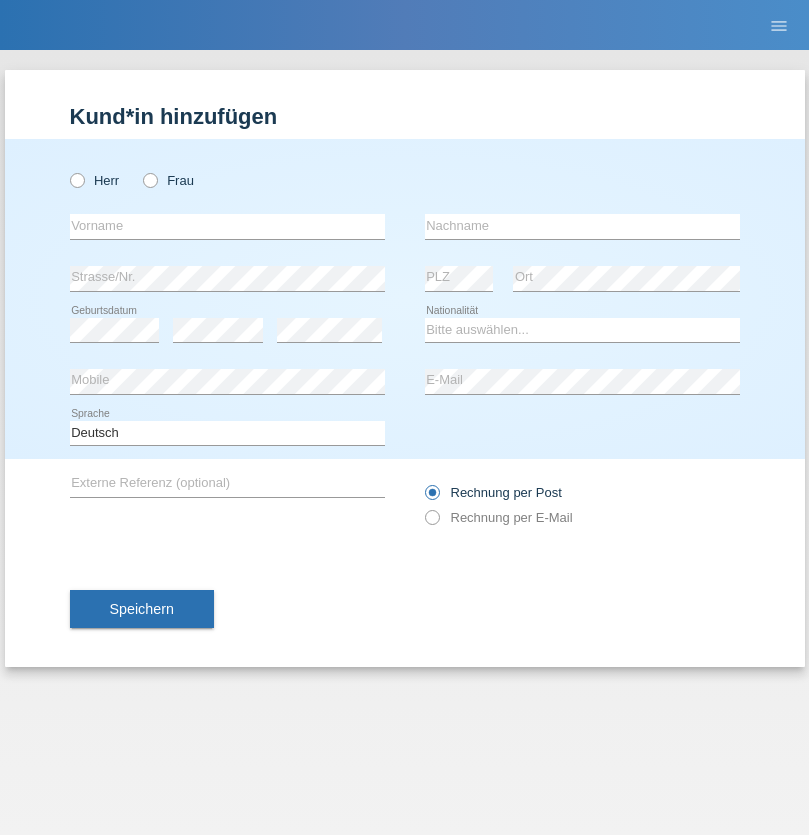 radio on "true" 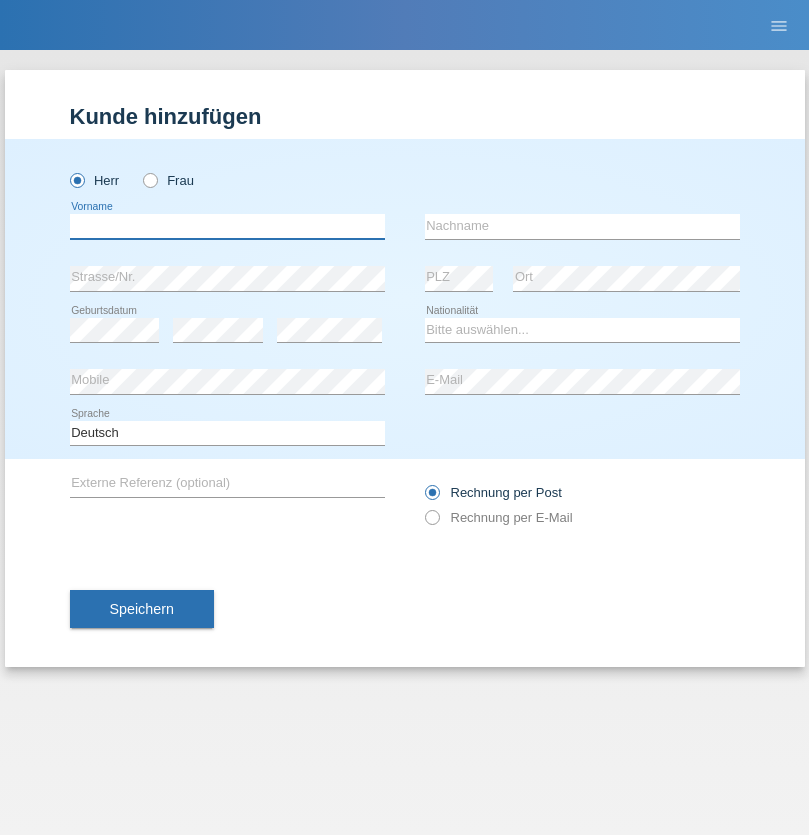 click at bounding box center [227, 226] 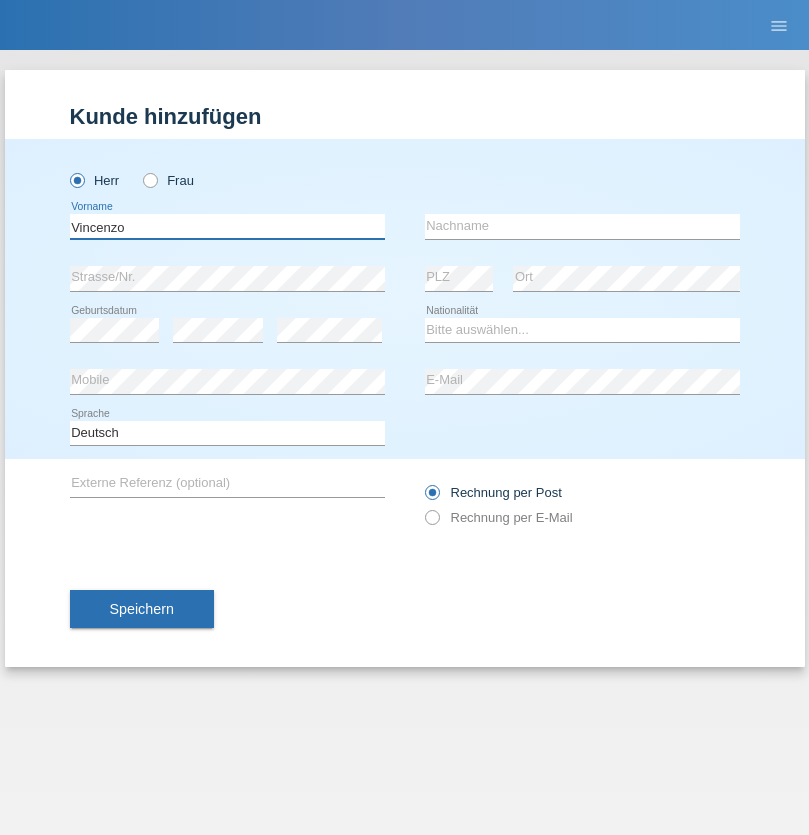 type on "Vincenzo" 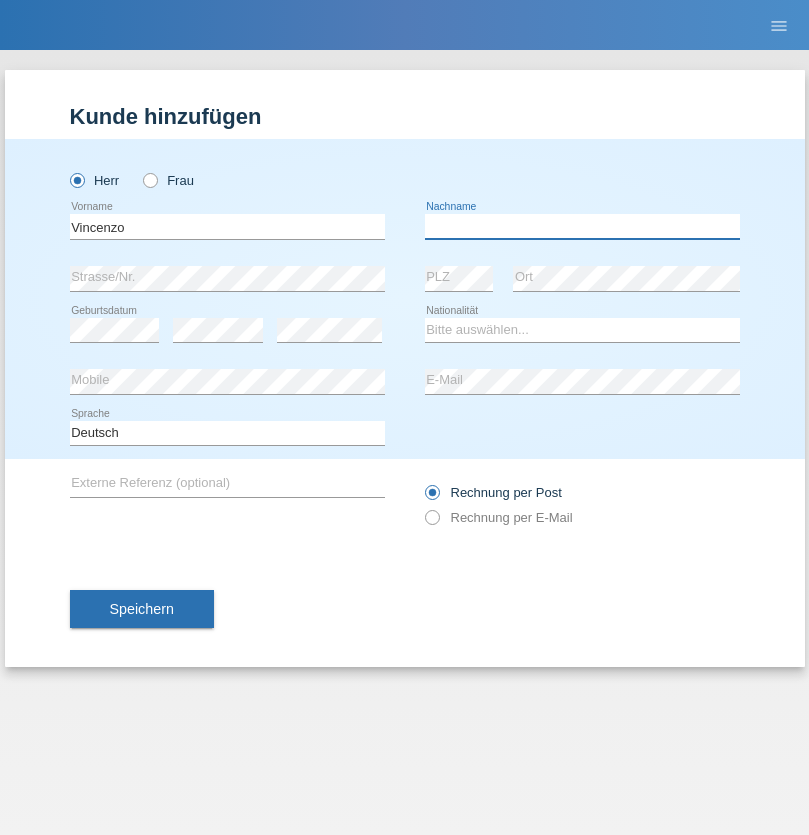 click at bounding box center [582, 226] 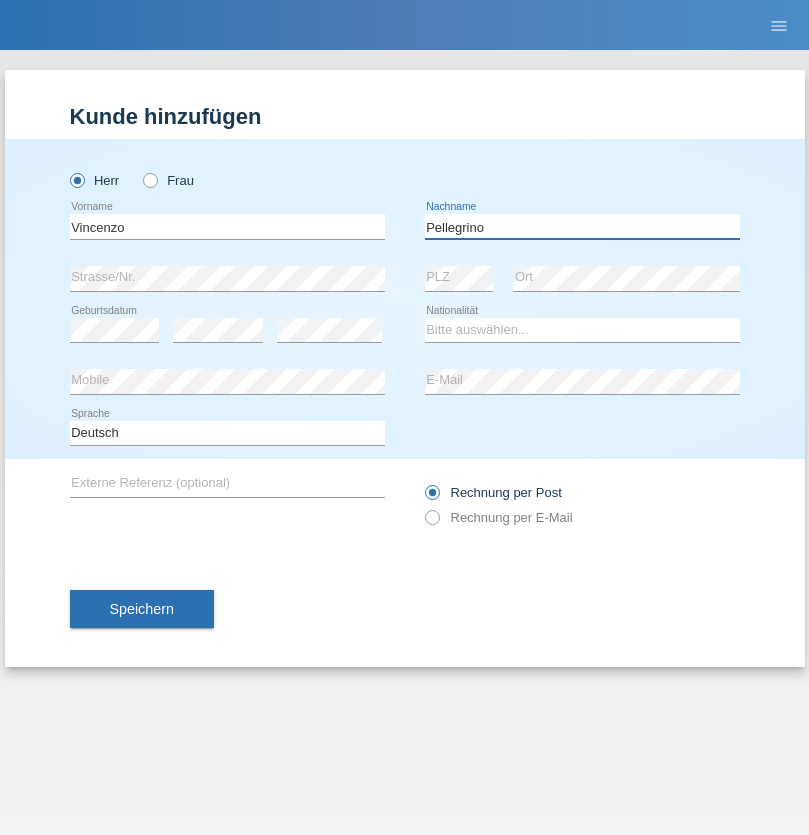 type on "Pellegrino" 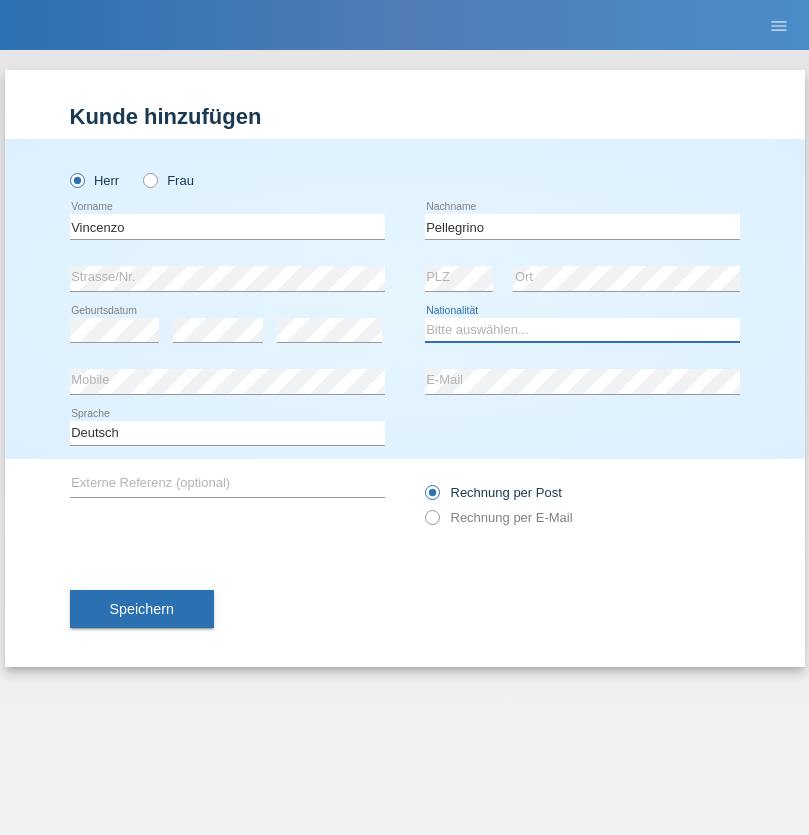 select on "IT" 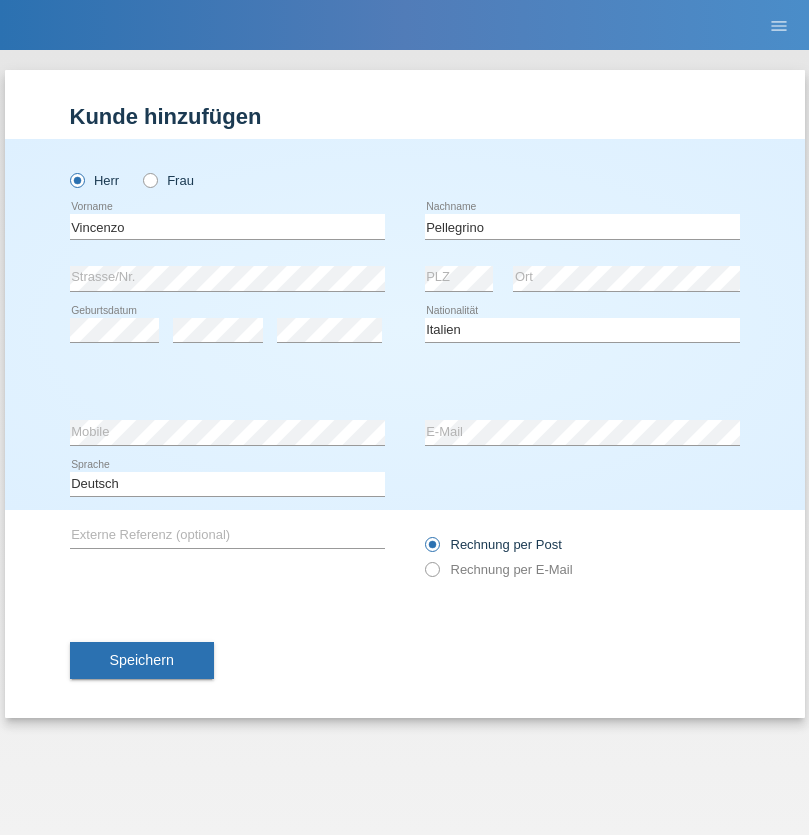 select on "C" 